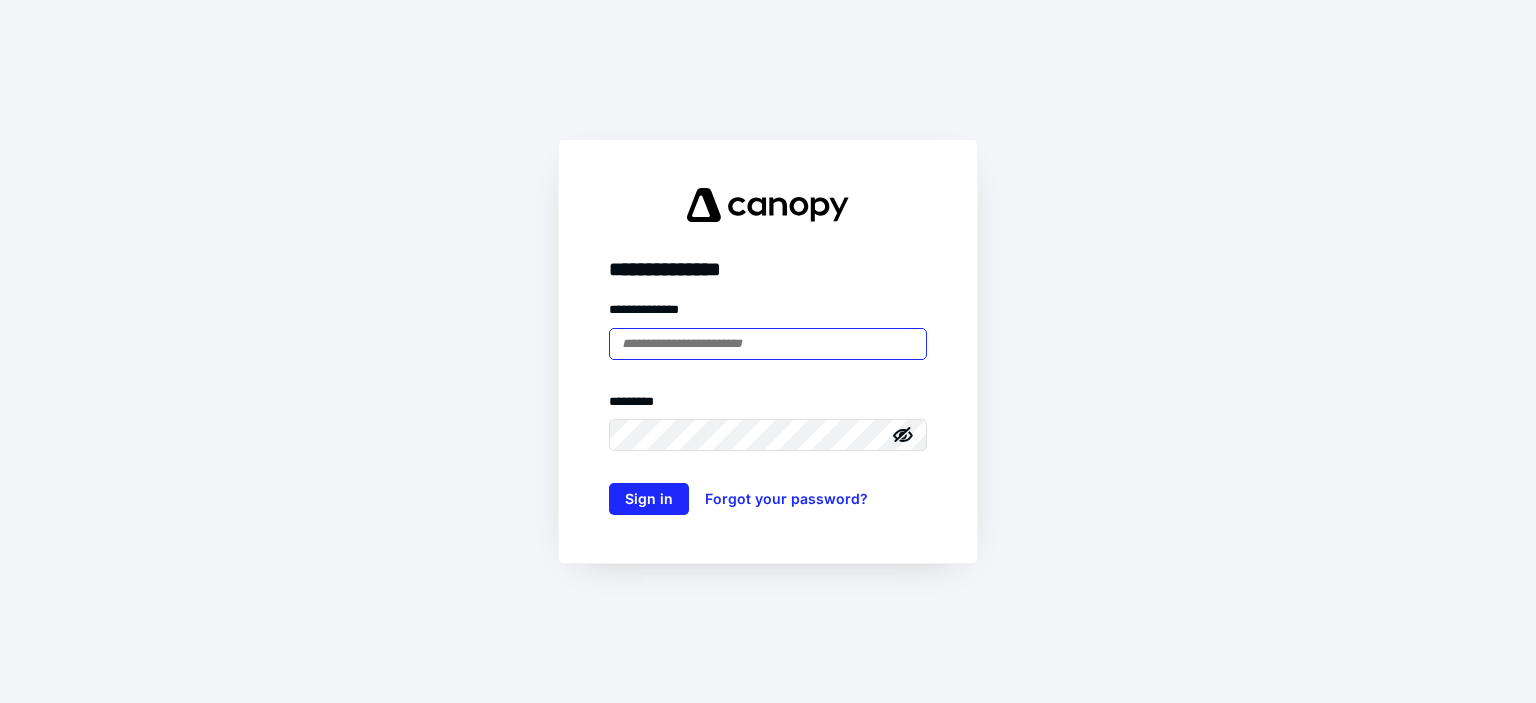scroll, scrollTop: 0, scrollLeft: 0, axis: both 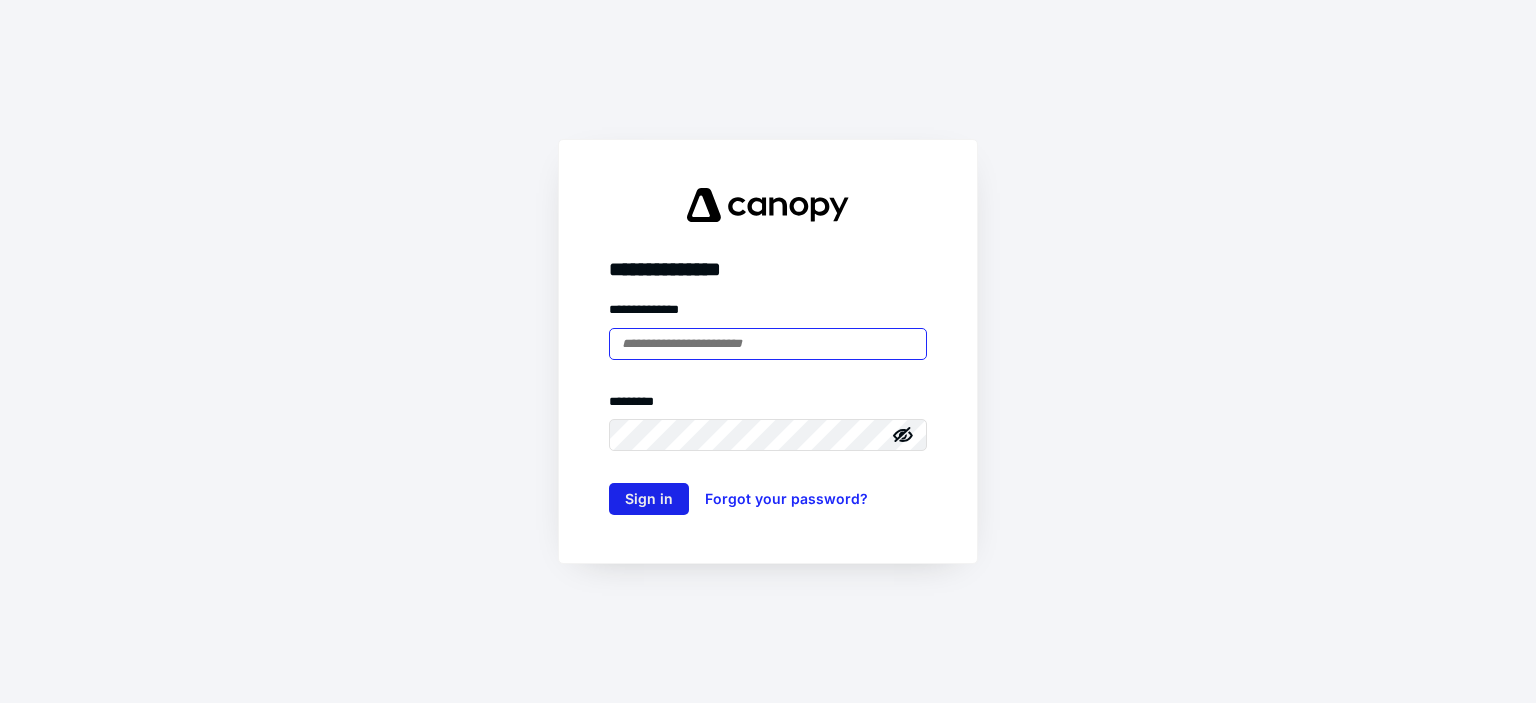 type on "**********" 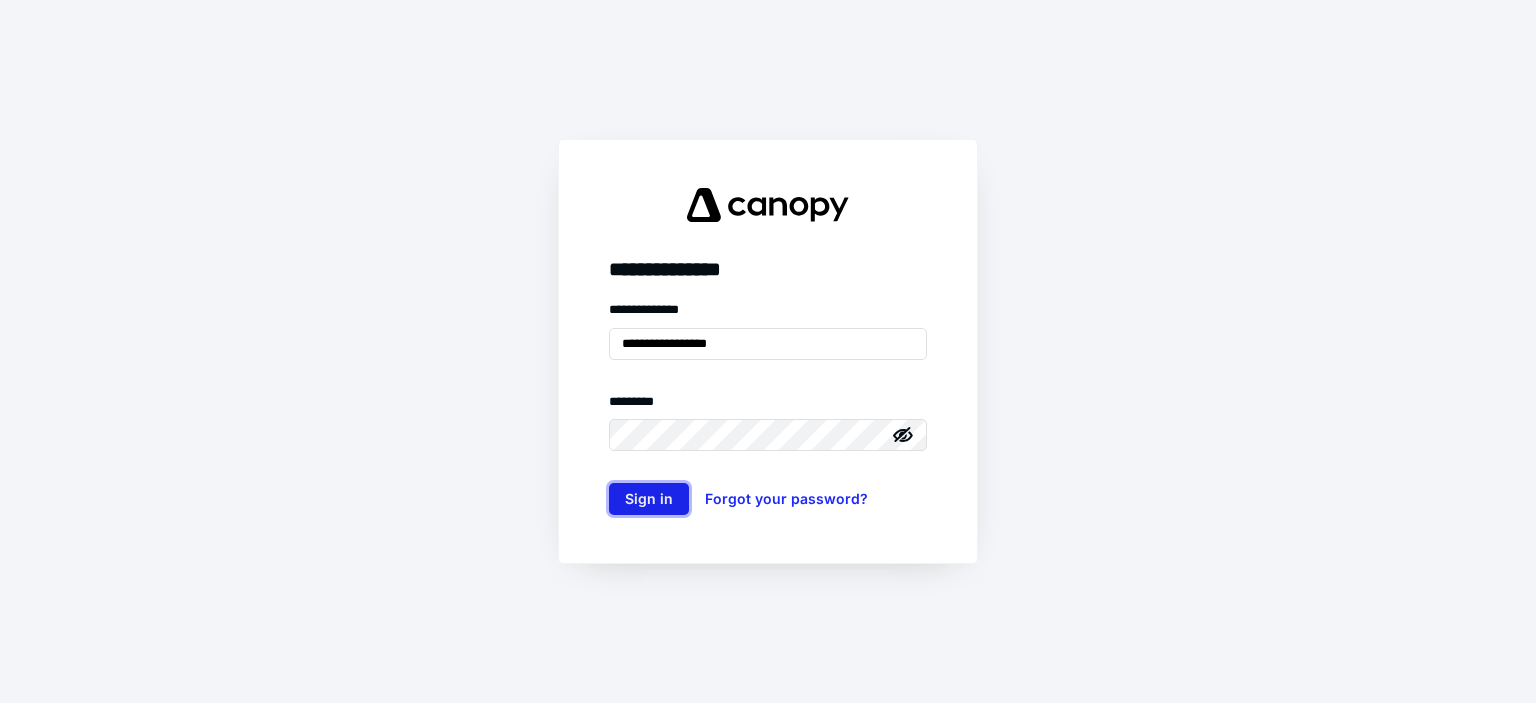 click on "Sign in" at bounding box center [649, 499] 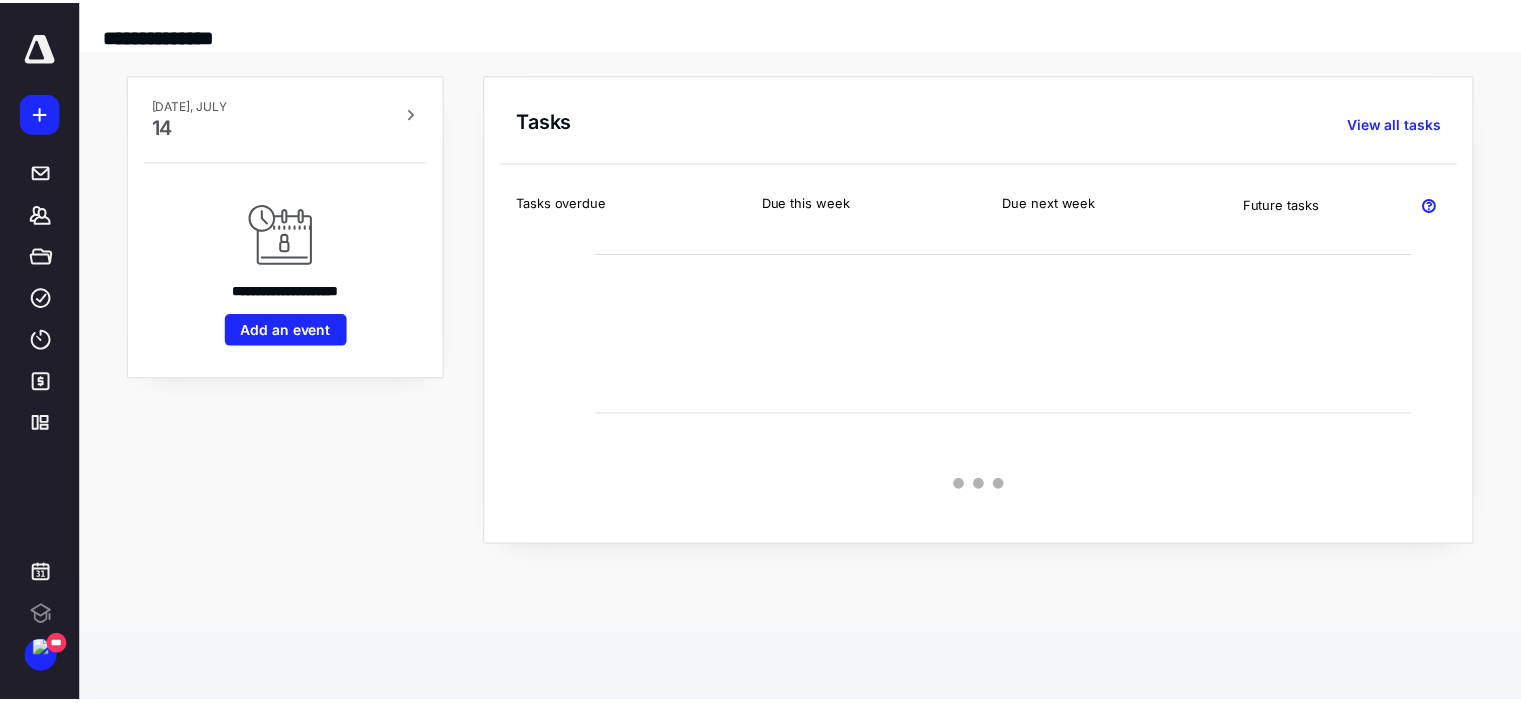 scroll, scrollTop: 0, scrollLeft: 0, axis: both 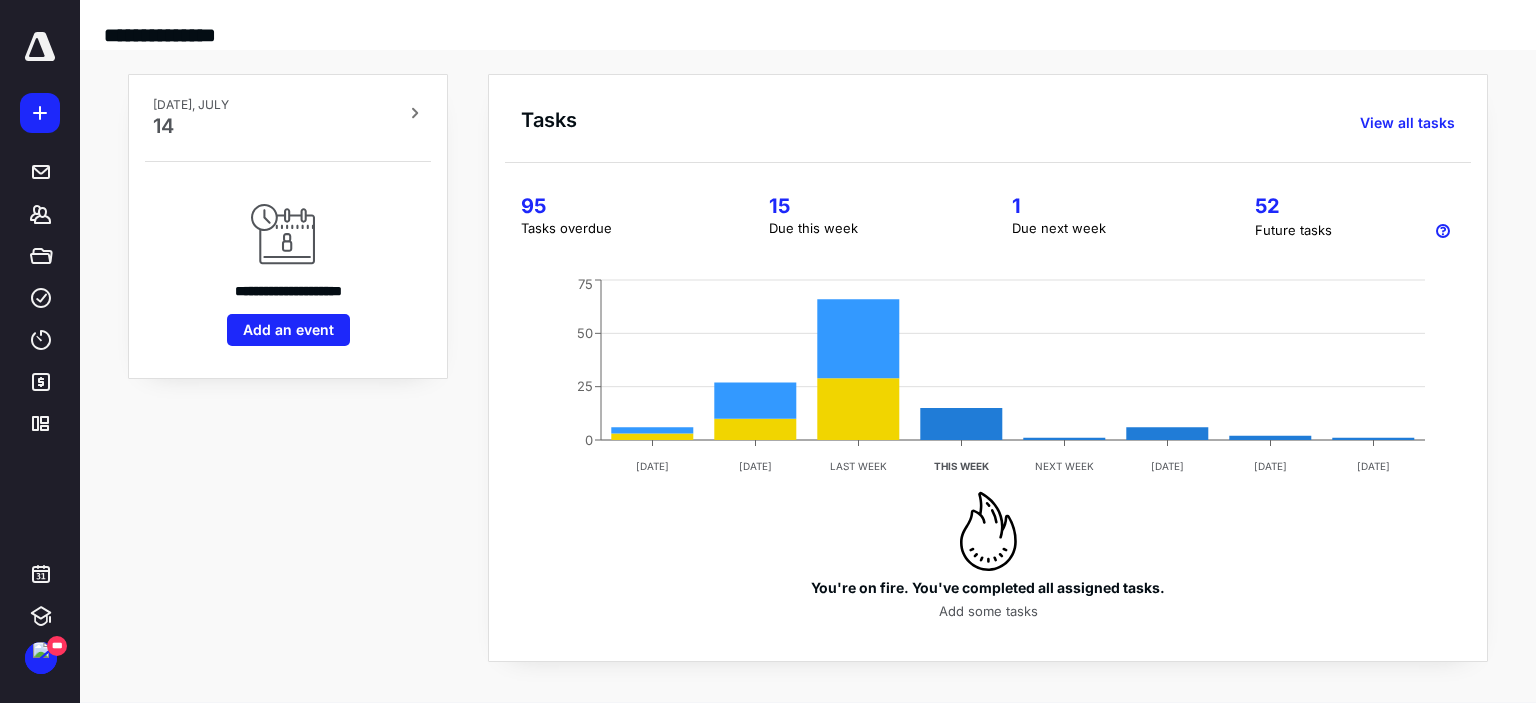 click at bounding box center (0, 0) 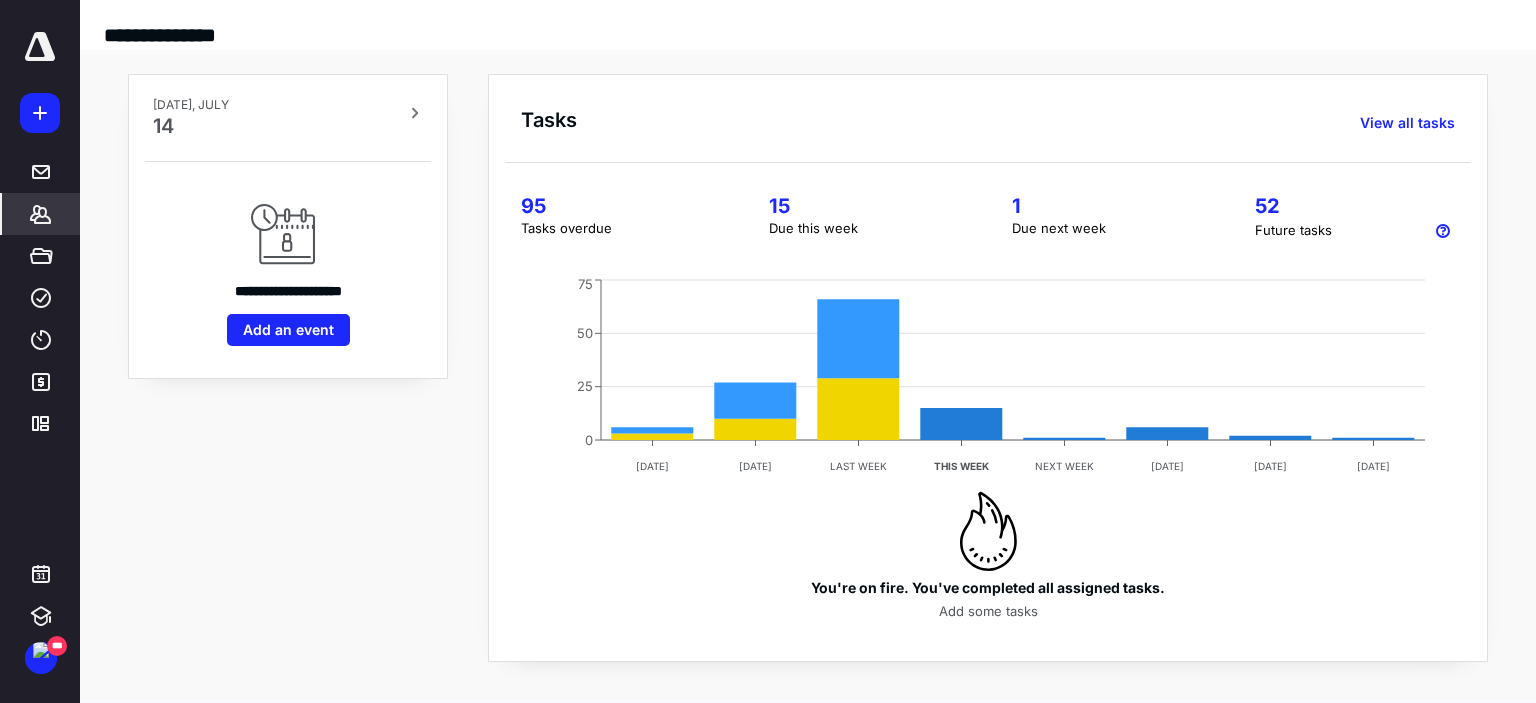 click on "*******" at bounding box center (41, 214) 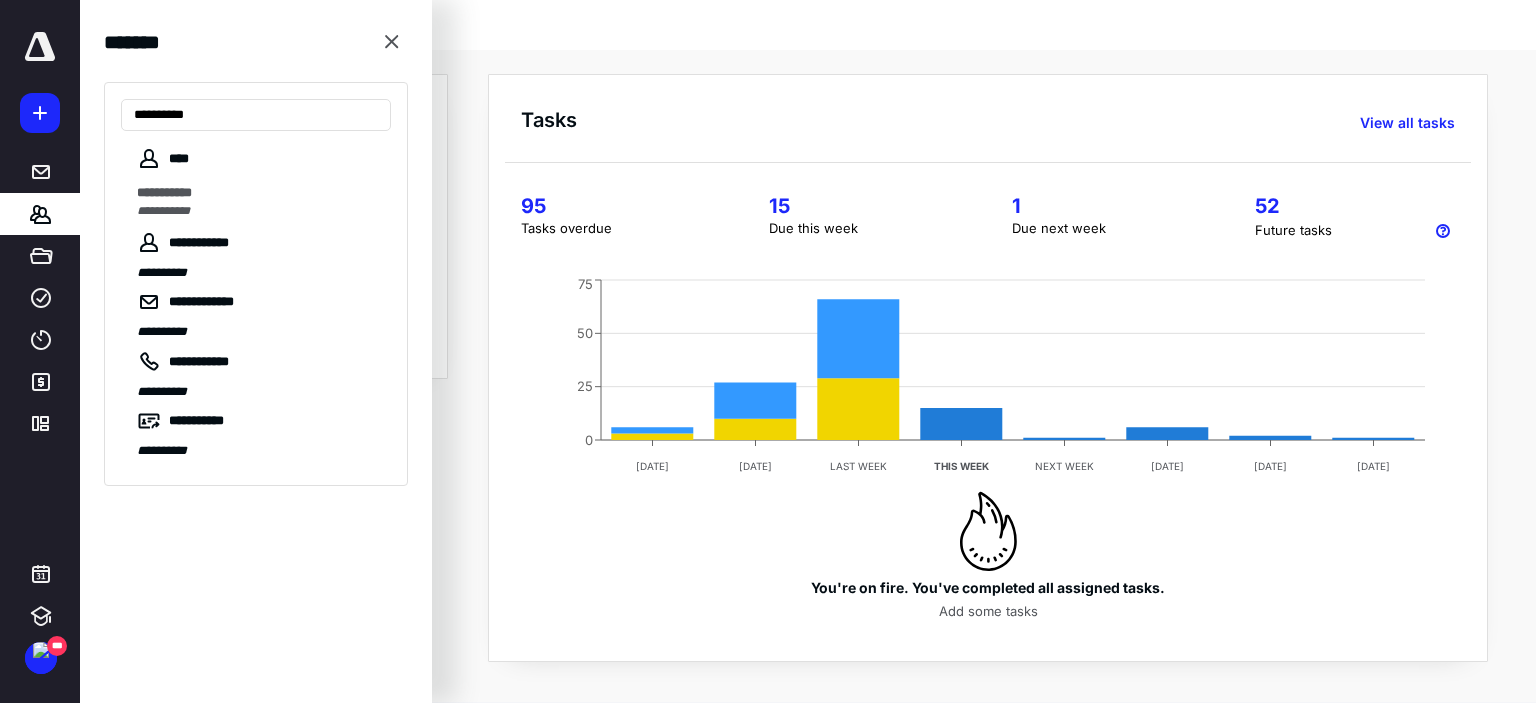 type on "**********" 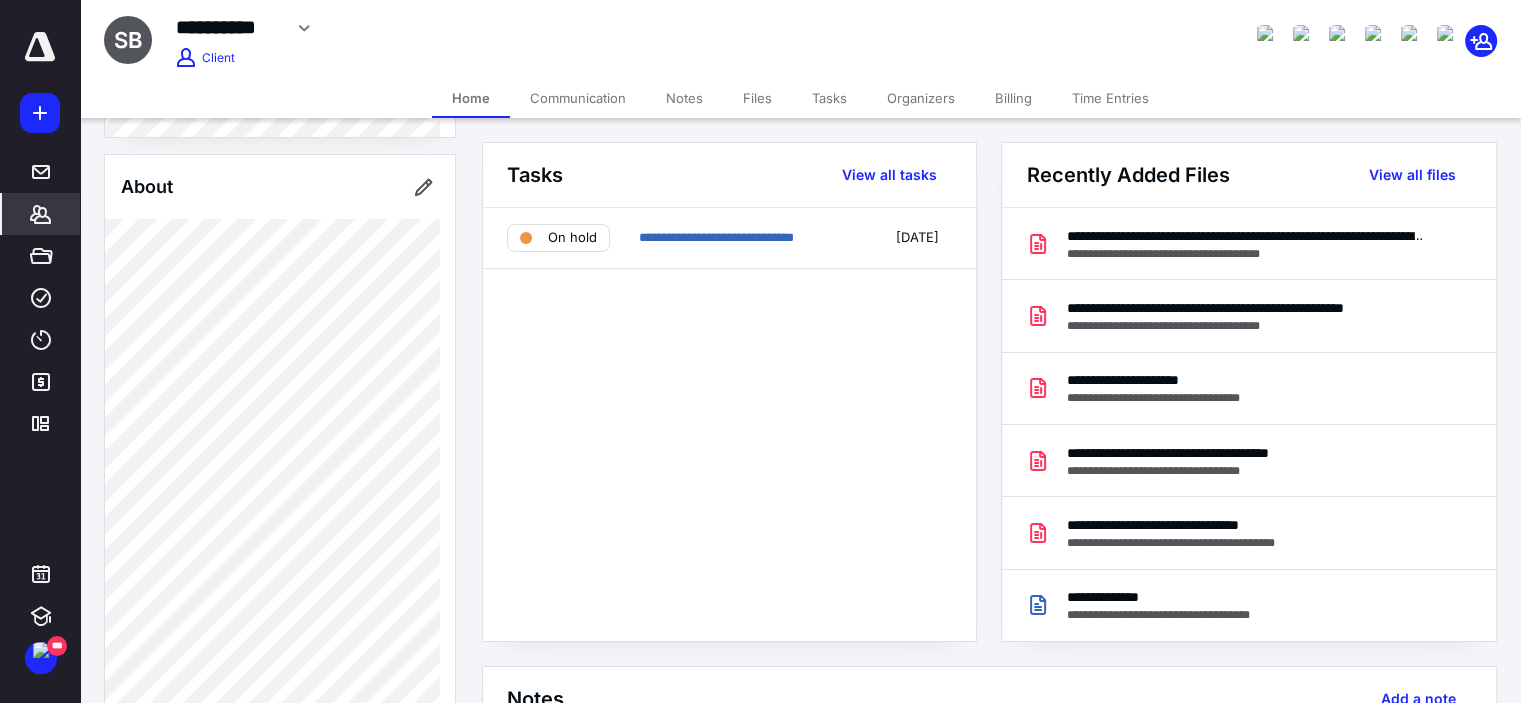 scroll, scrollTop: 481, scrollLeft: 0, axis: vertical 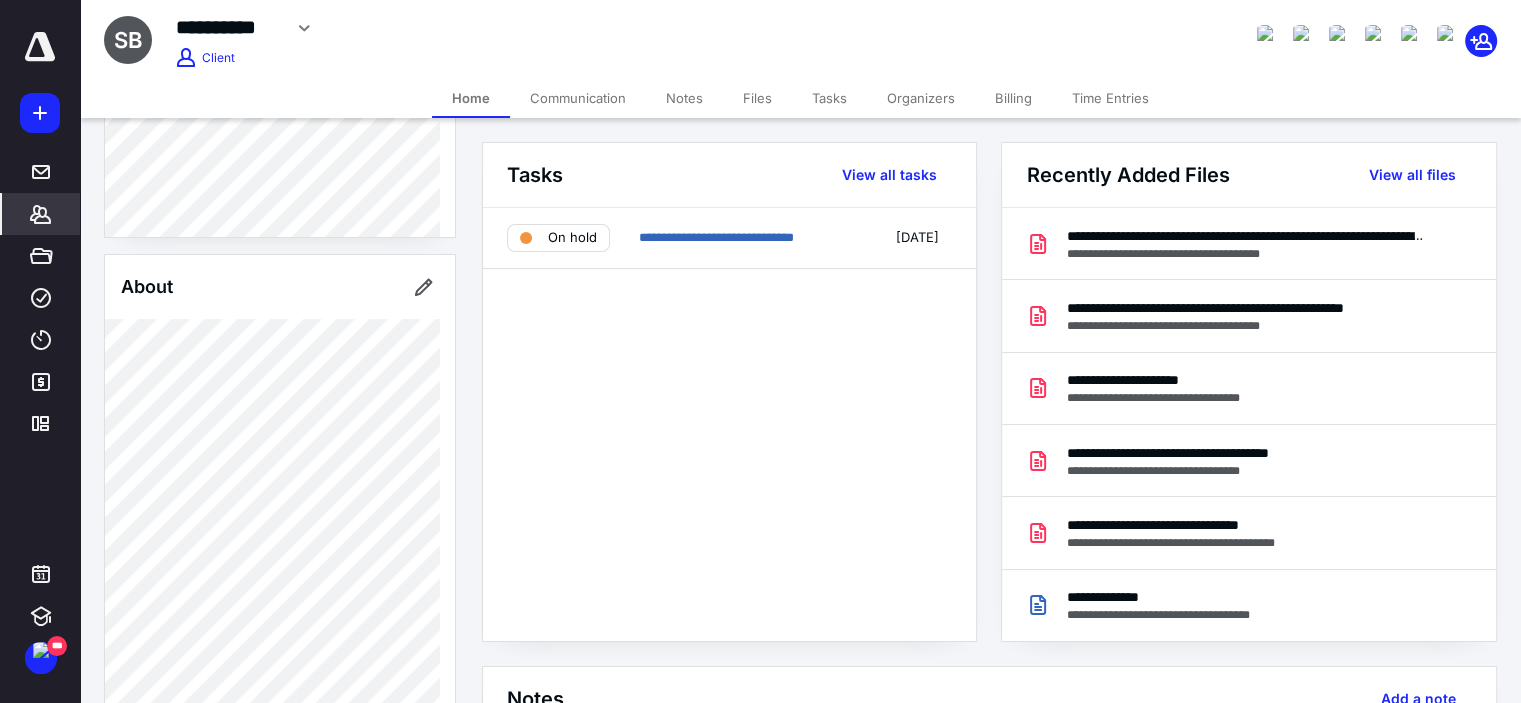 click 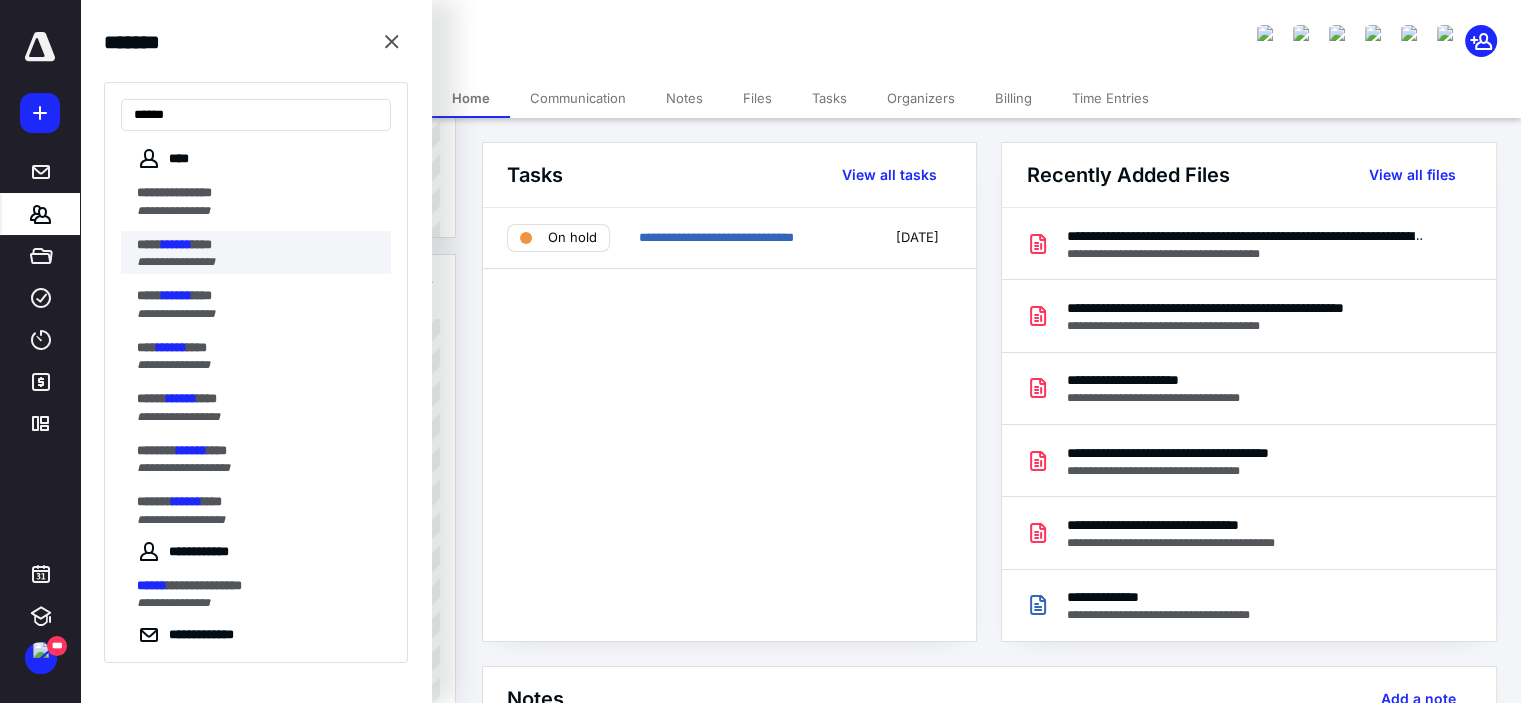 type on "******" 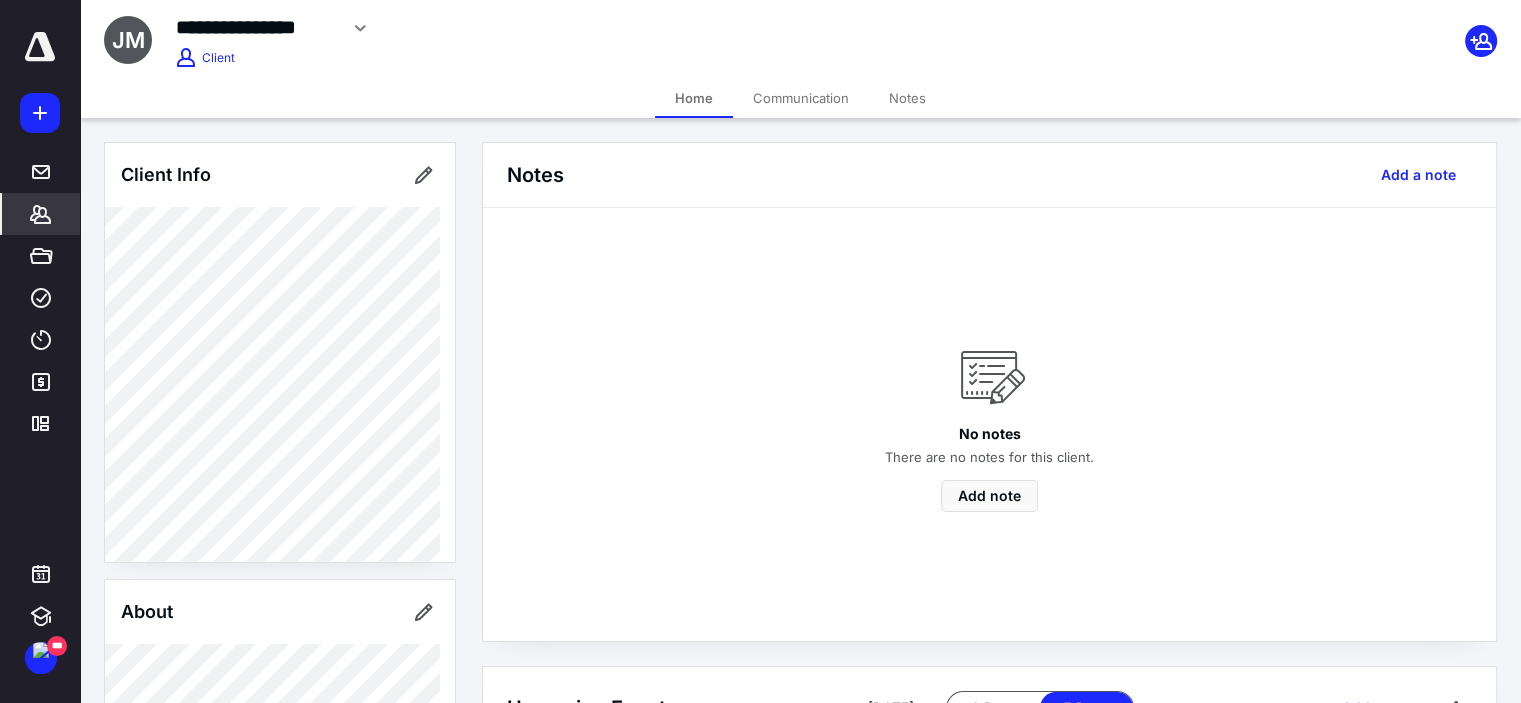 scroll, scrollTop: 552, scrollLeft: 0, axis: vertical 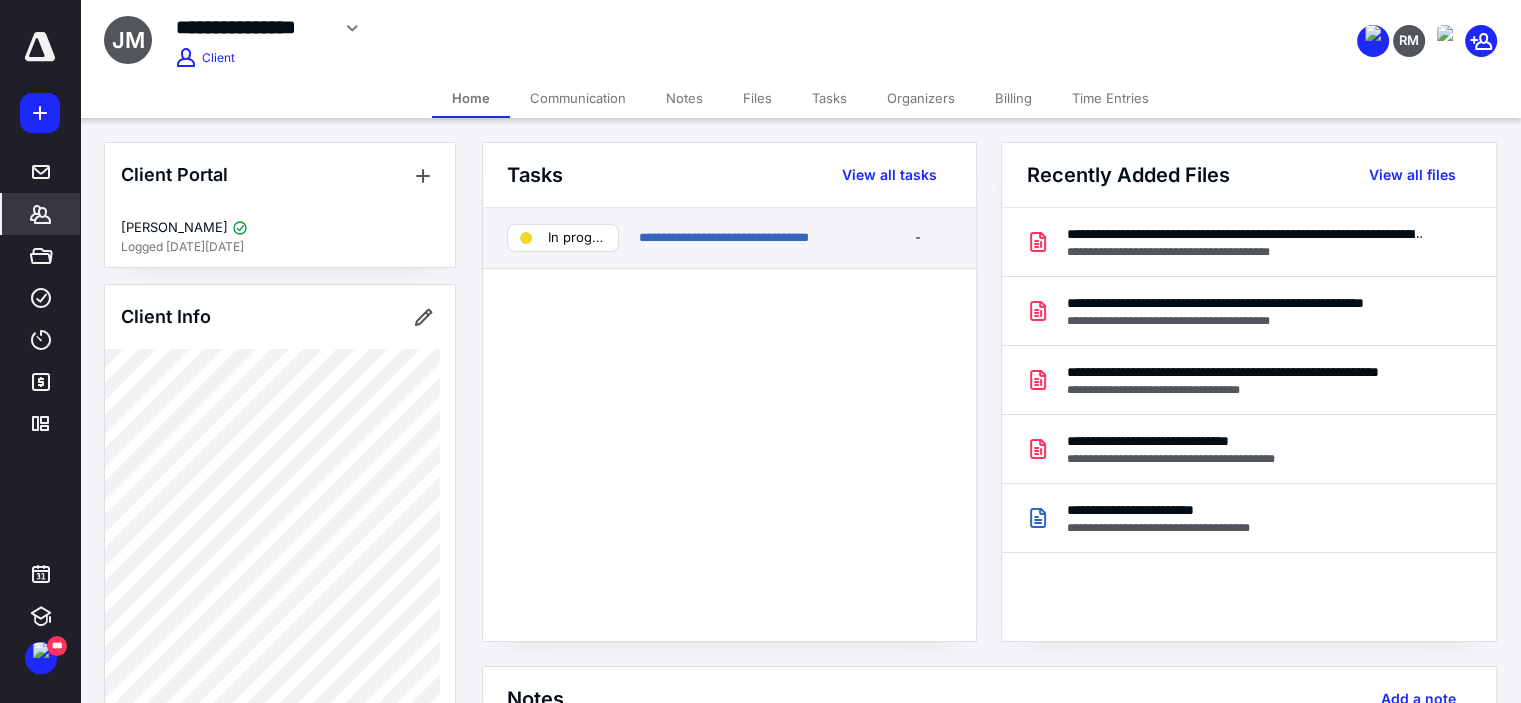 click on "**********" at bounding box center (751, 238) 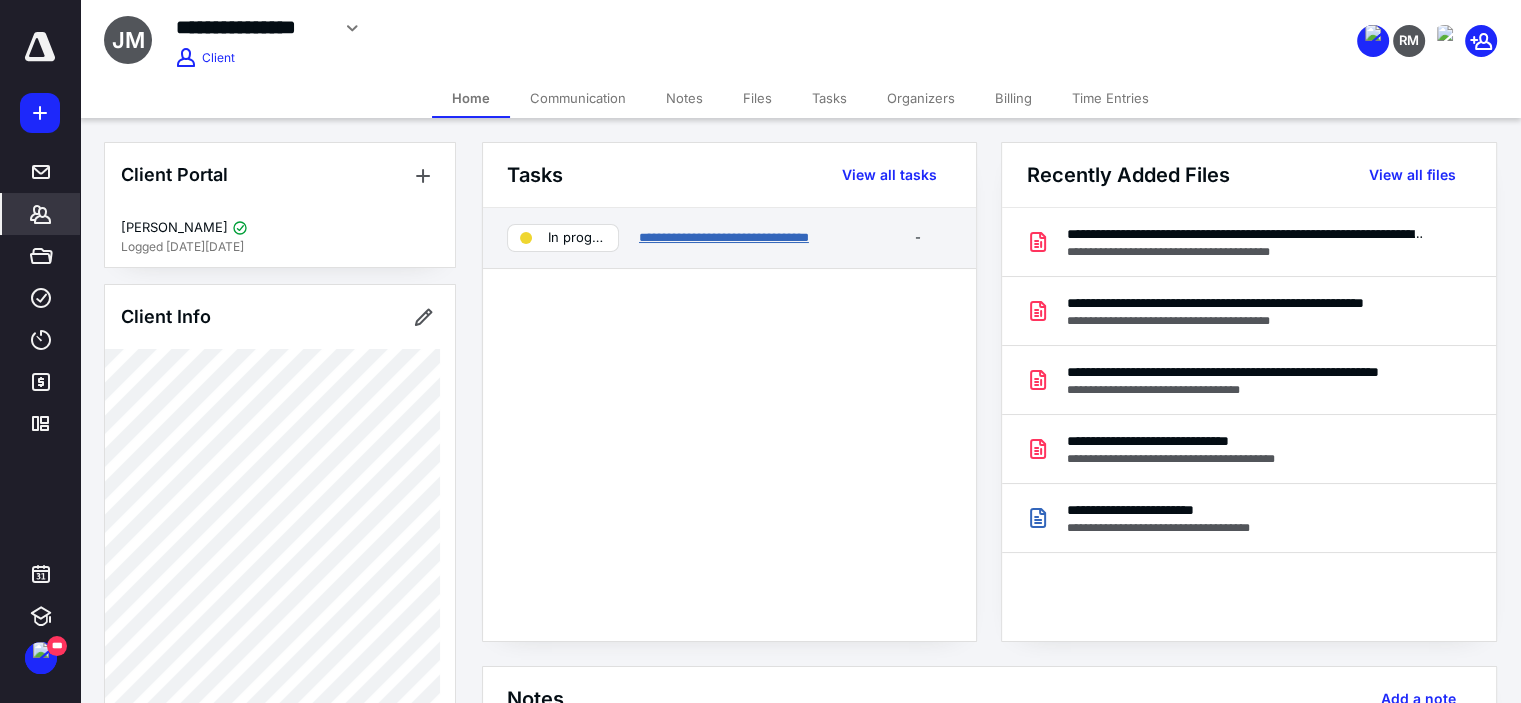 click on "**********" at bounding box center [724, 237] 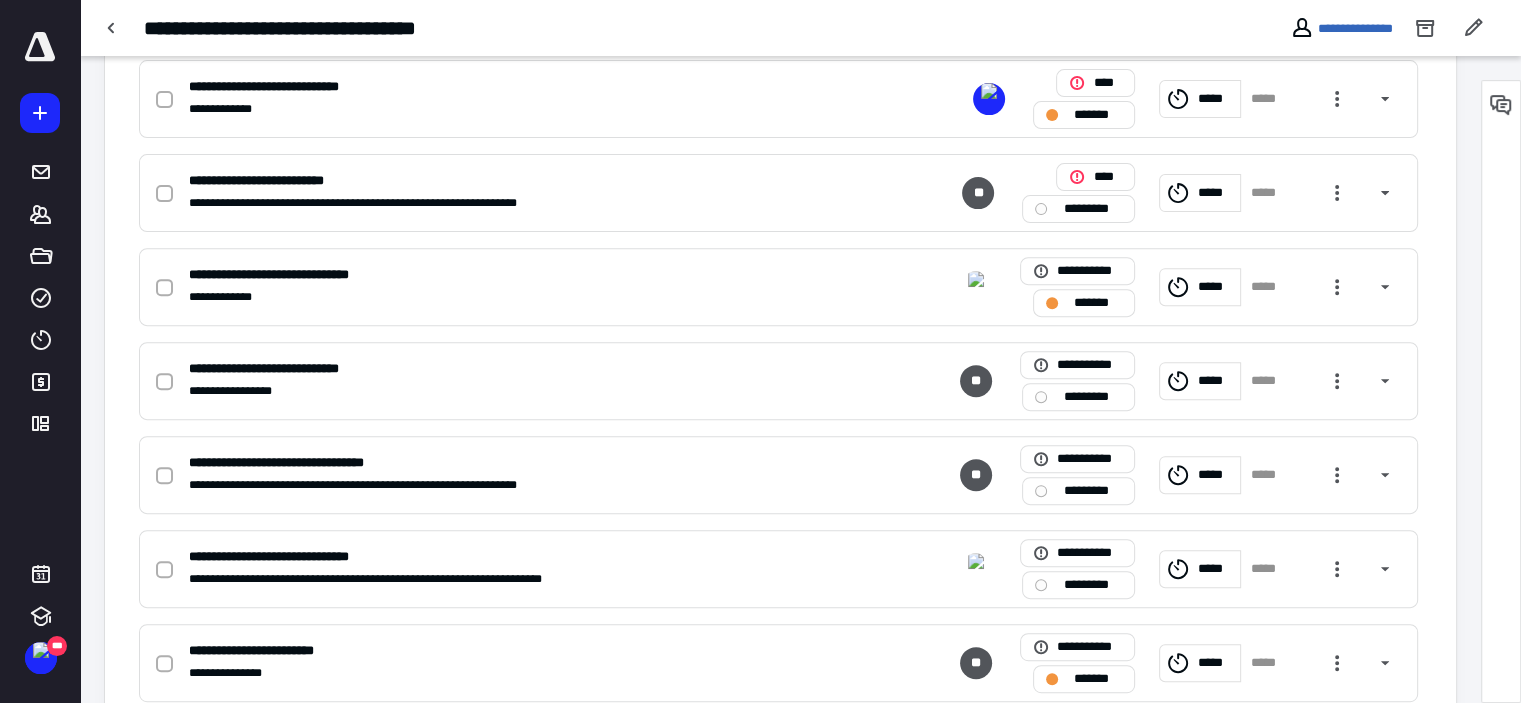 scroll, scrollTop: 506, scrollLeft: 0, axis: vertical 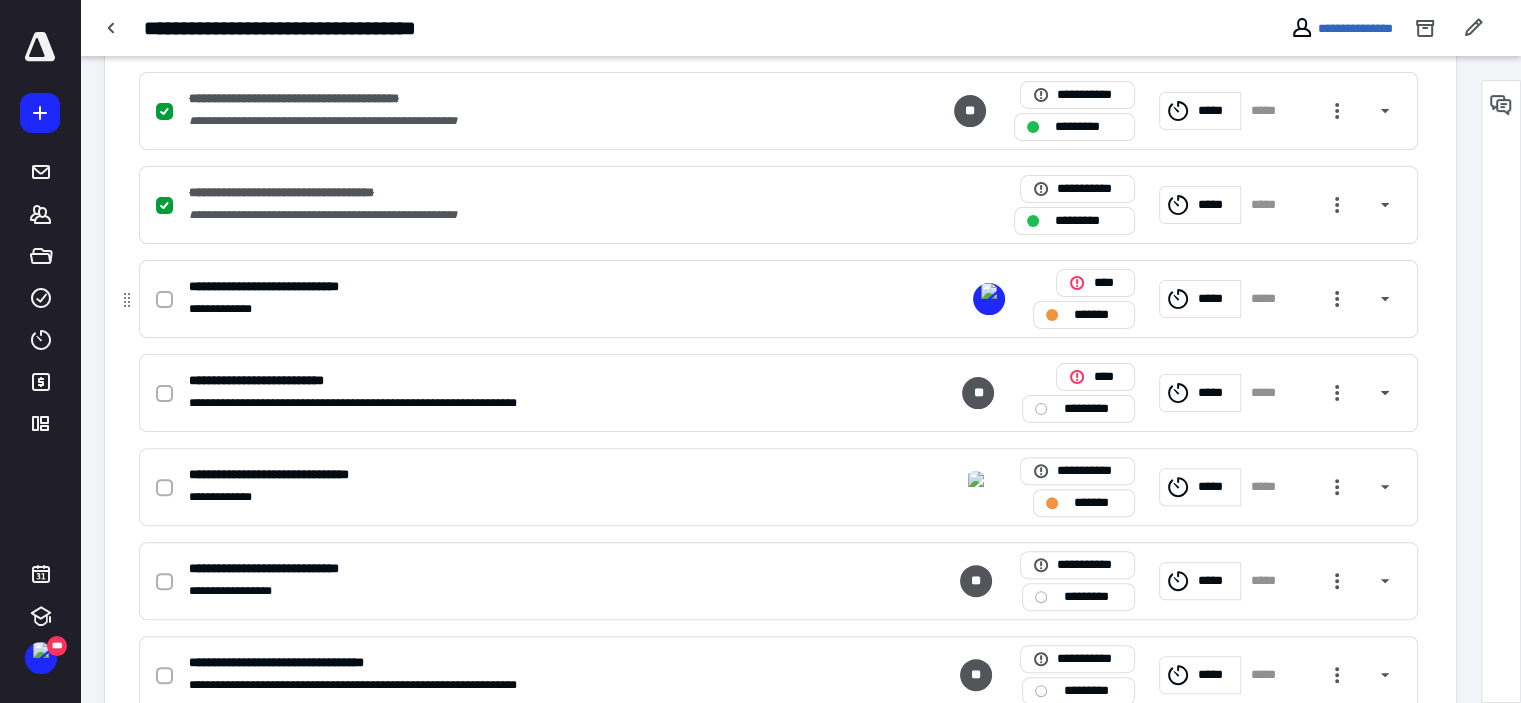 click on "*******" at bounding box center [1084, 315] 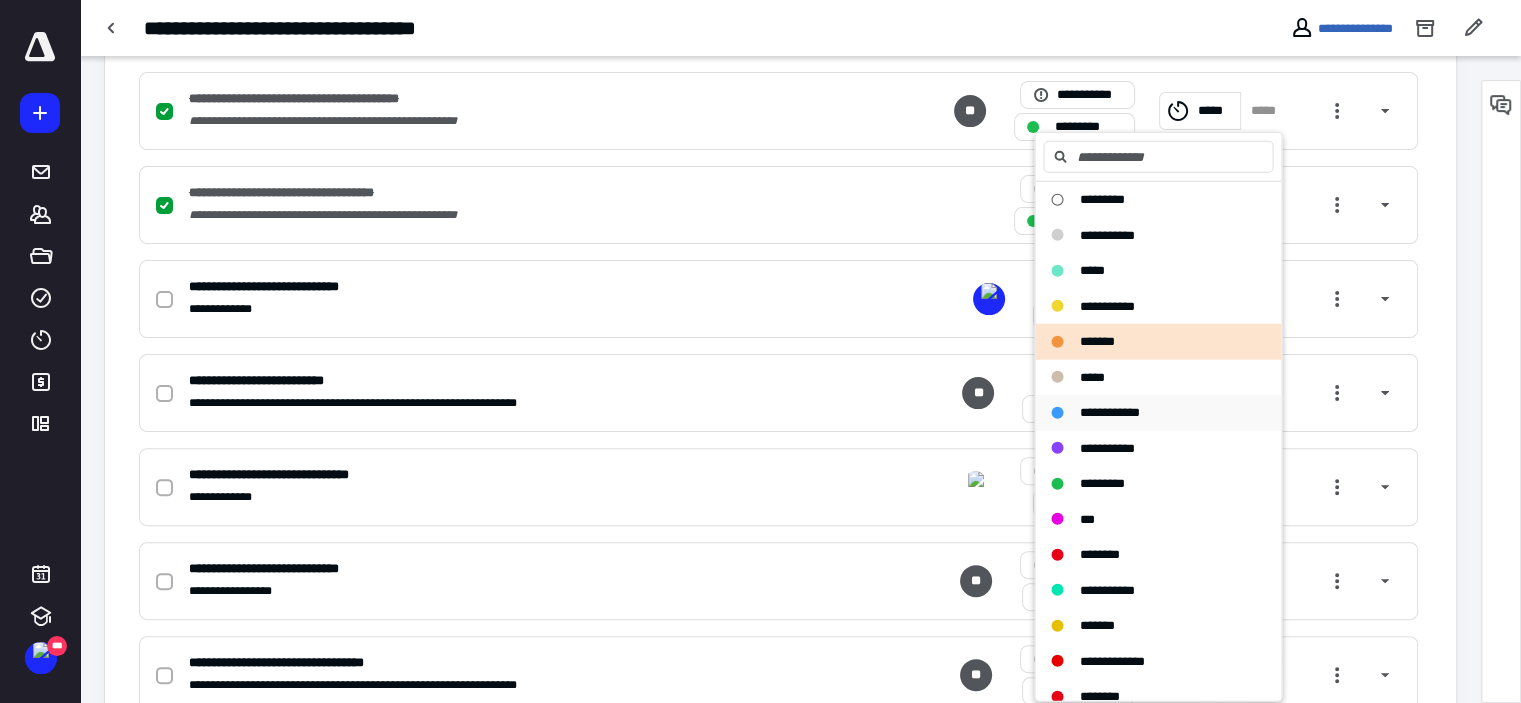 click on "**********" at bounding box center (1109, 412) 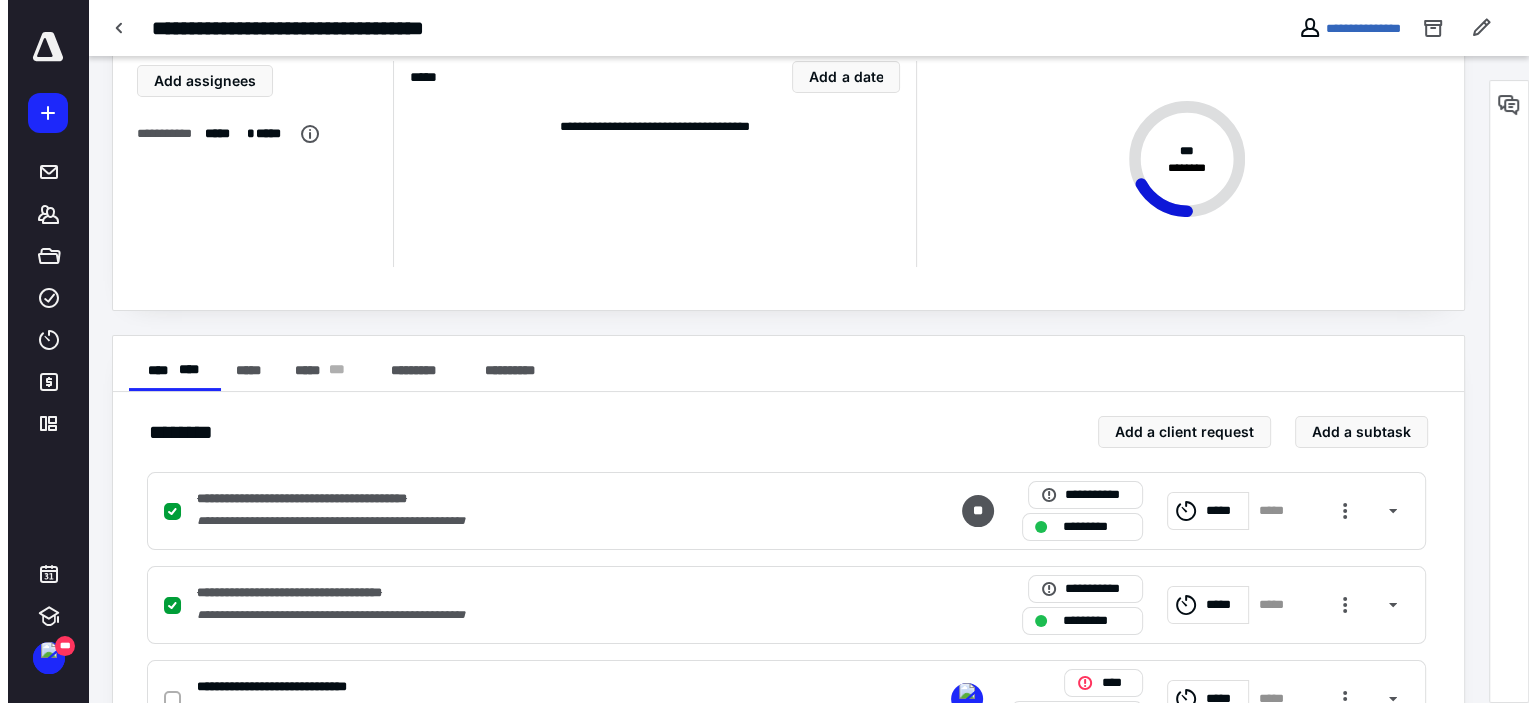 scroll, scrollTop: 0, scrollLeft: 0, axis: both 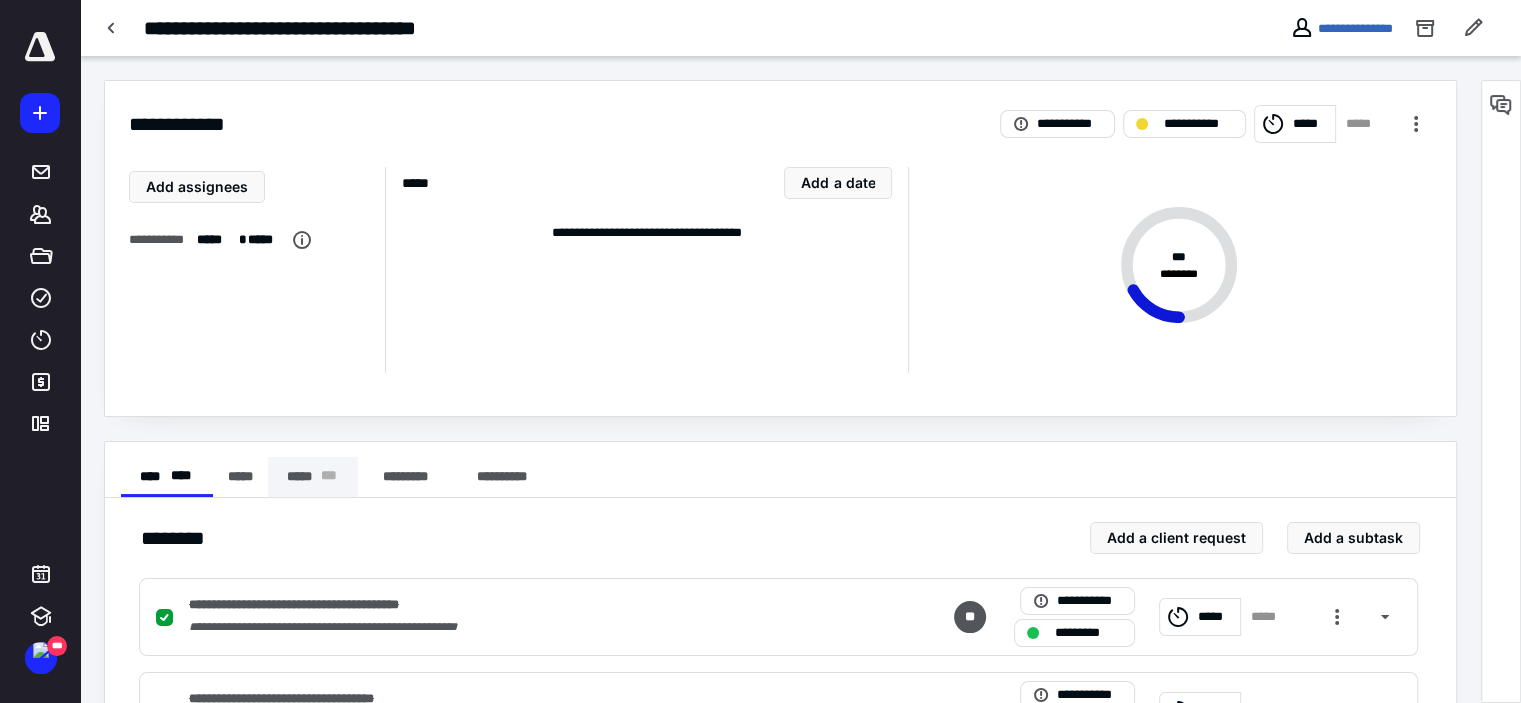 click on "***** * * *" at bounding box center (313, 477) 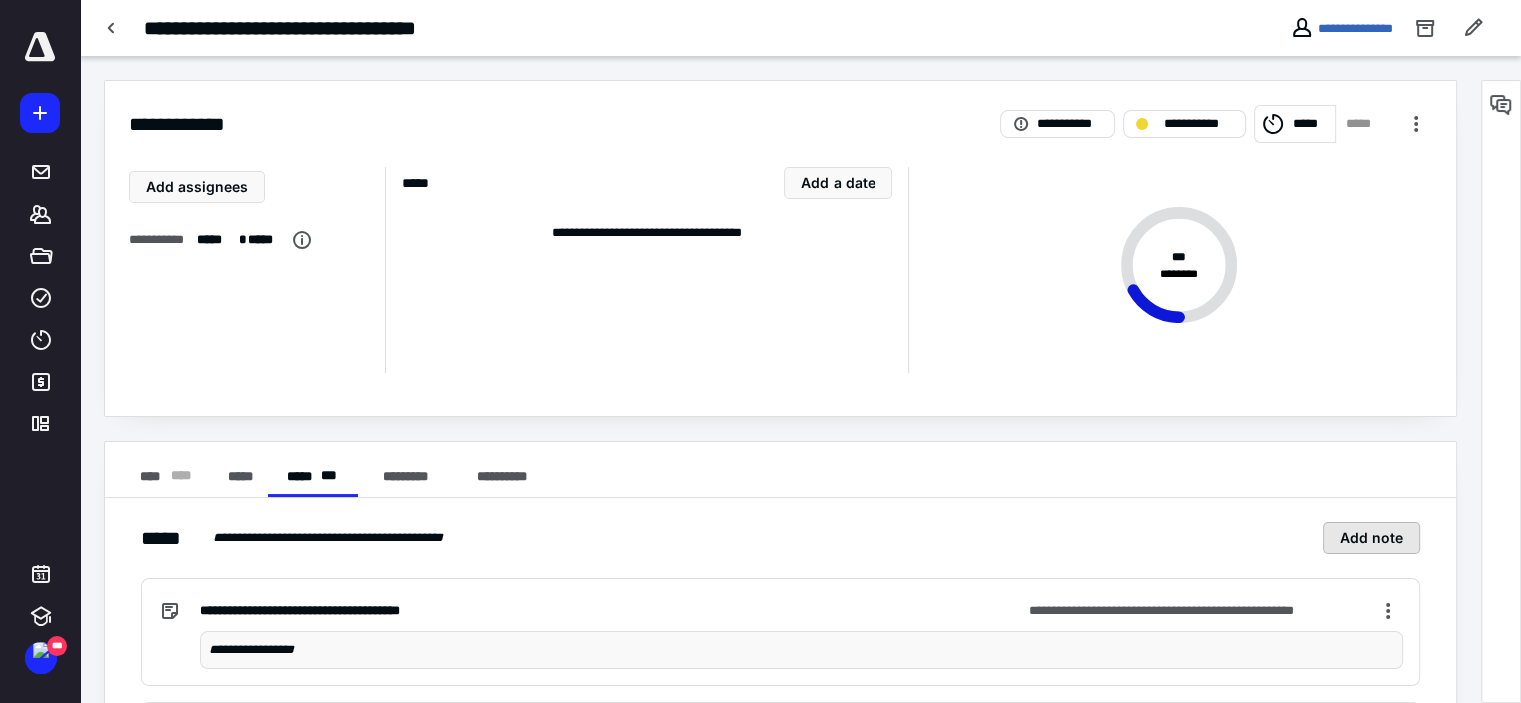 click on "Add note" at bounding box center (1371, 538) 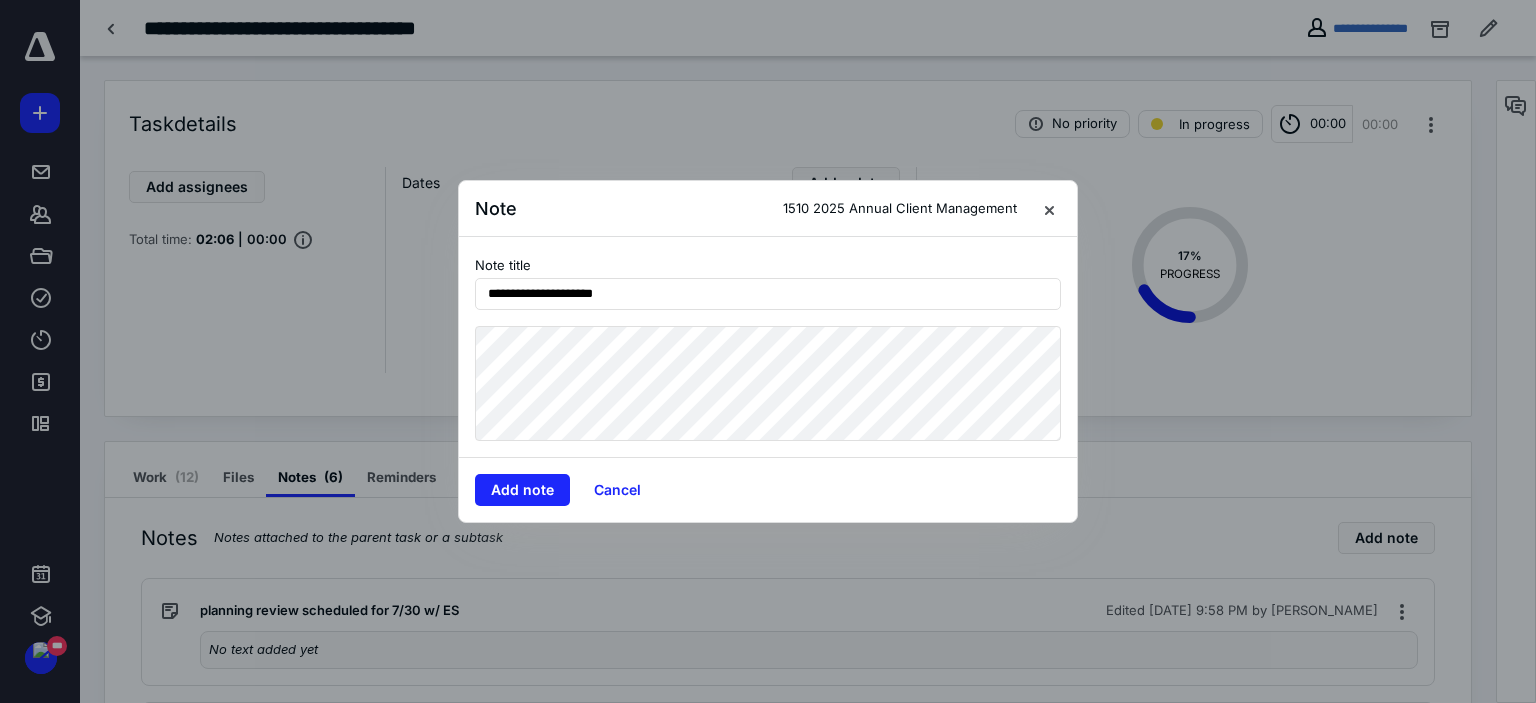 type on "**********" 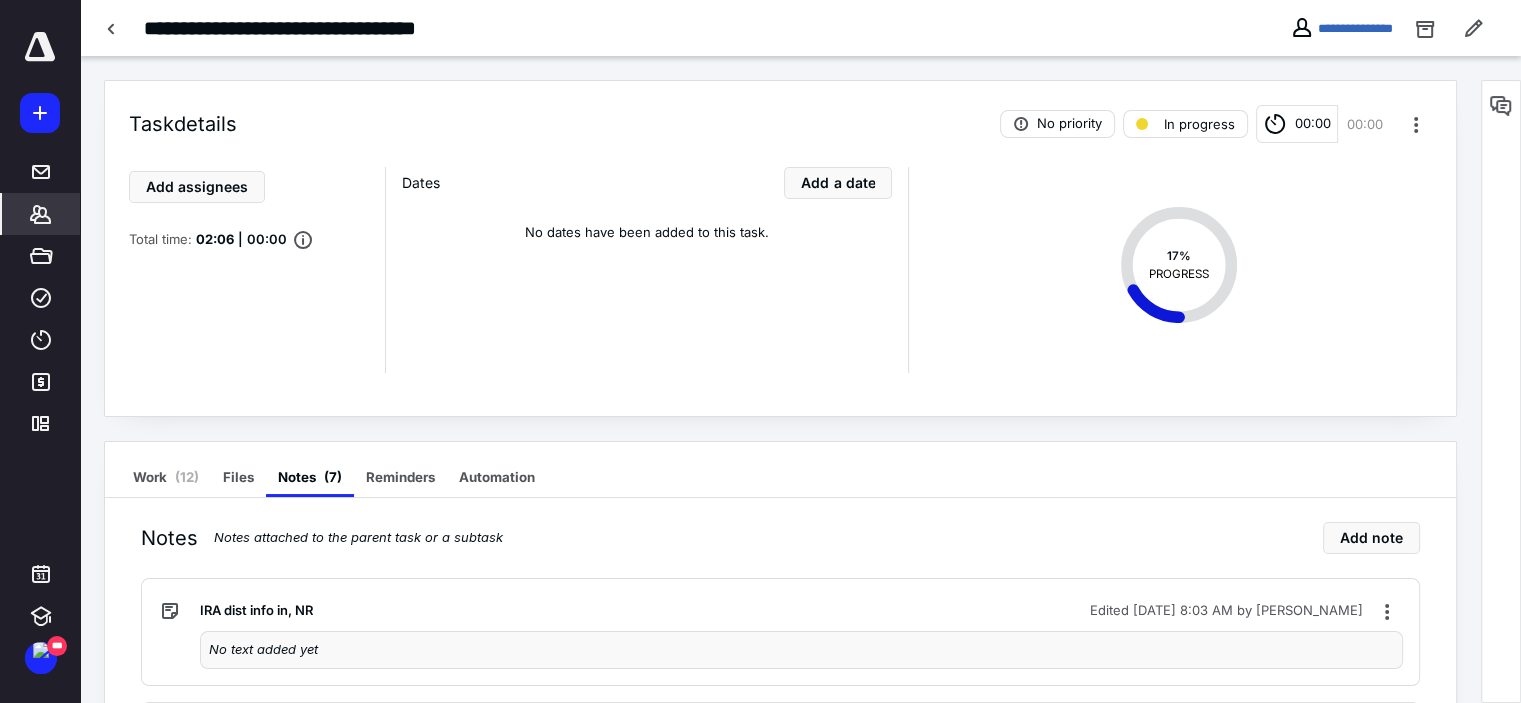 click 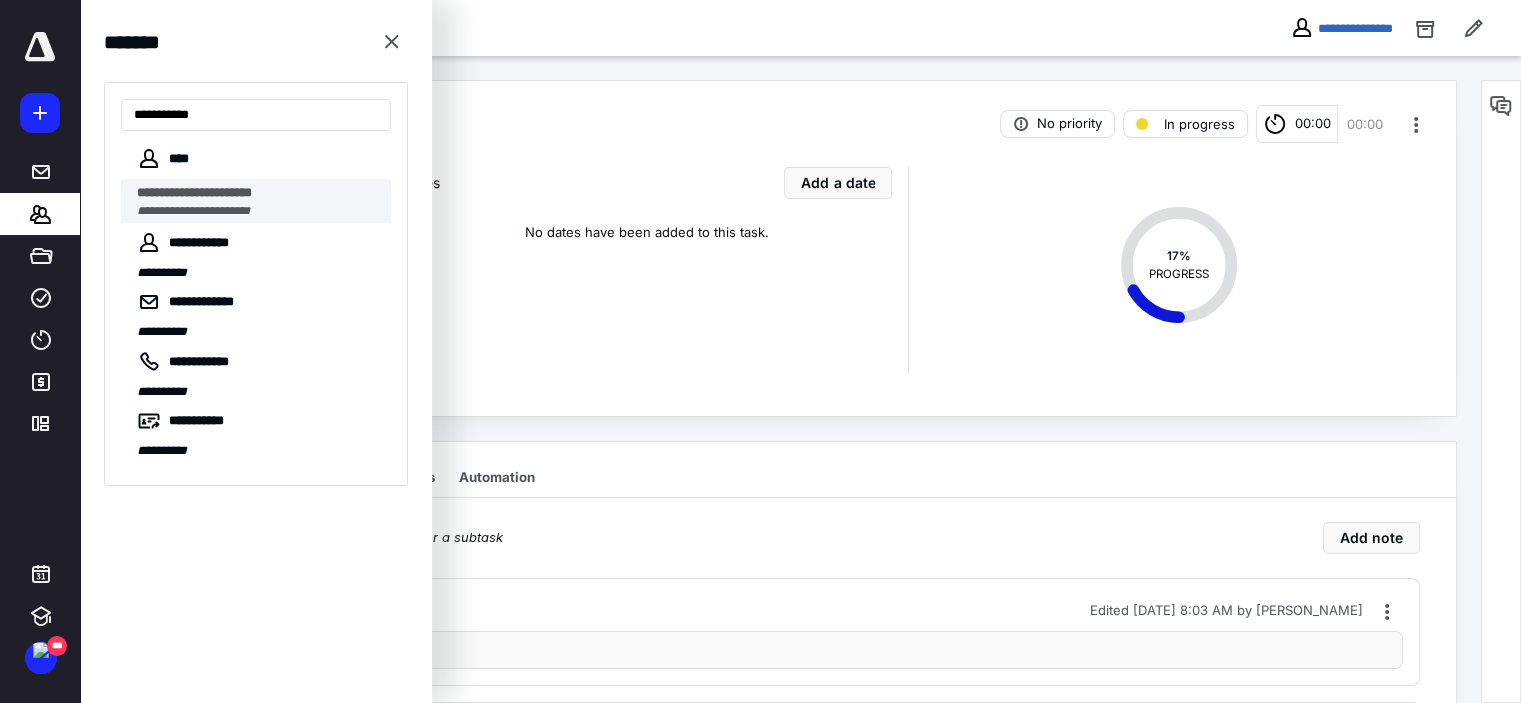 type on "**********" 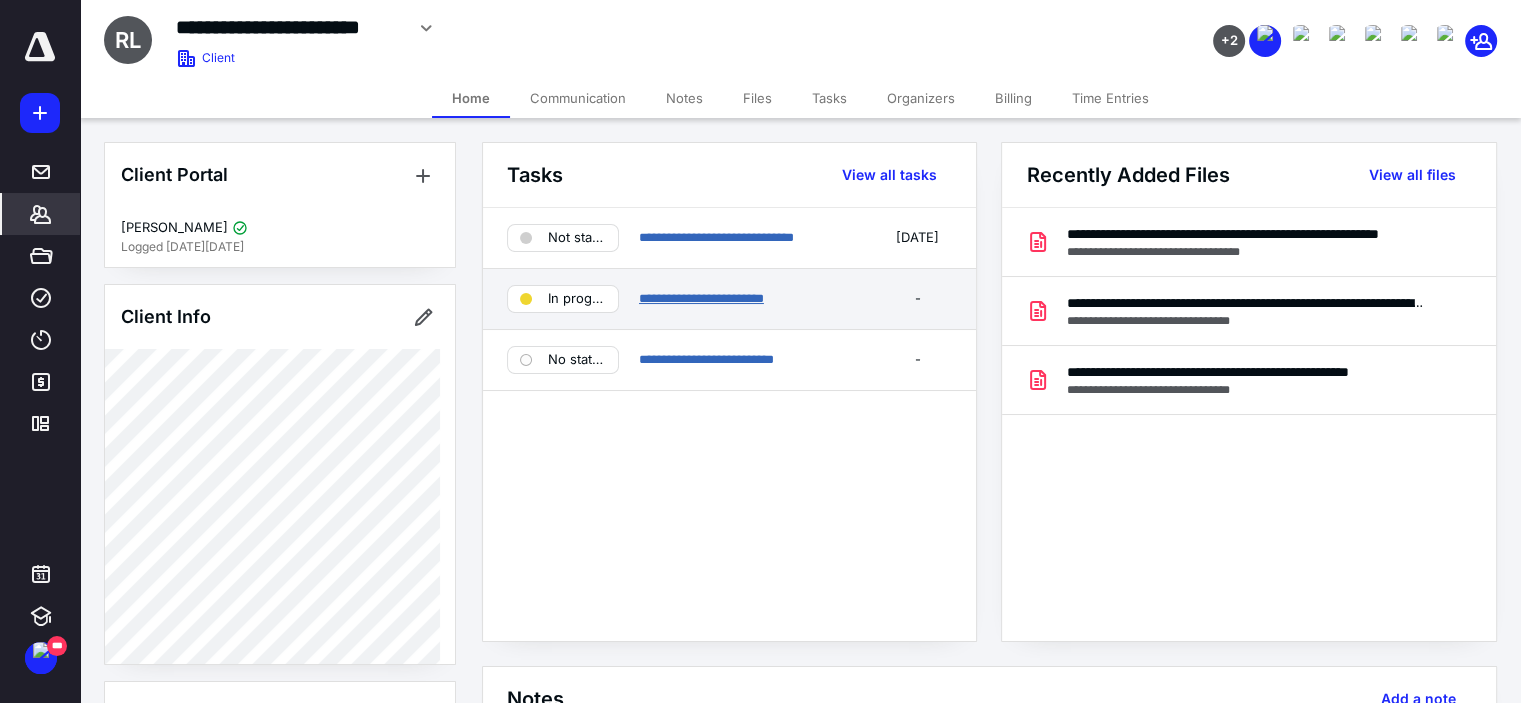 click on "**********" at bounding box center (701, 298) 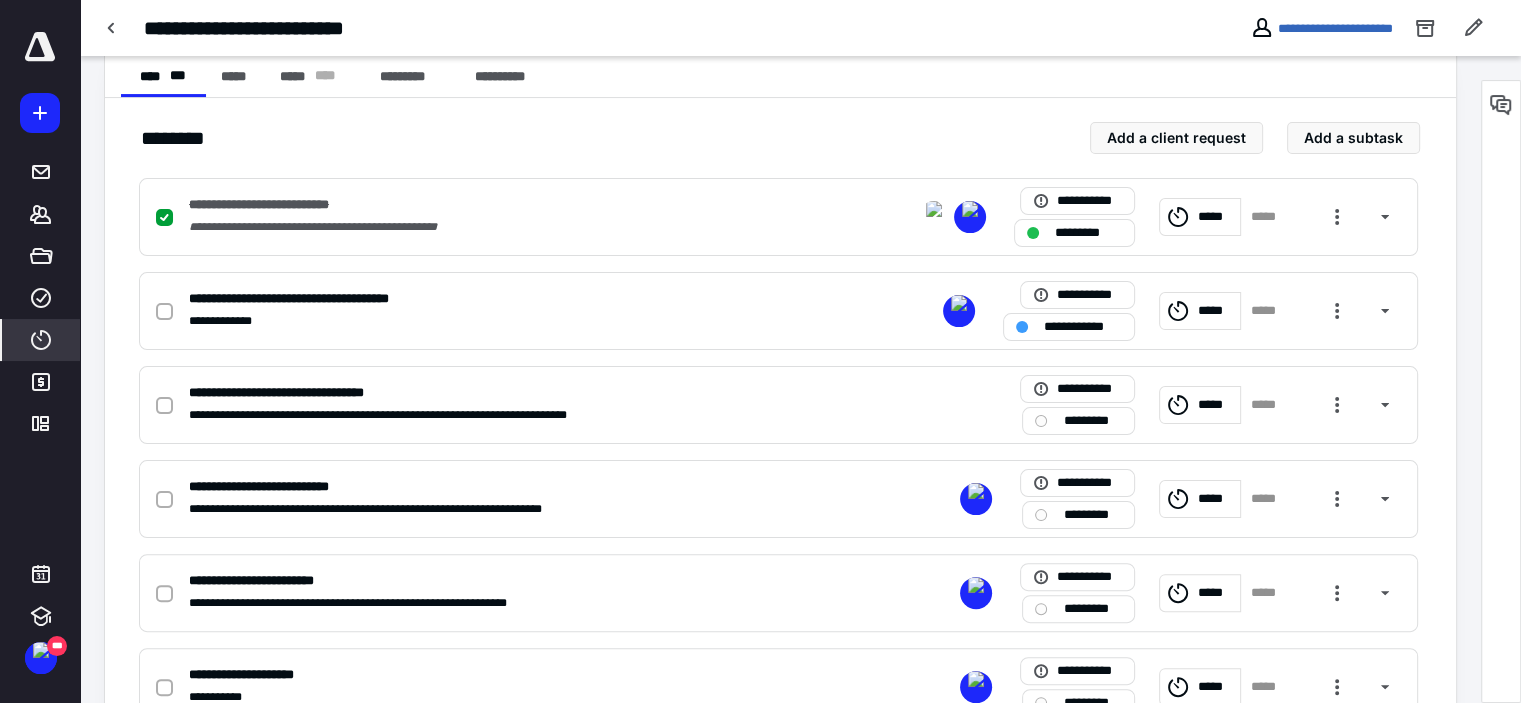 scroll, scrollTop: 0, scrollLeft: 0, axis: both 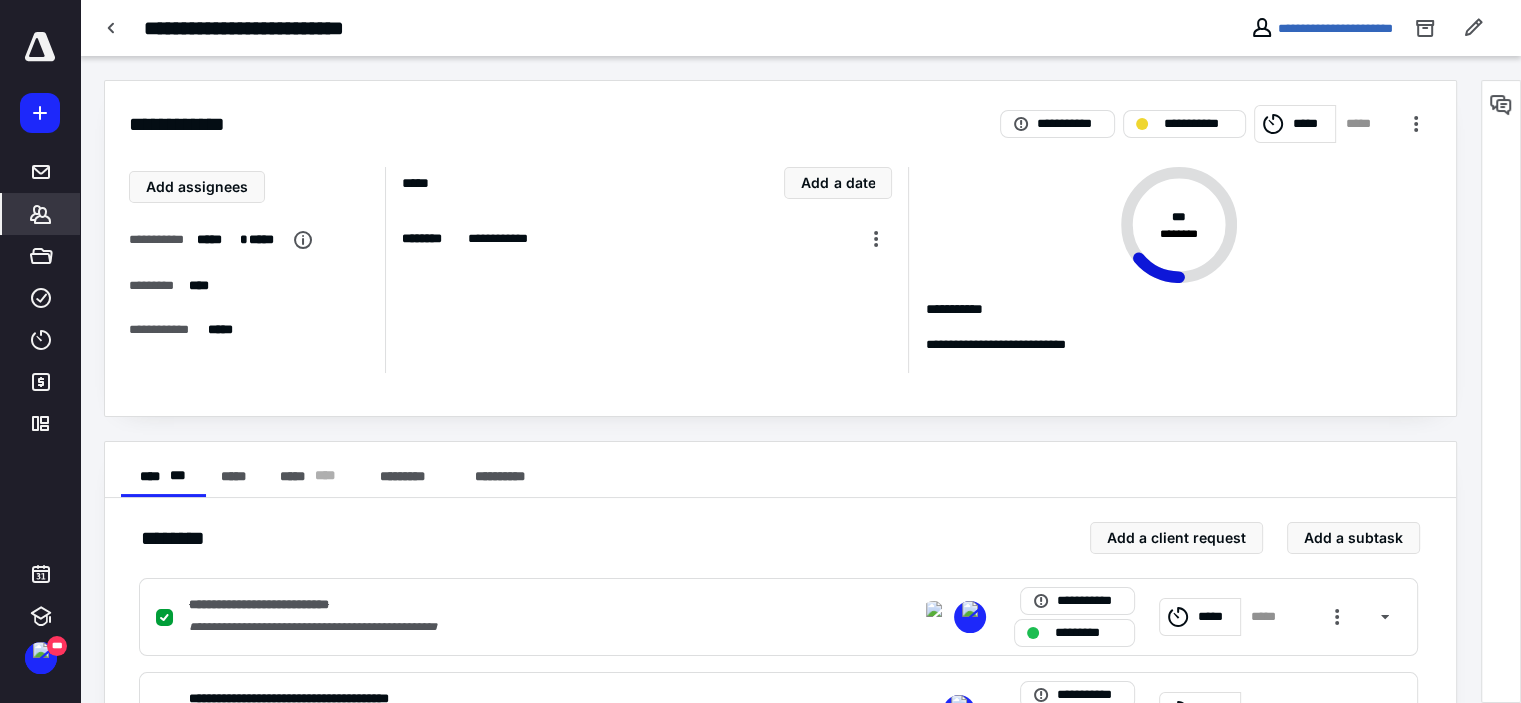 click 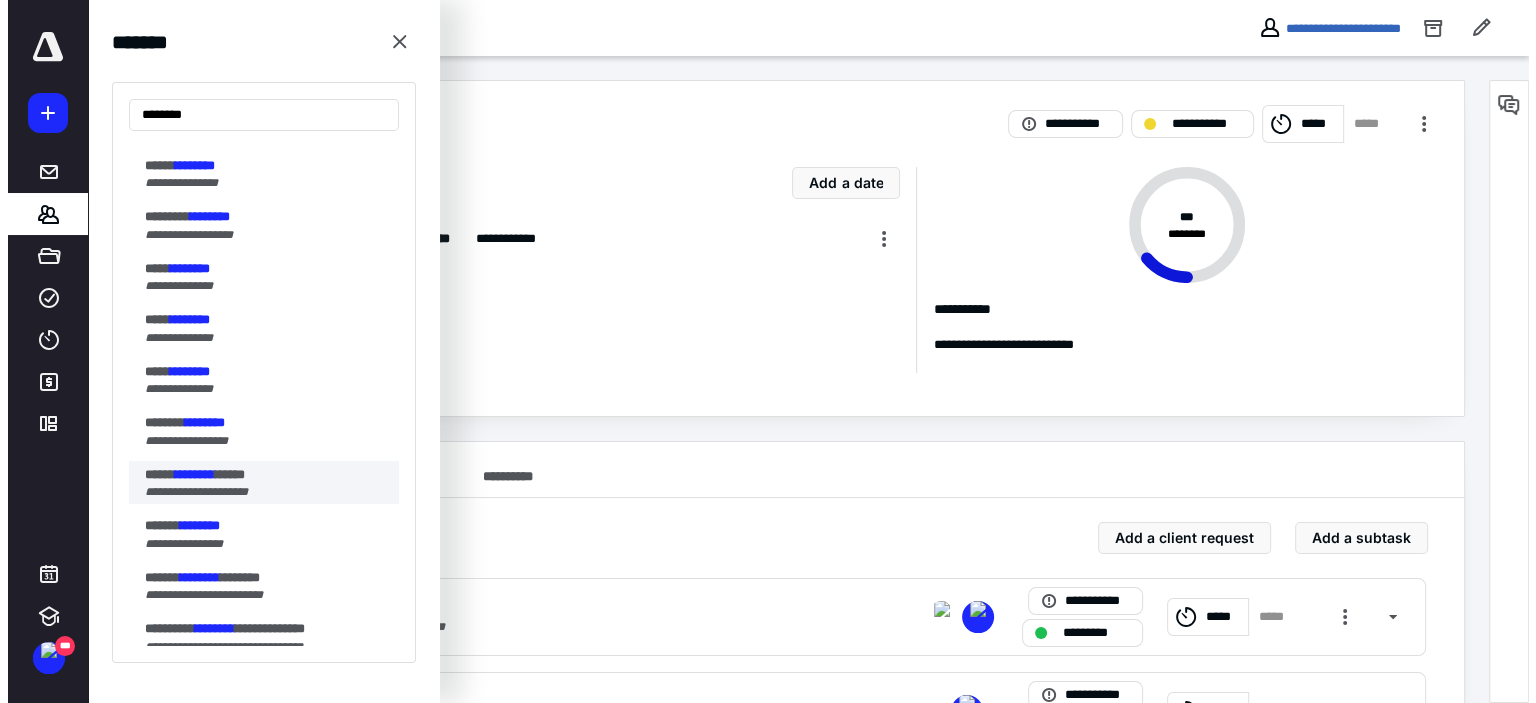scroll, scrollTop: 1000, scrollLeft: 0, axis: vertical 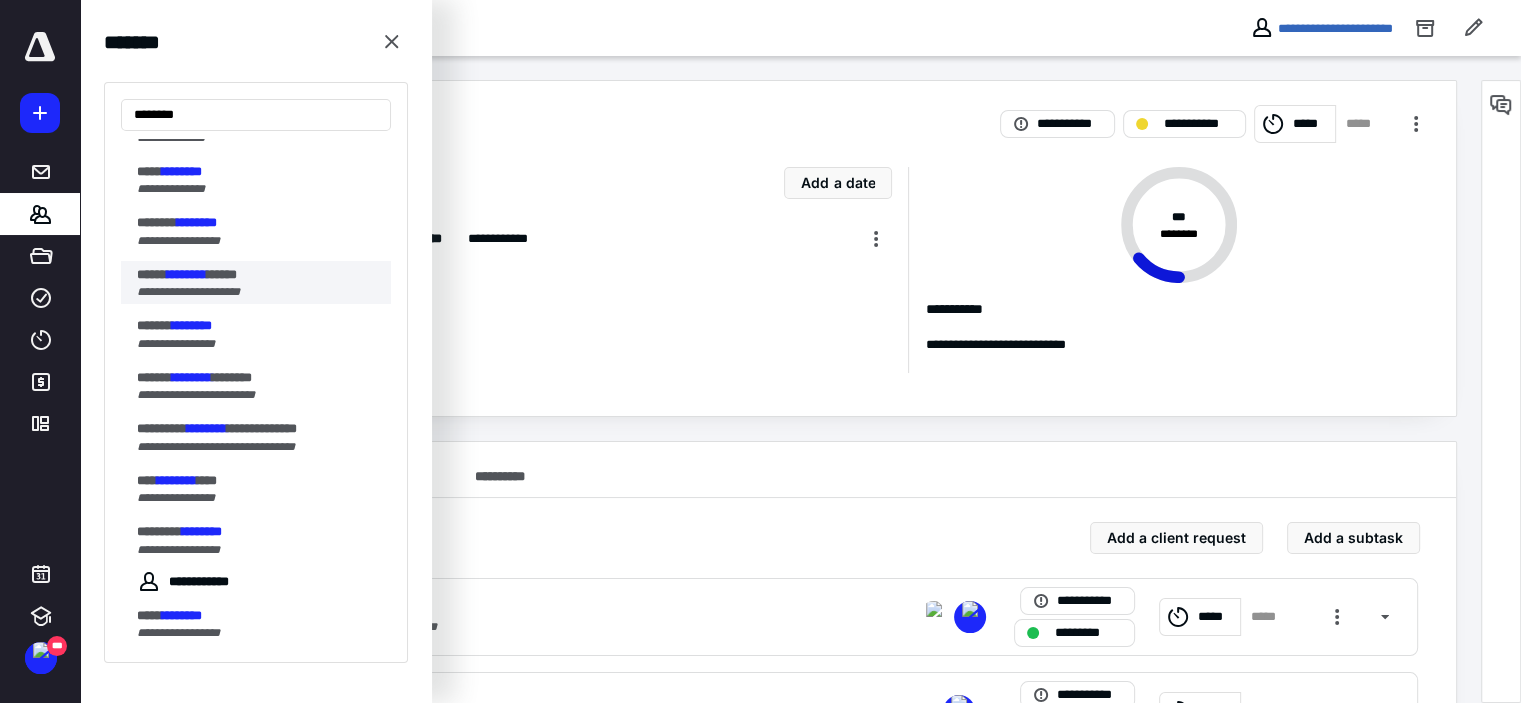 type on "********" 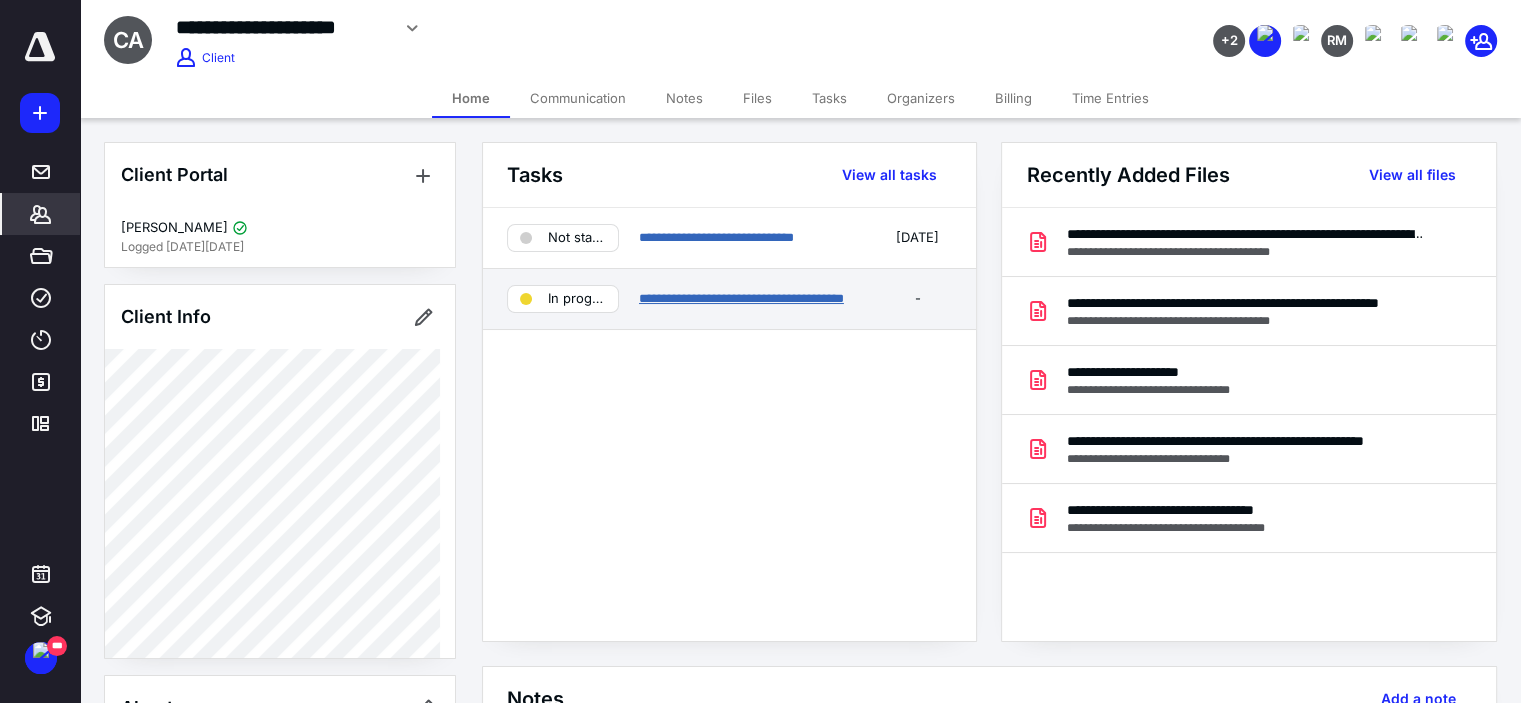 click on "**********" at bounding box center (741, 298) 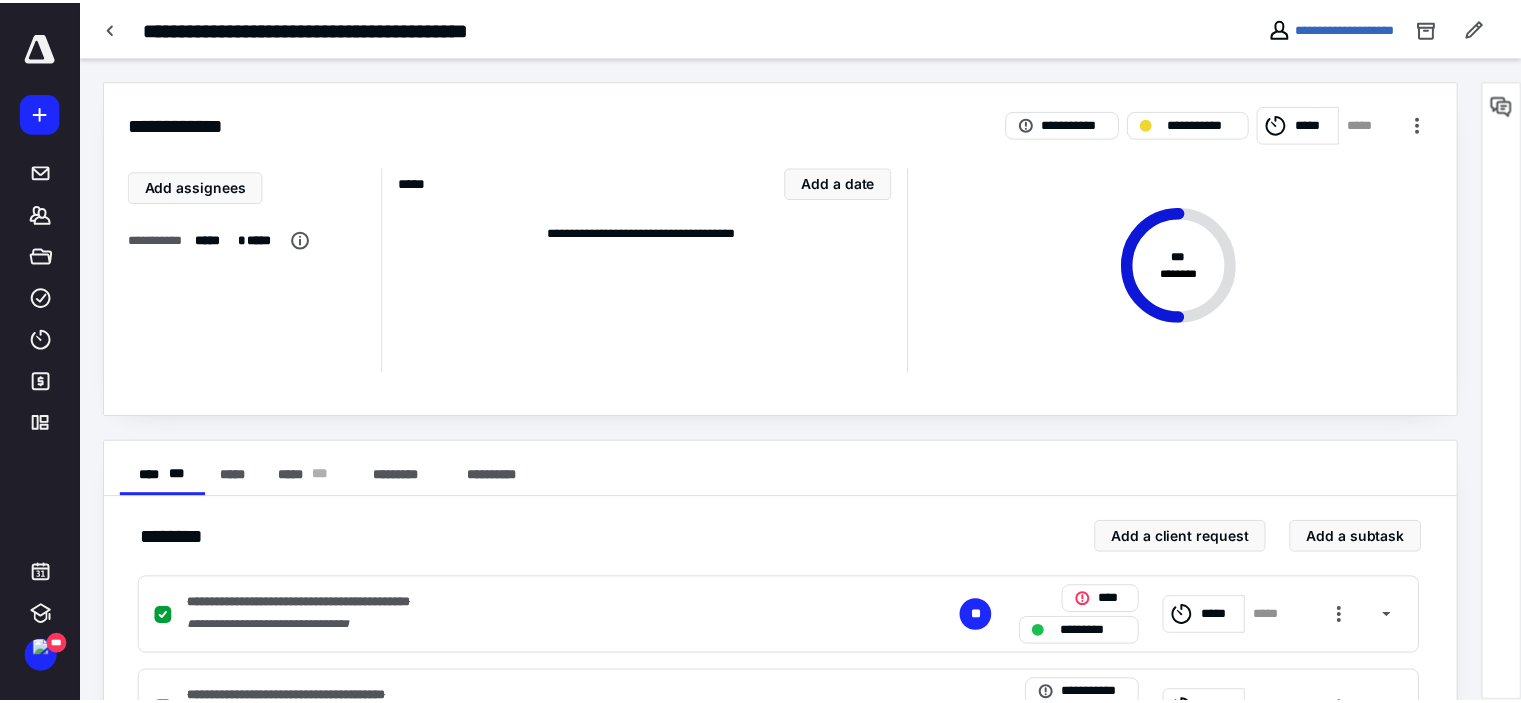 scroll, scrollTop: 283, scrollLeft: 0, axis: vertical 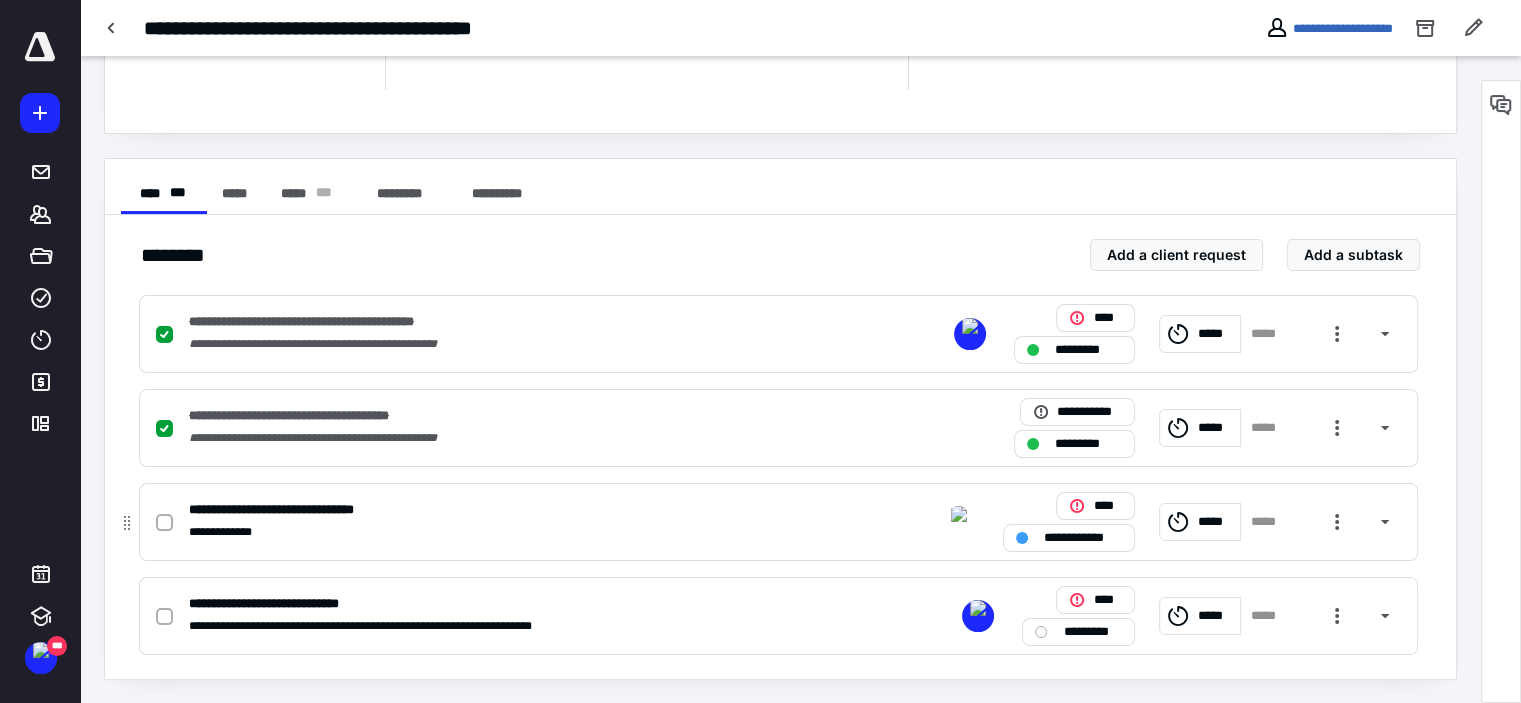 click on "**********" at bounding box center (516, 532) 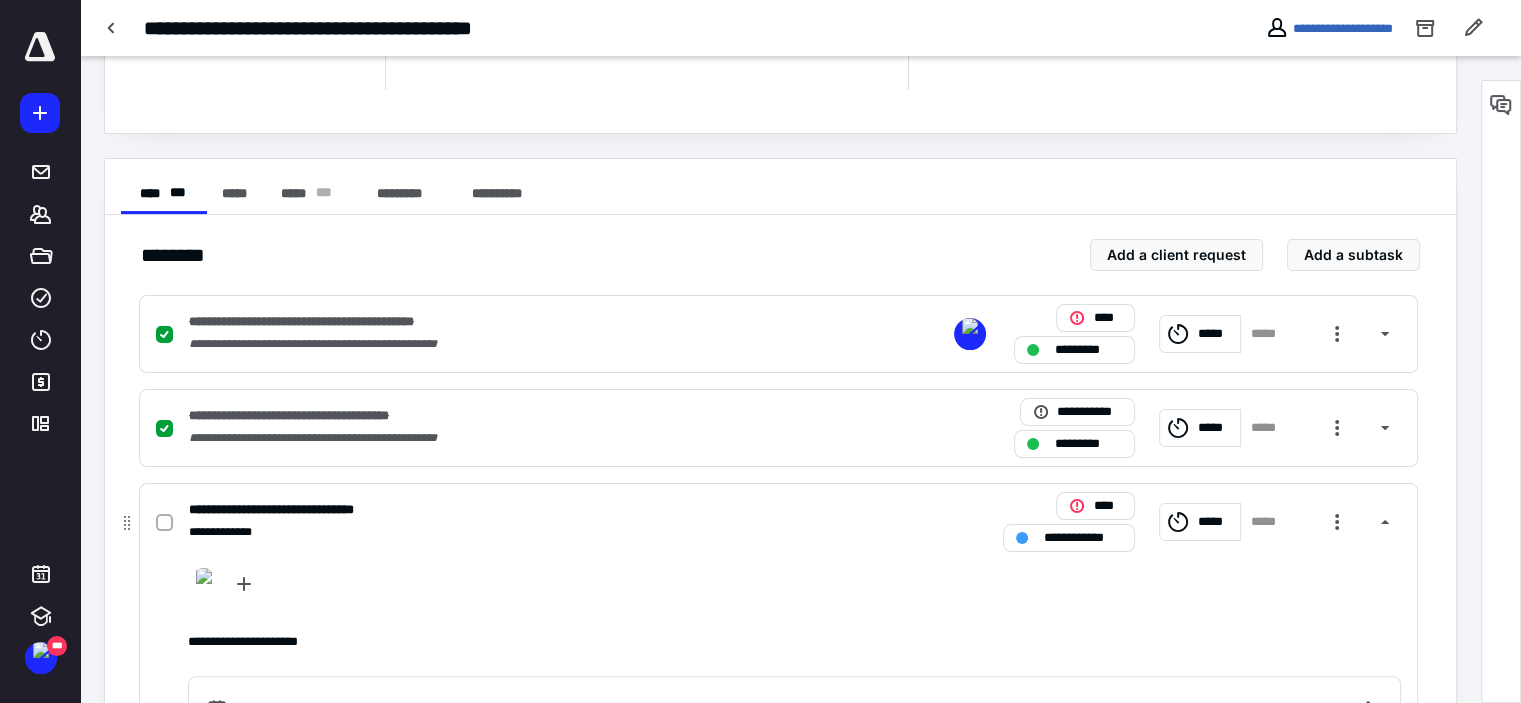 click on "**********" at bounding box center (516, 510) 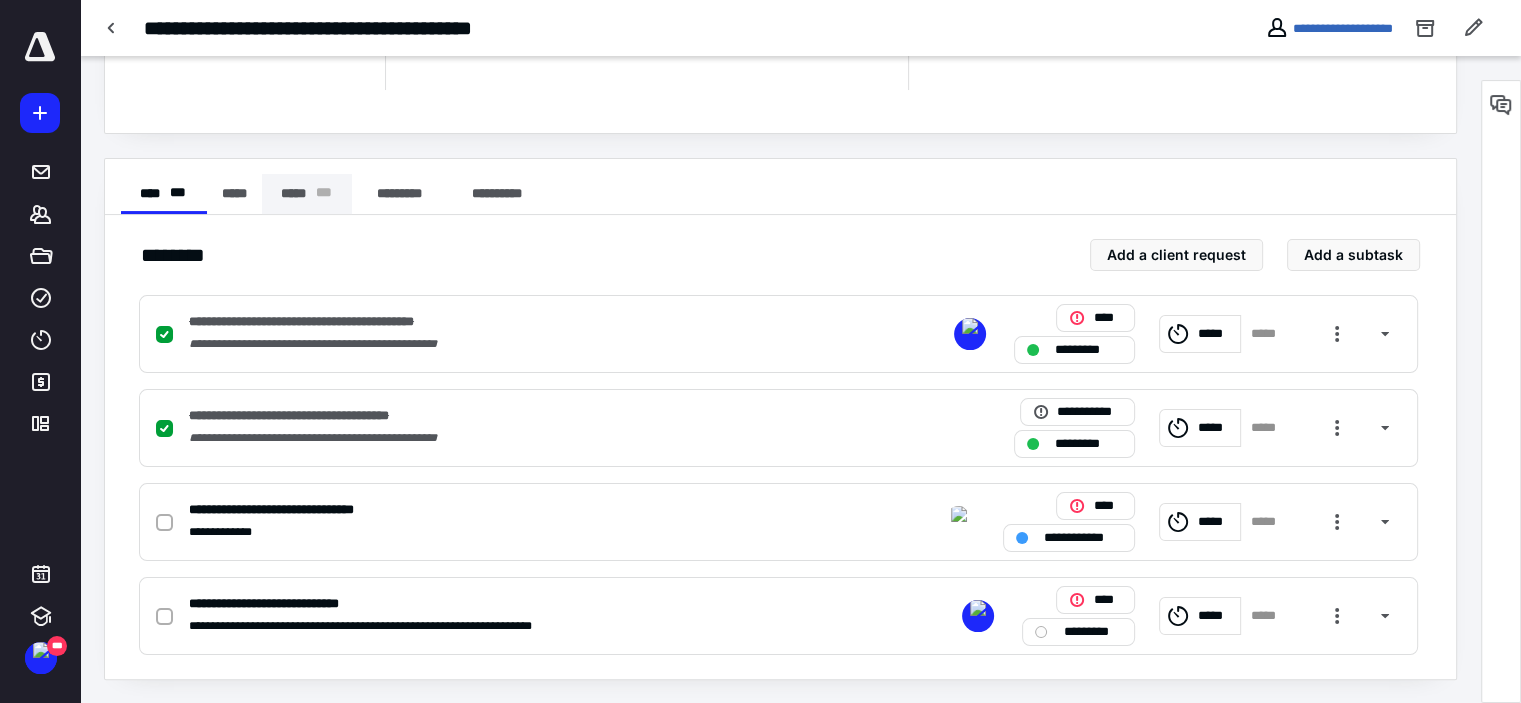 click on "***** * * *" at bounding box center (307, 194) 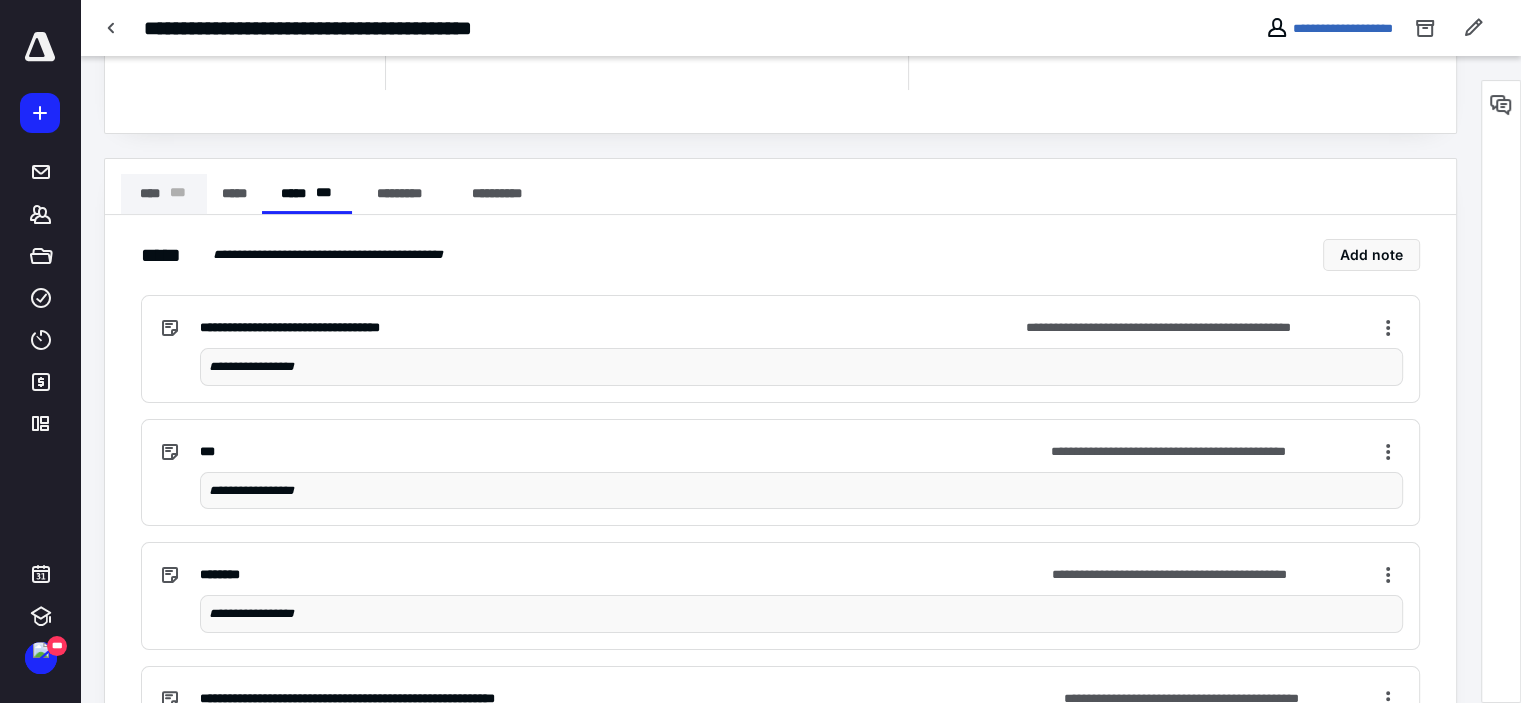 drag, startPoint x: 156, startPoint y: 192, endPoint x: 154, endPoint y: 202, distance: 10.198039 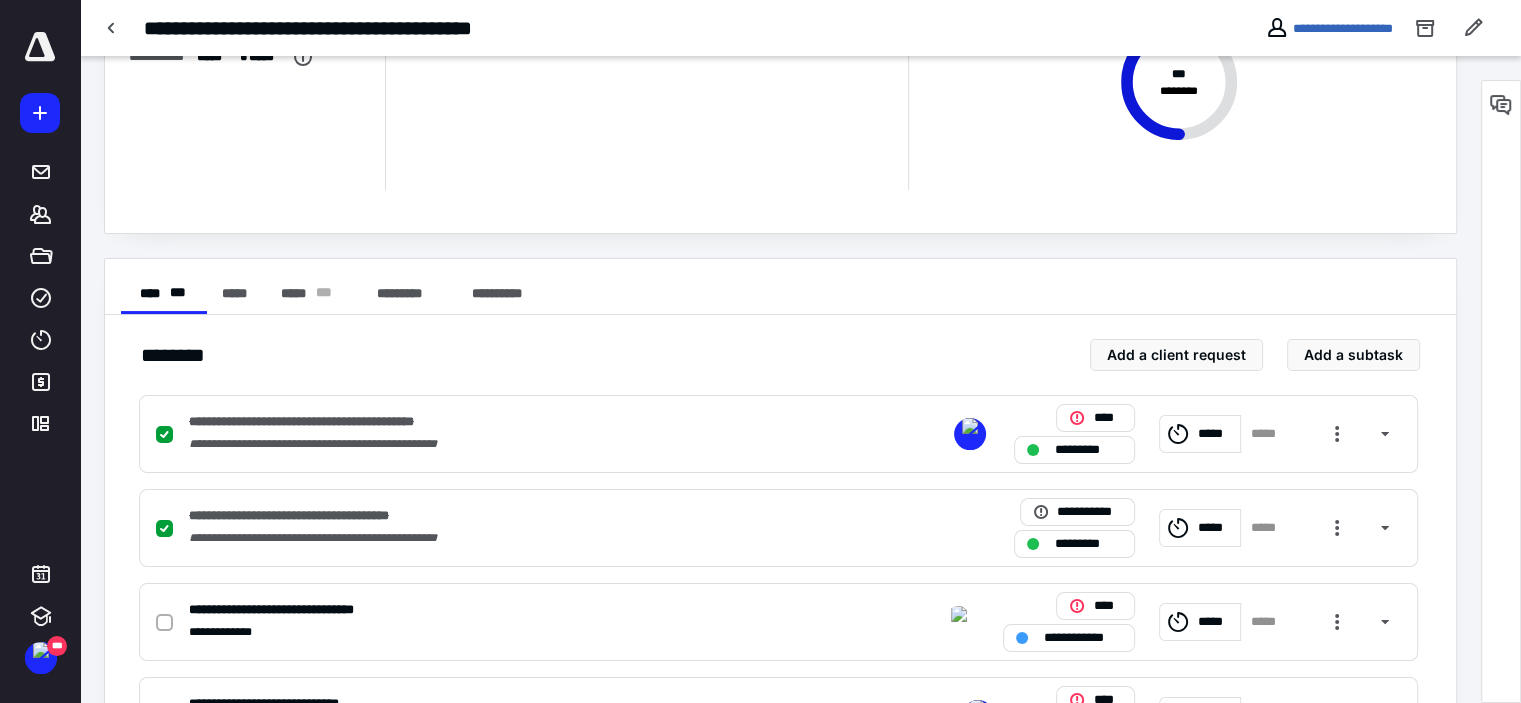 scroll, scrollTop: 283, scrollLeft: 0, axis: vertical 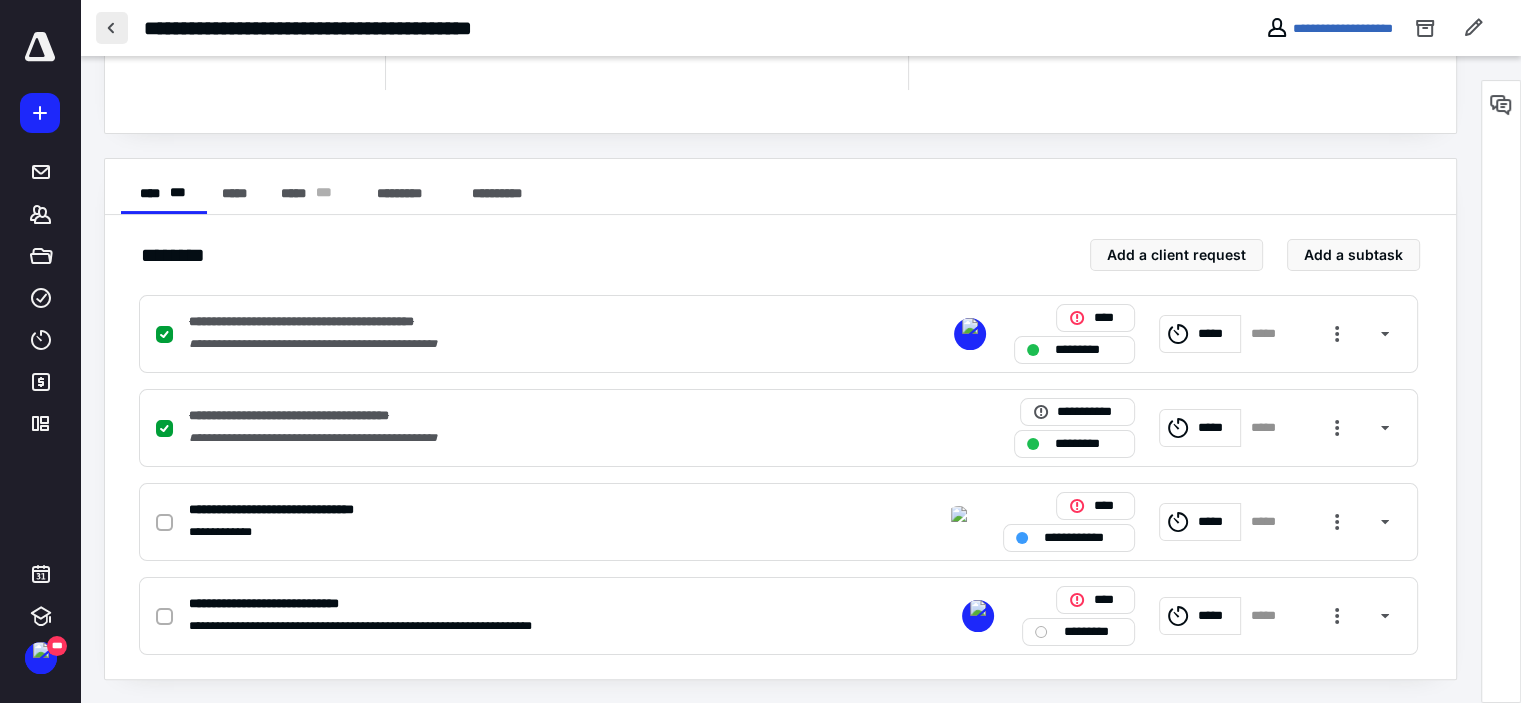 click at bounding box center (112, 28) 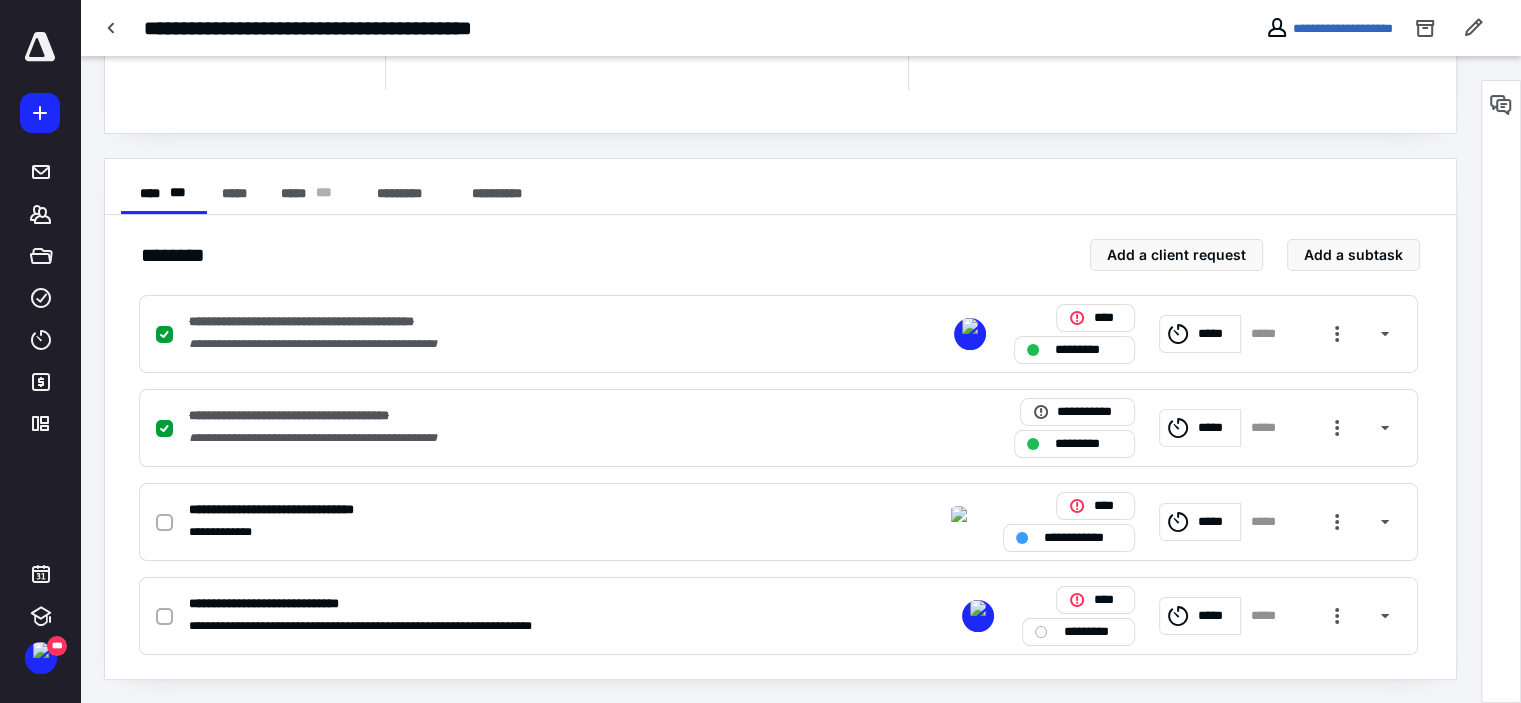 scroll, scrollTop: 0, scrollLeft: 0, axis: both 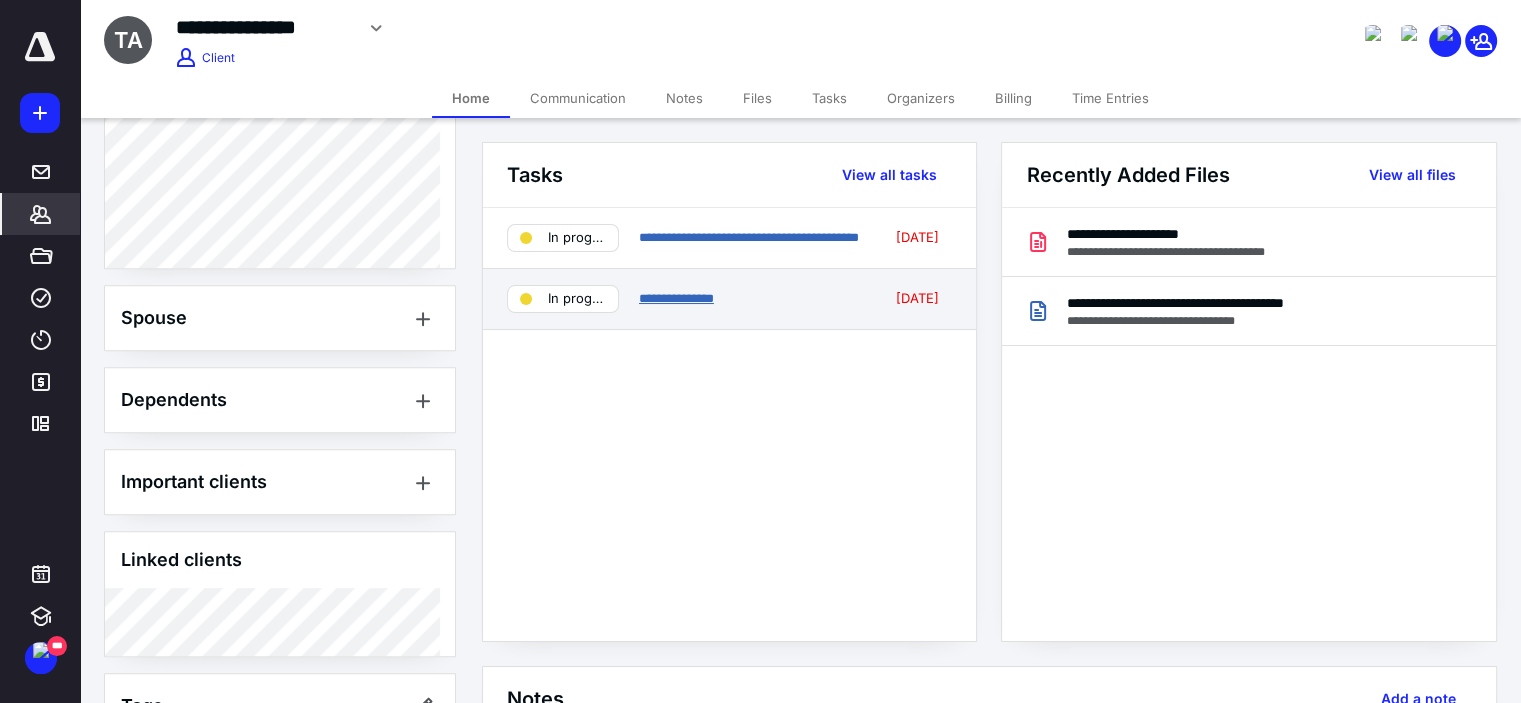 click on "**********" at bounding box center (676, 298) 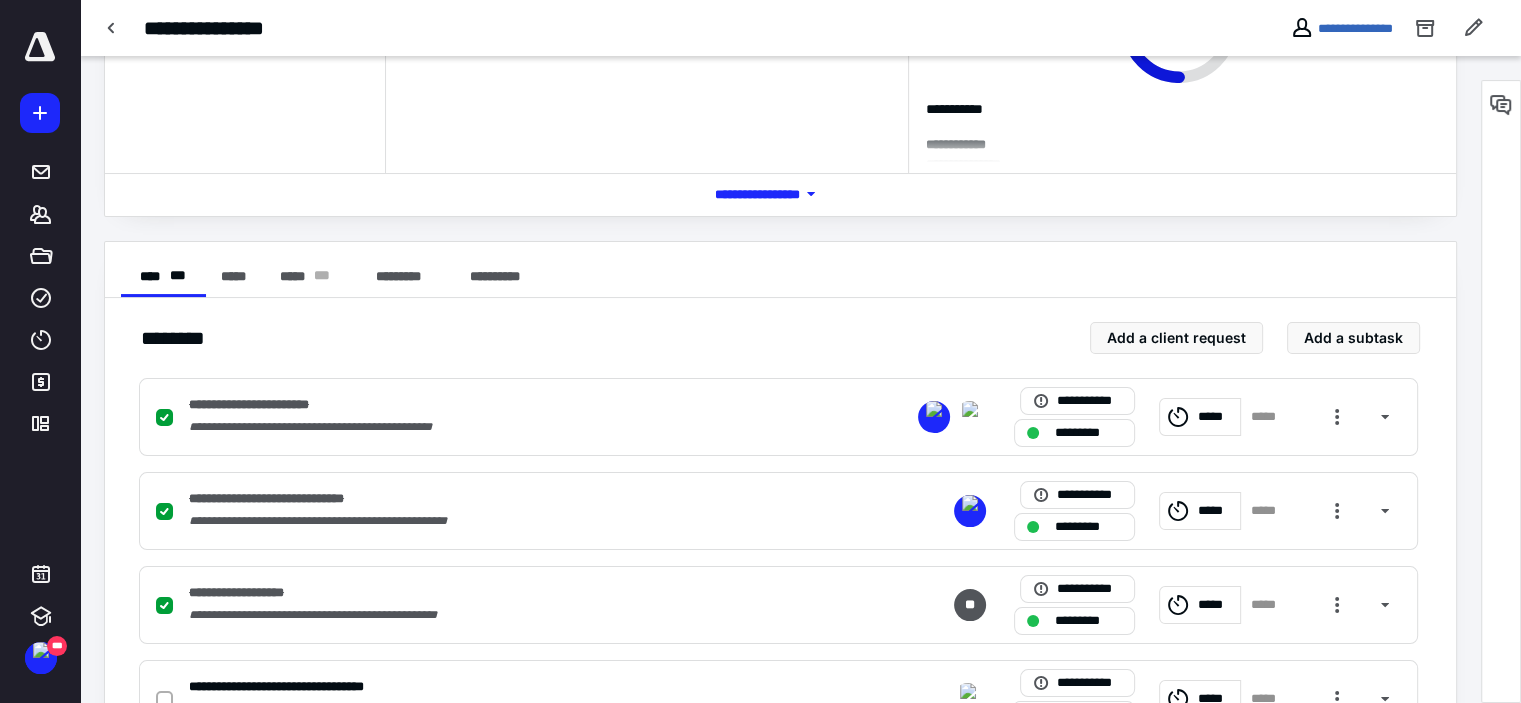 scroll, scrollTop: 565, scrollLeft: 0, axis: vertical 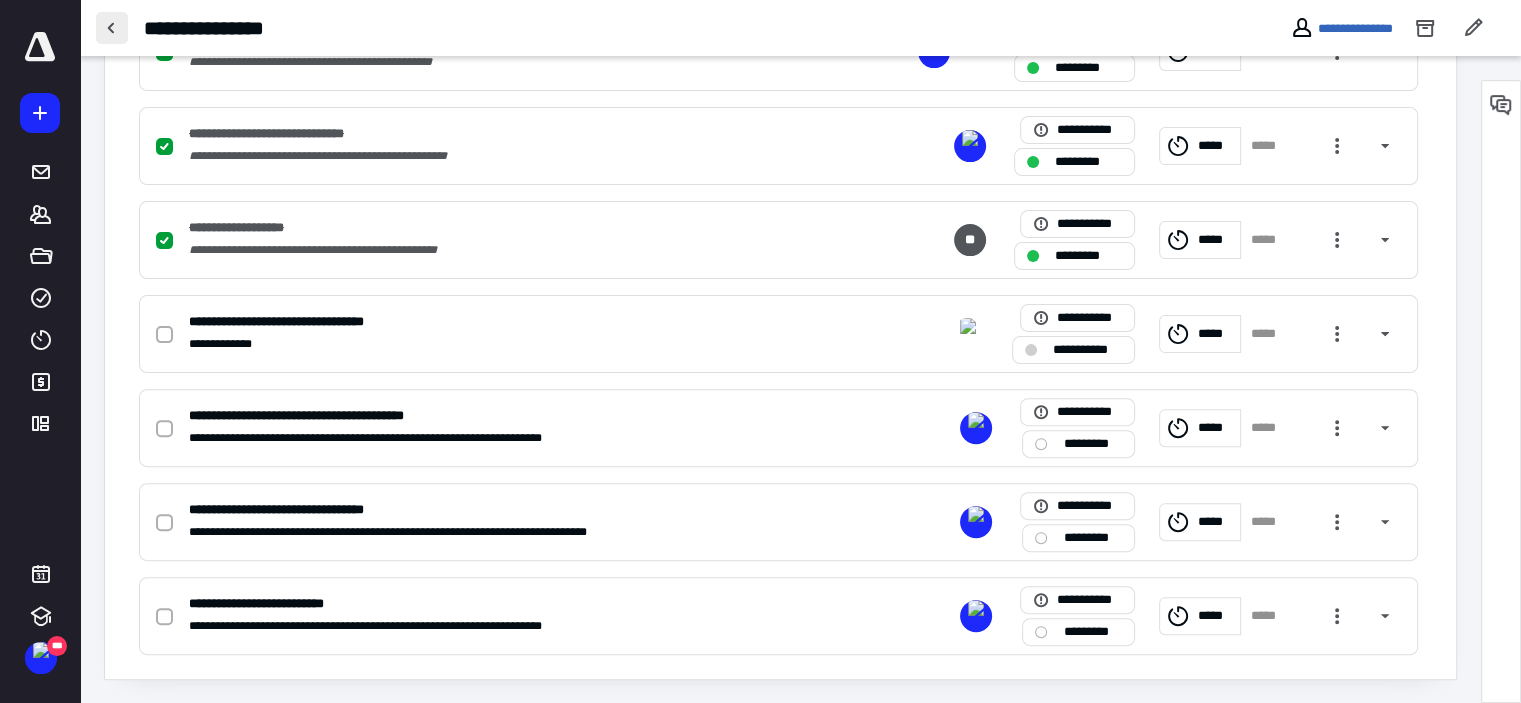 click at bounding box center (112, 28) 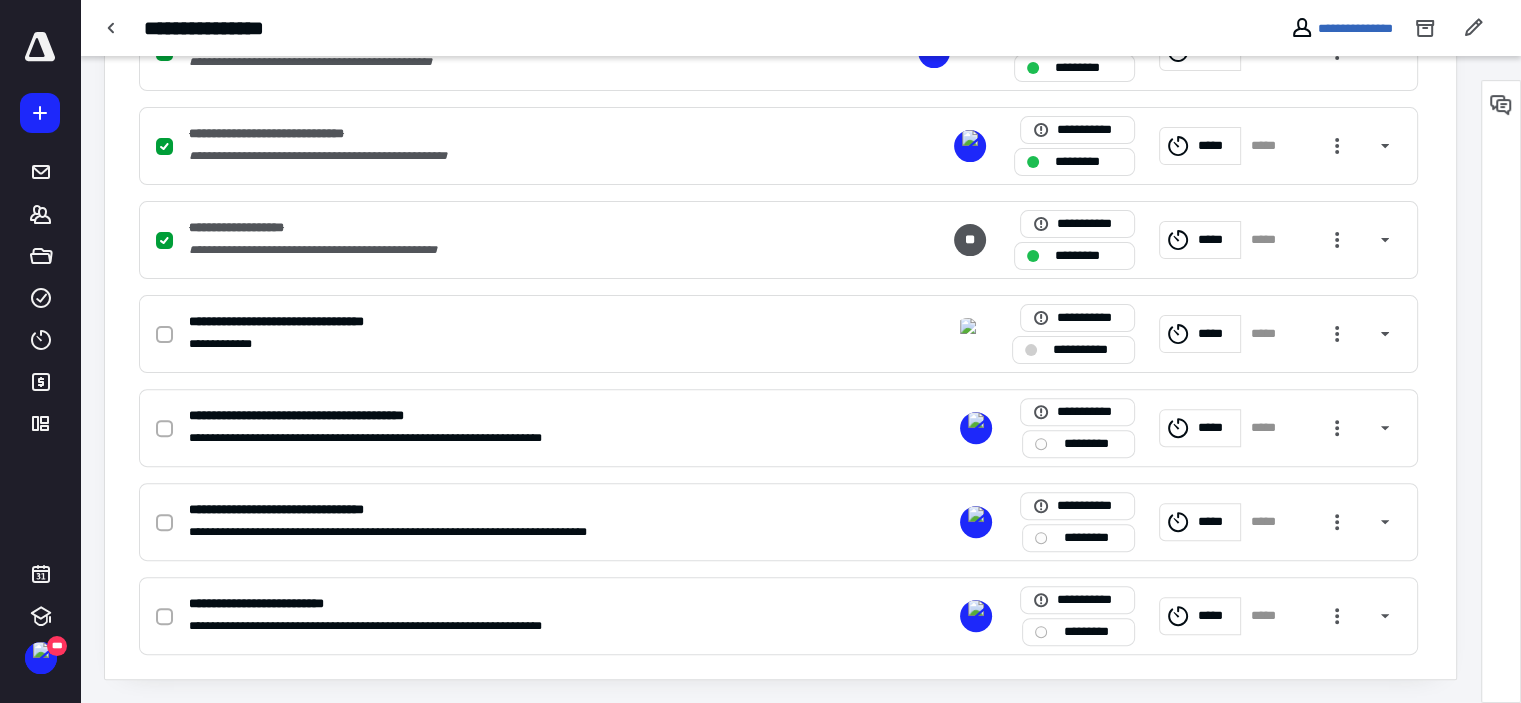 scroll, scrollTop: 0, scrollLeft: 0, axis: both 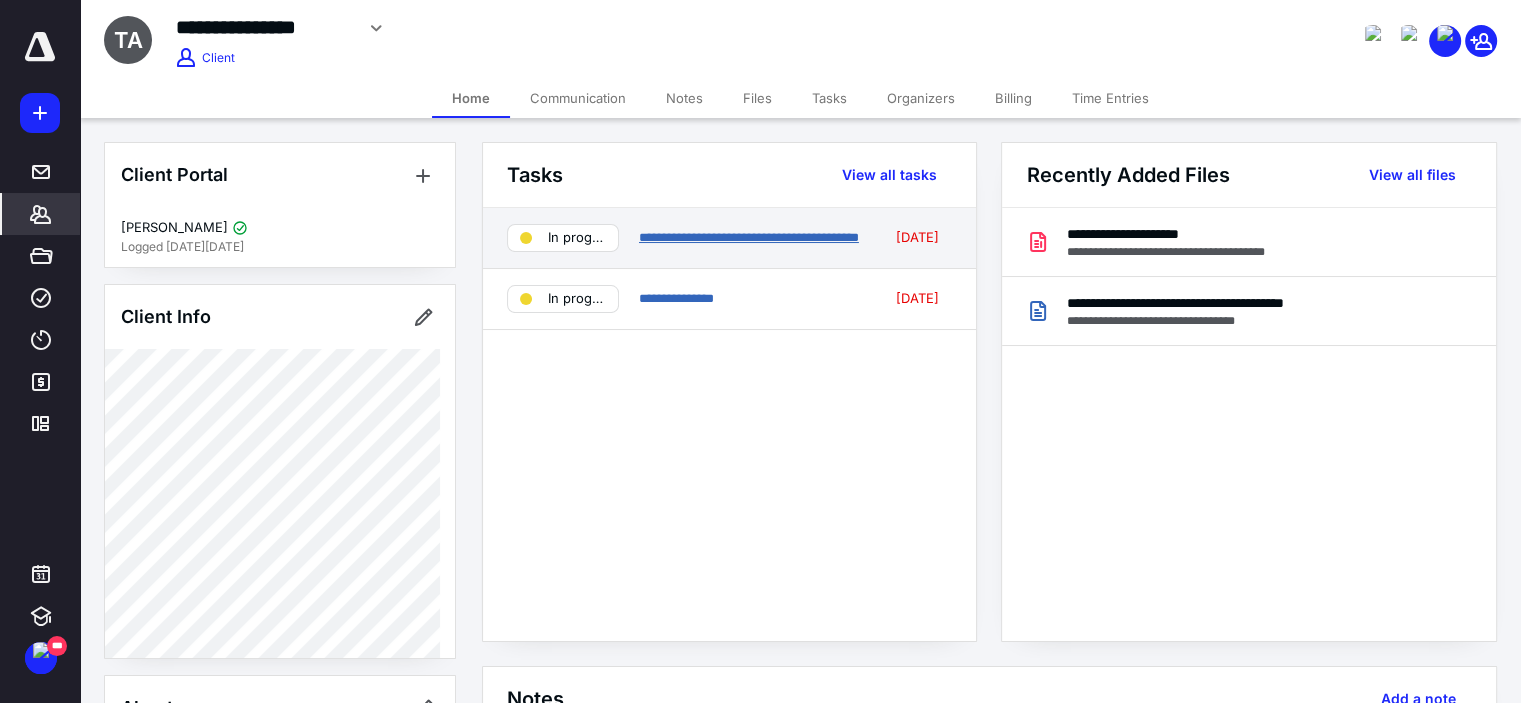 click on "**********" at bounding box center (749, 237) 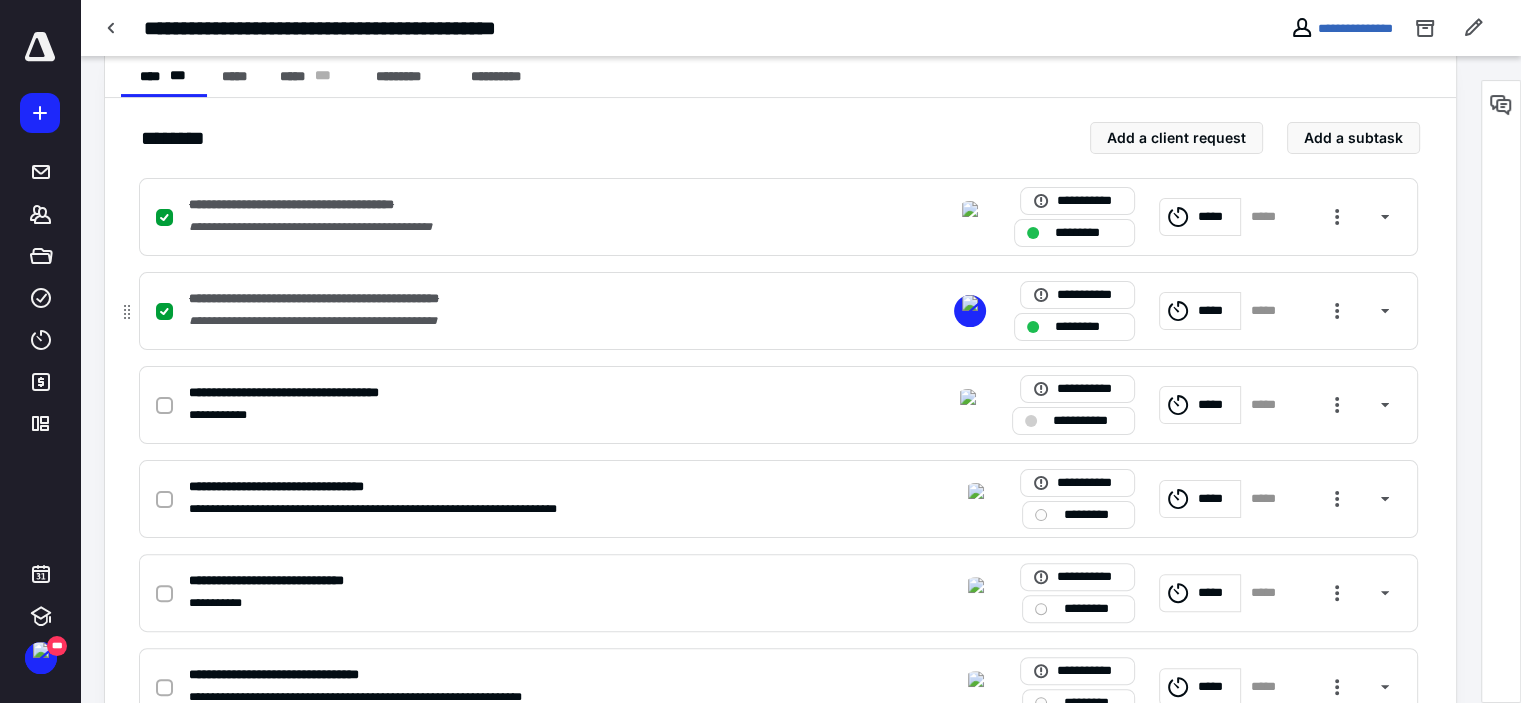 scroll, scrollTop: 471, scrollLeft: 0, axis: vertical 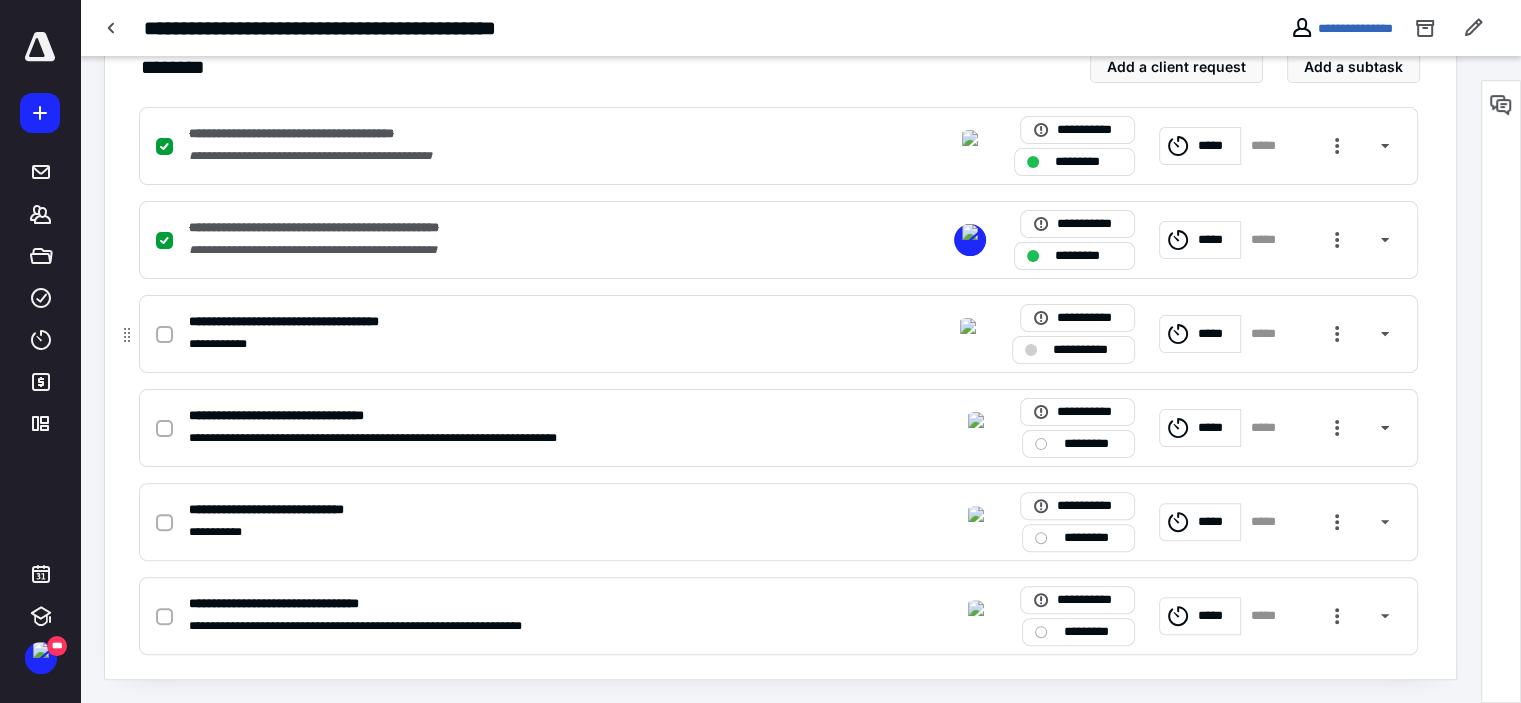 click on "**********" at bounding box center (516, 344) 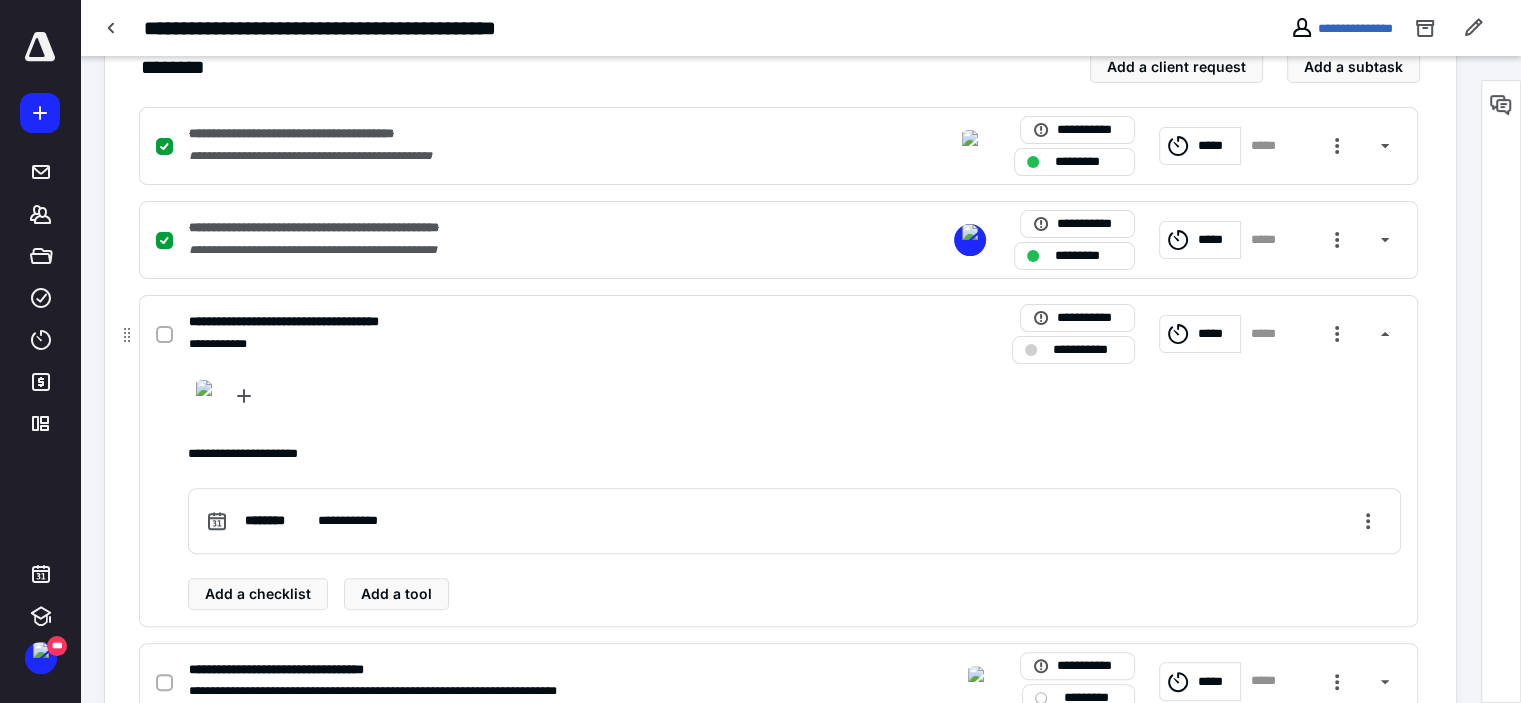 click on "**********" at bounding box center [516, 322] 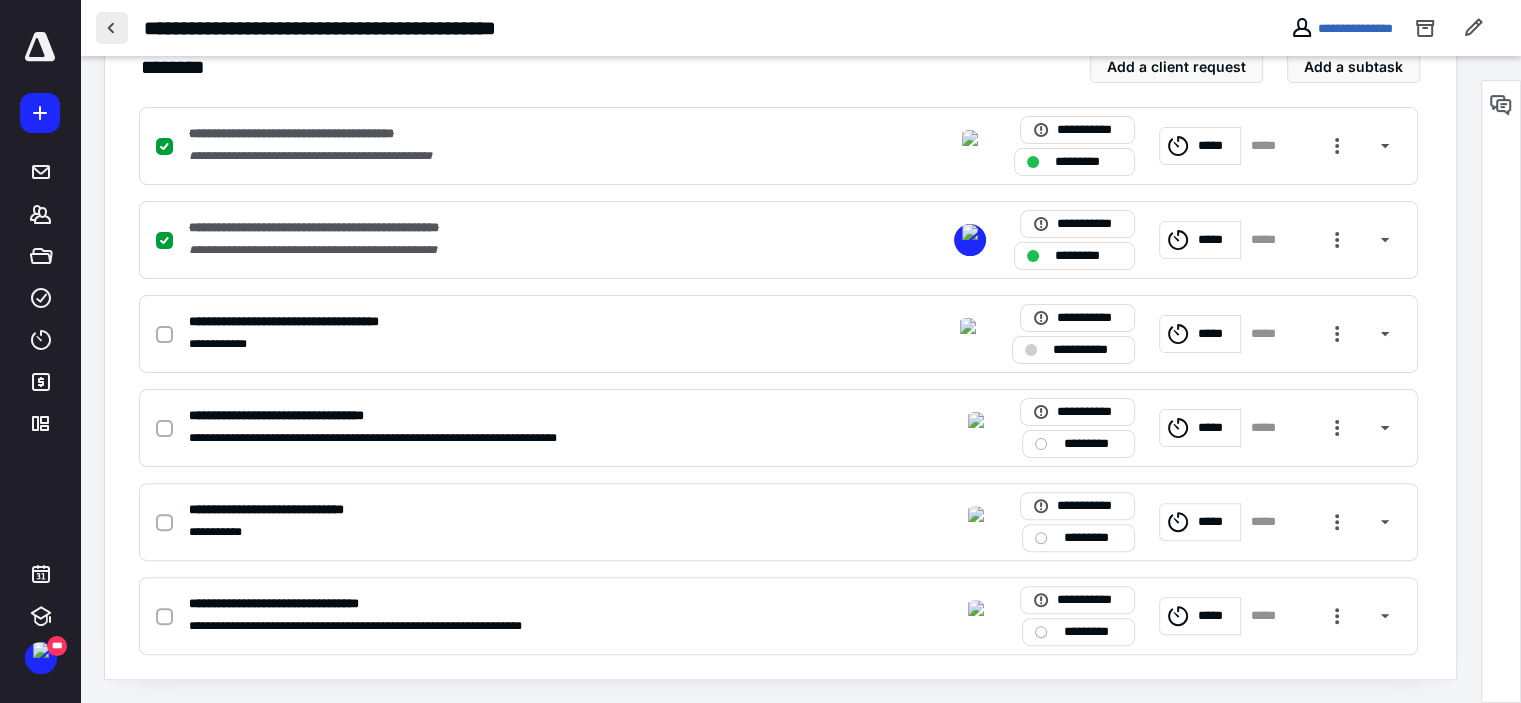 click at bounding box center [112, 28] 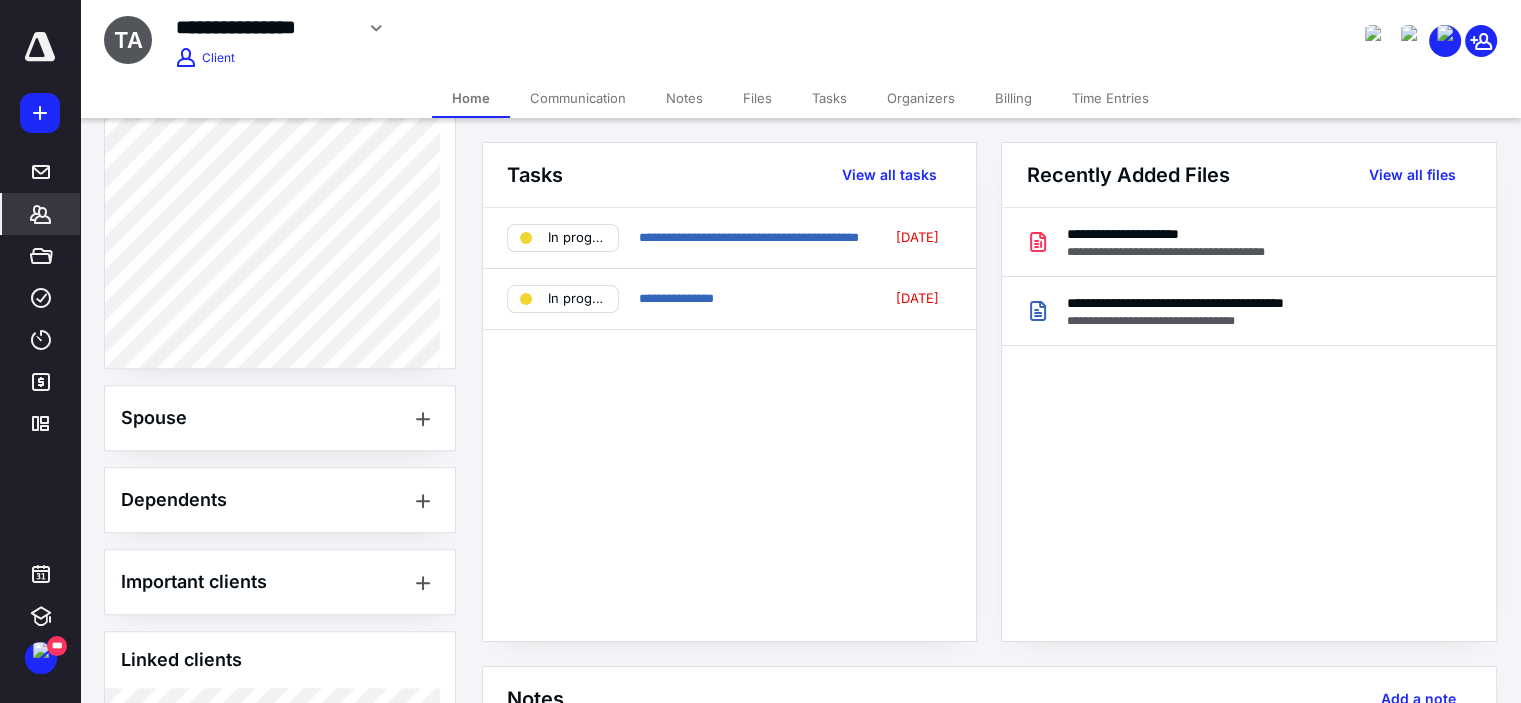 scroll, scrollTop: 1056, scrollLeft: 0, axis: vertical 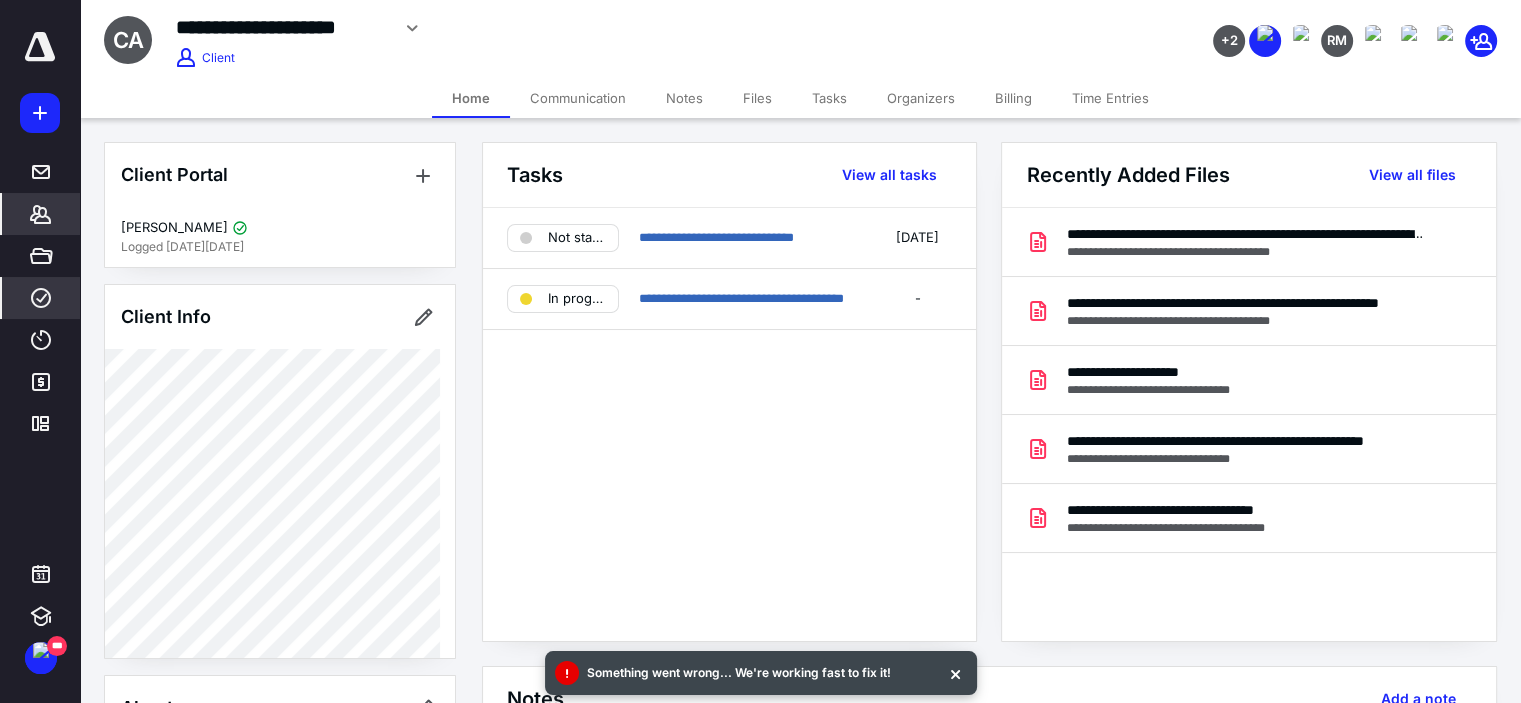 click 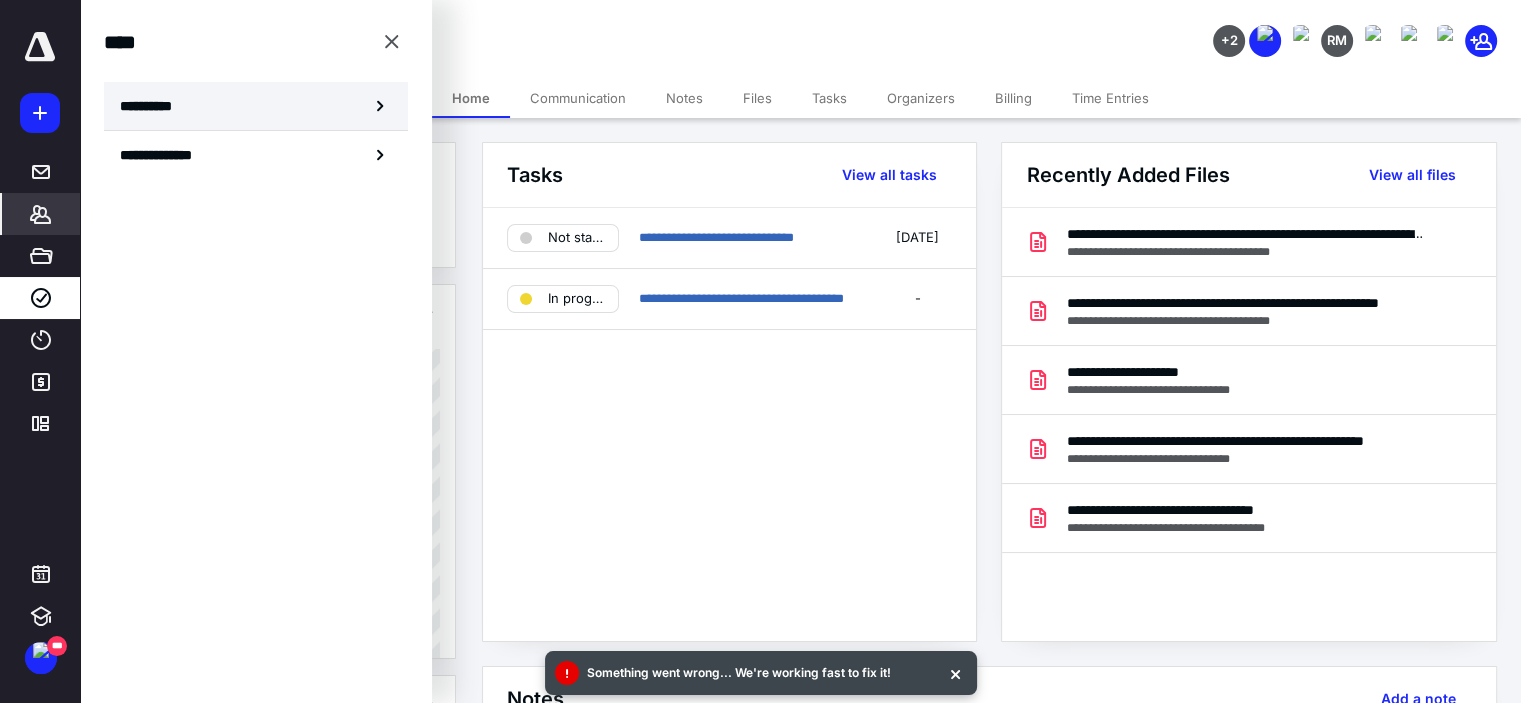 click on "**********" at bounding box center (154, 106) 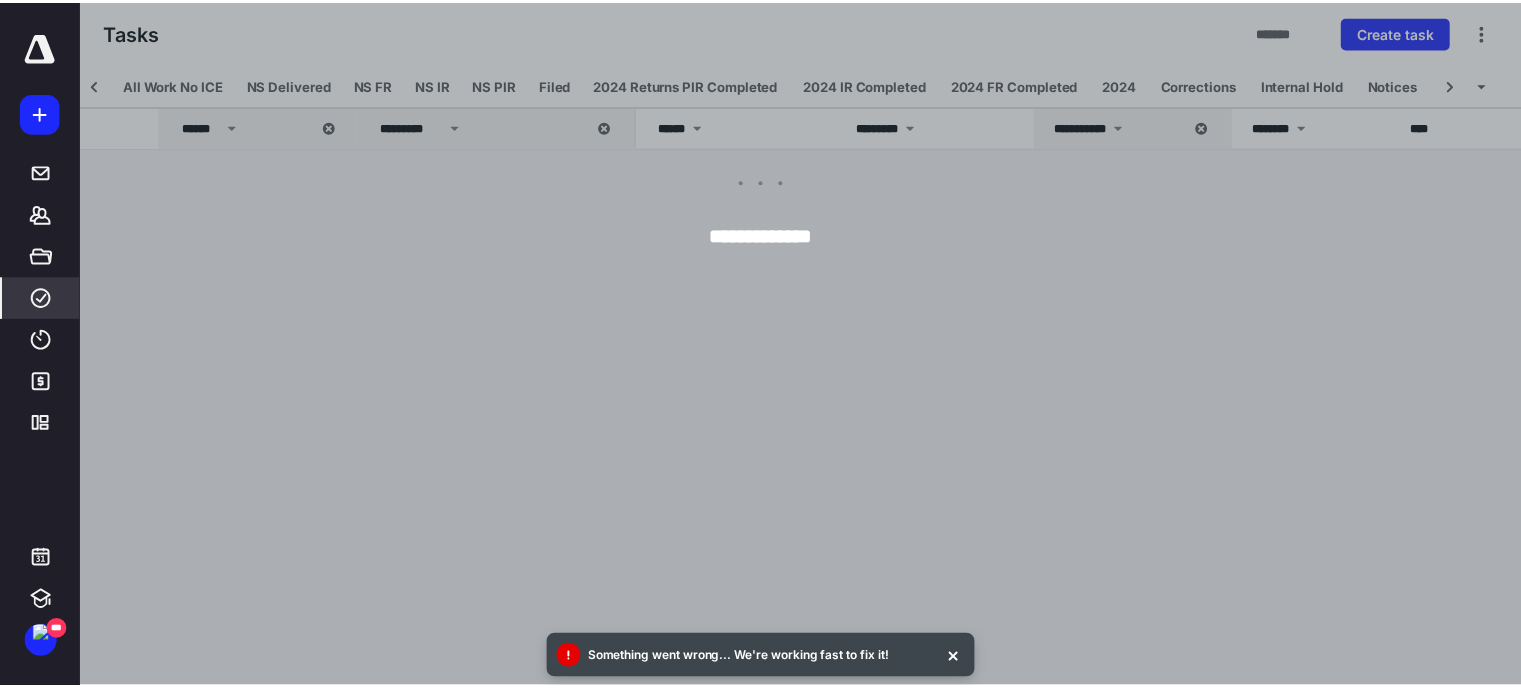 scroll, scrollTop: 0, scrollLeft: 323, axis: horizontal 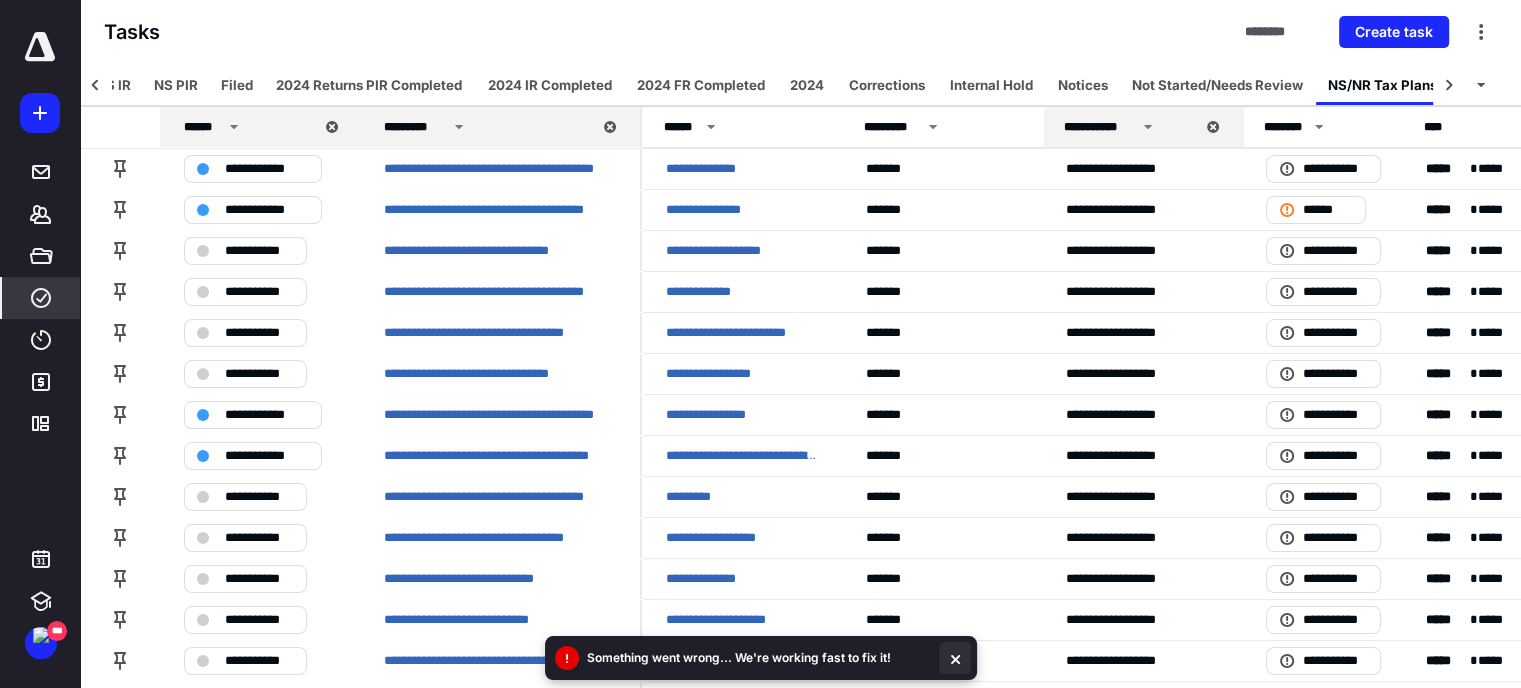 click at bounding box center [955, 658] 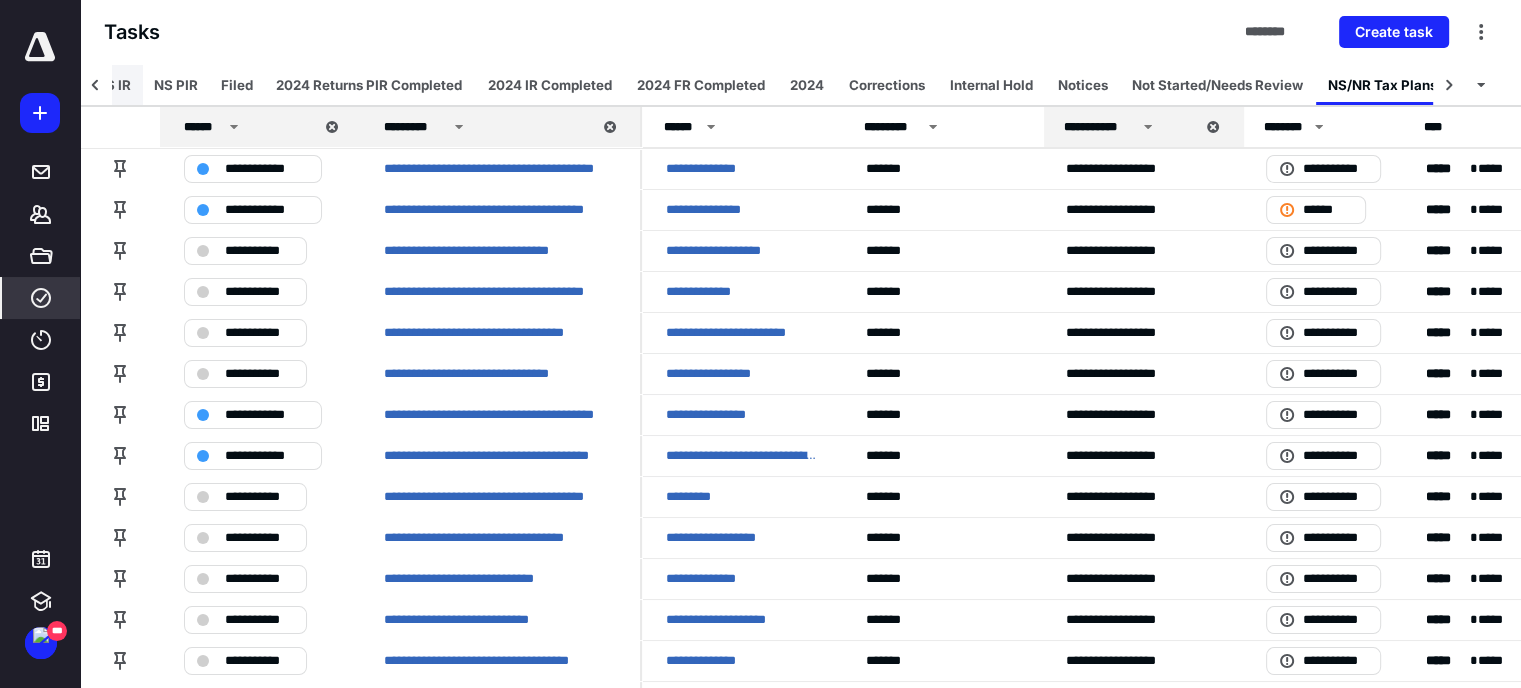 click on "NS IR" at bounding box center [113, 85] 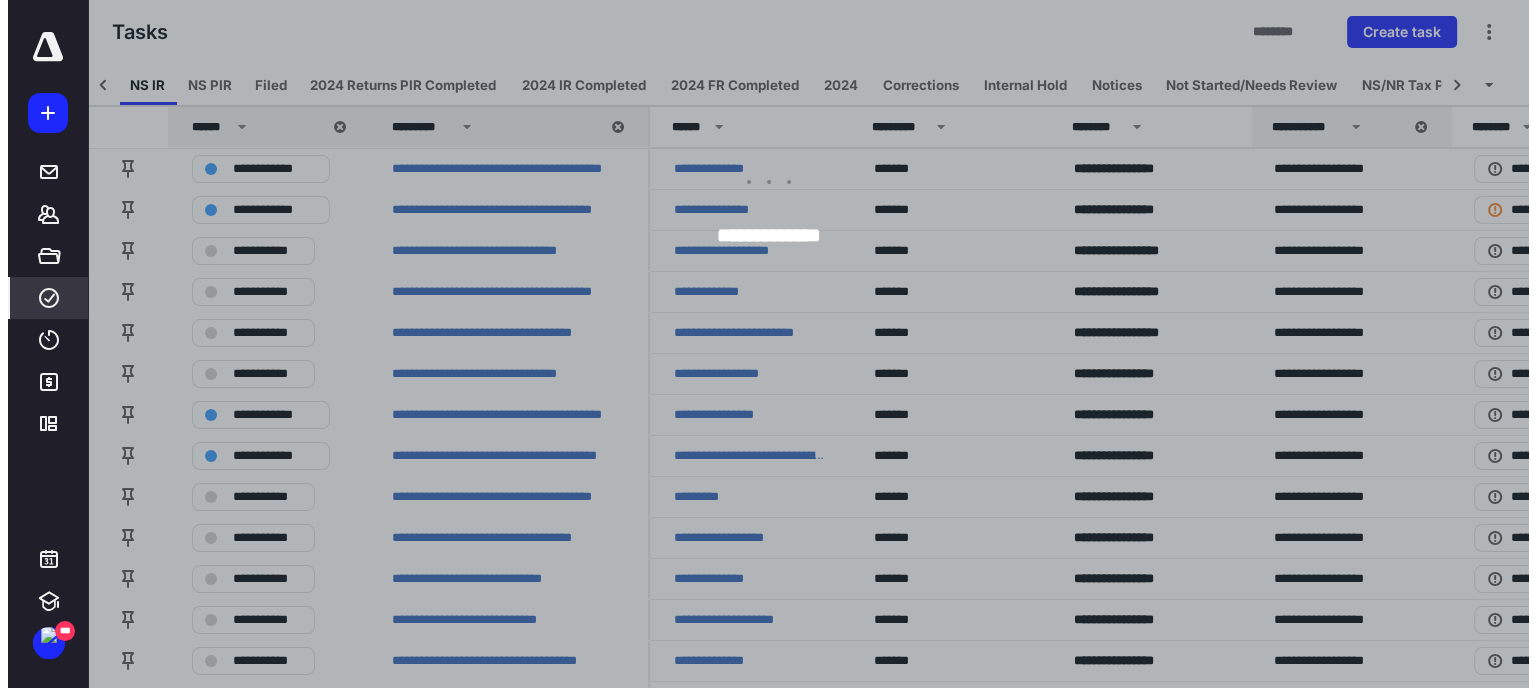 scroll, scrollTop: 0, scrollLeft: 295, axis: horizontal 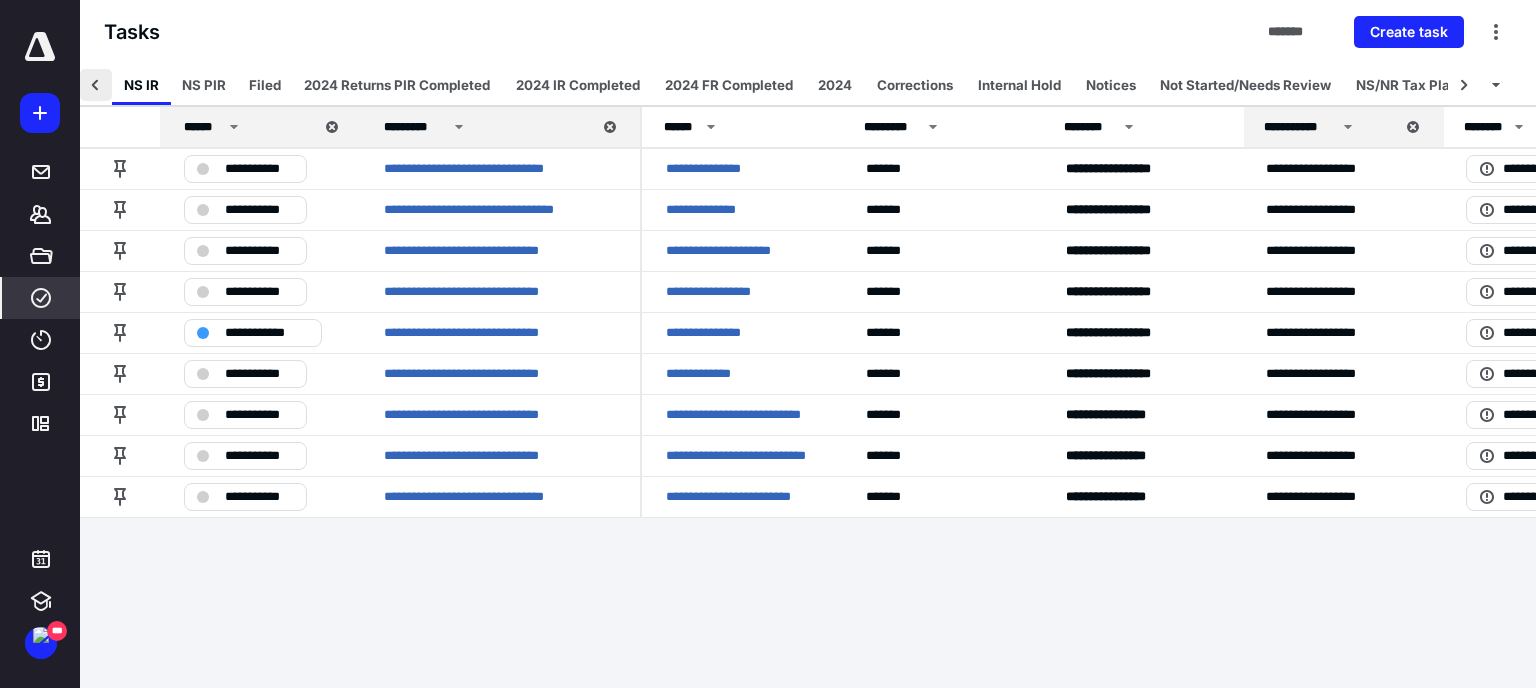 click at bounding box center [96, 85] 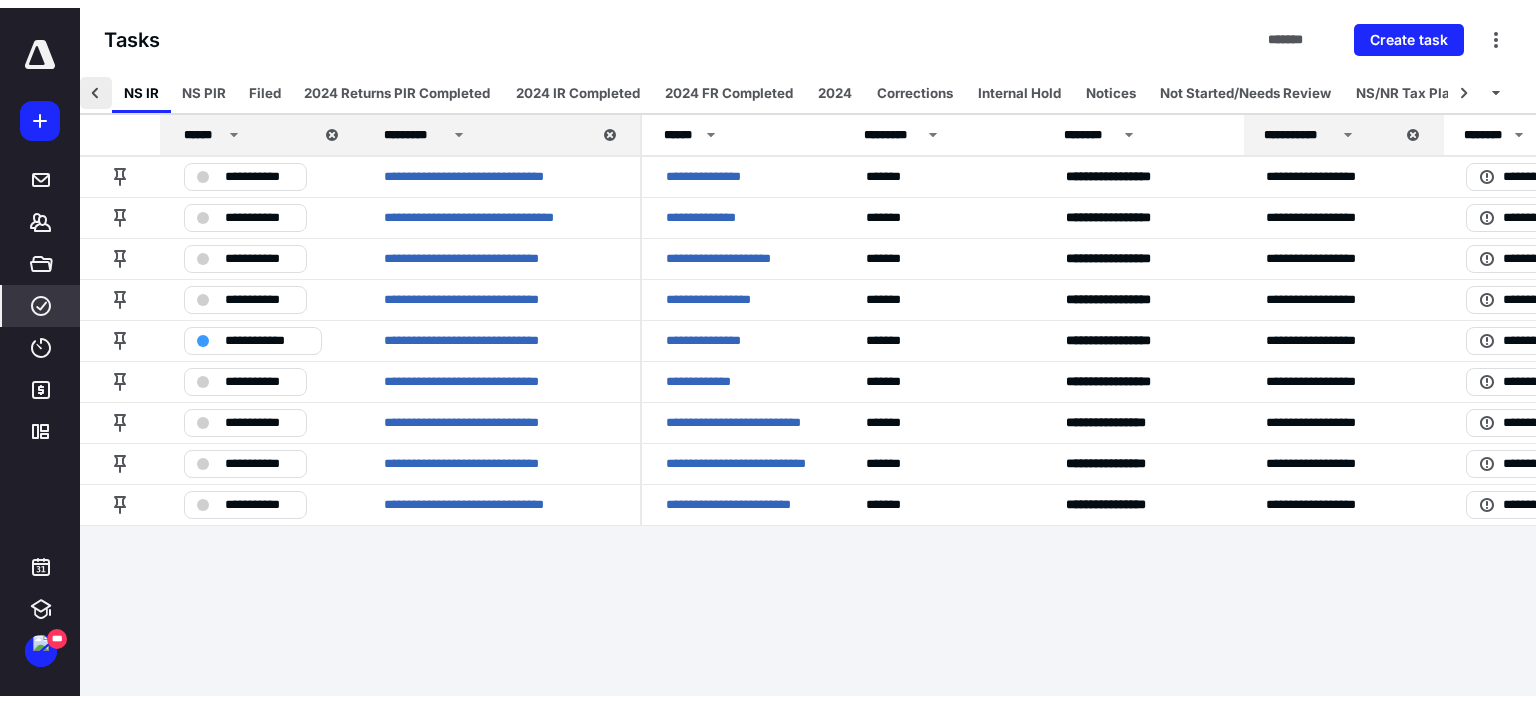 scroll, scrollTop: 0, scrollLeft: 0, axis: both 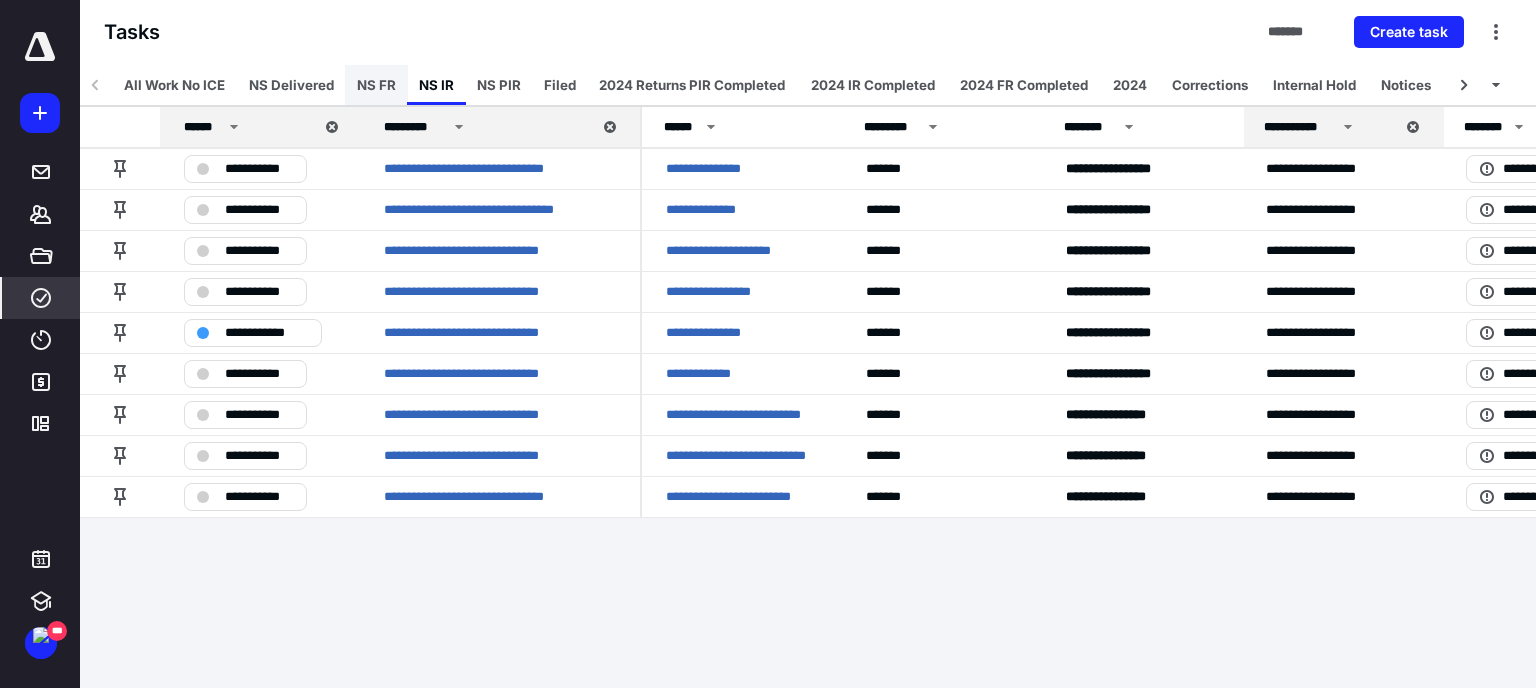 click on "NS FR" at bounding box center [376, 85] 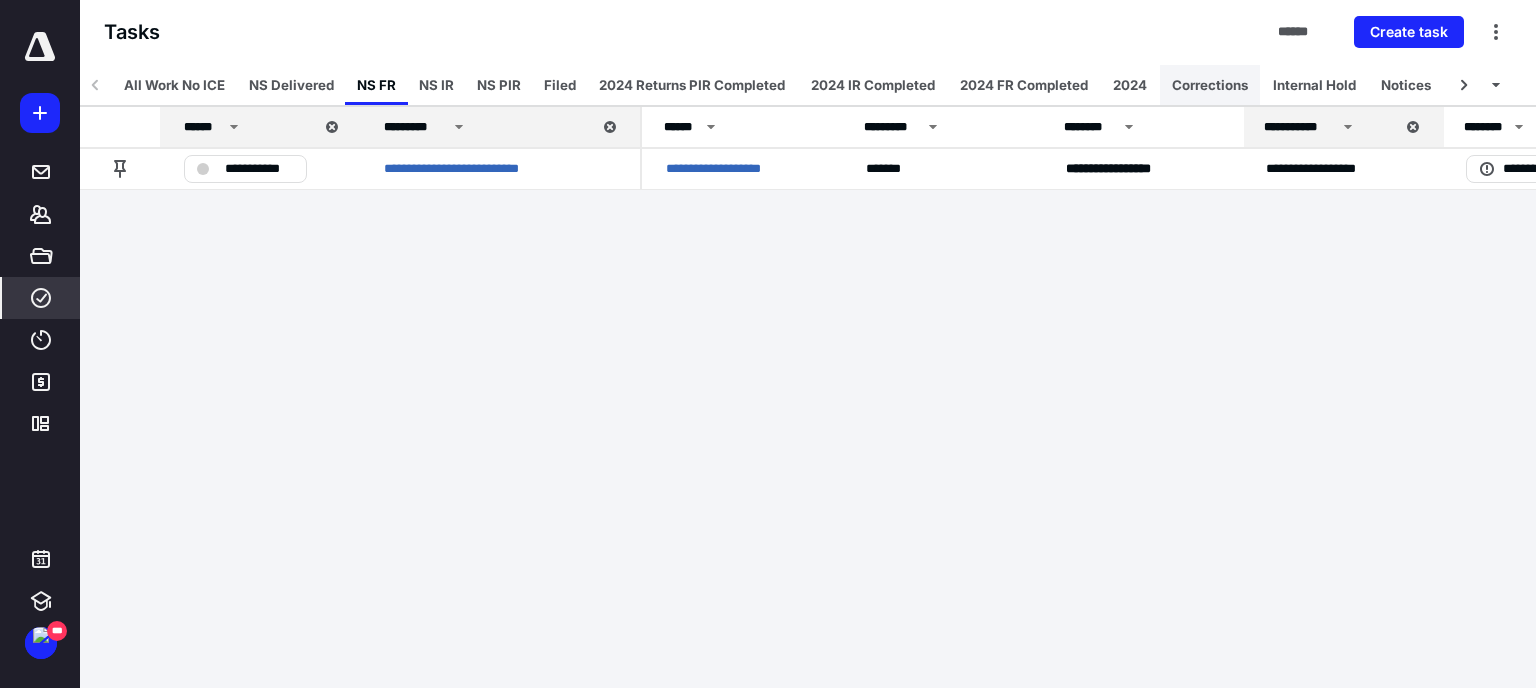 click on "Corrections" at bounding box center [1210, 85] 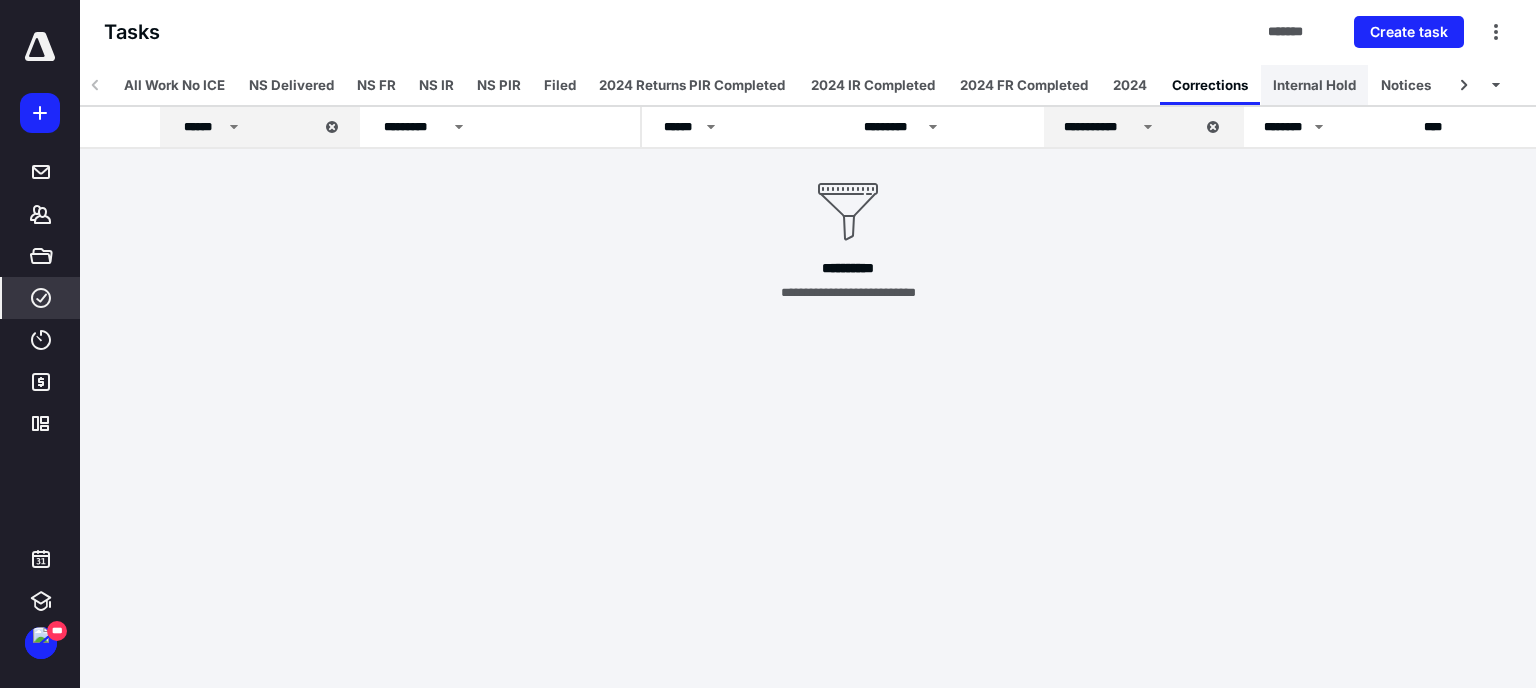 click on "Internal Hold" at bounding box center [1314, 85] 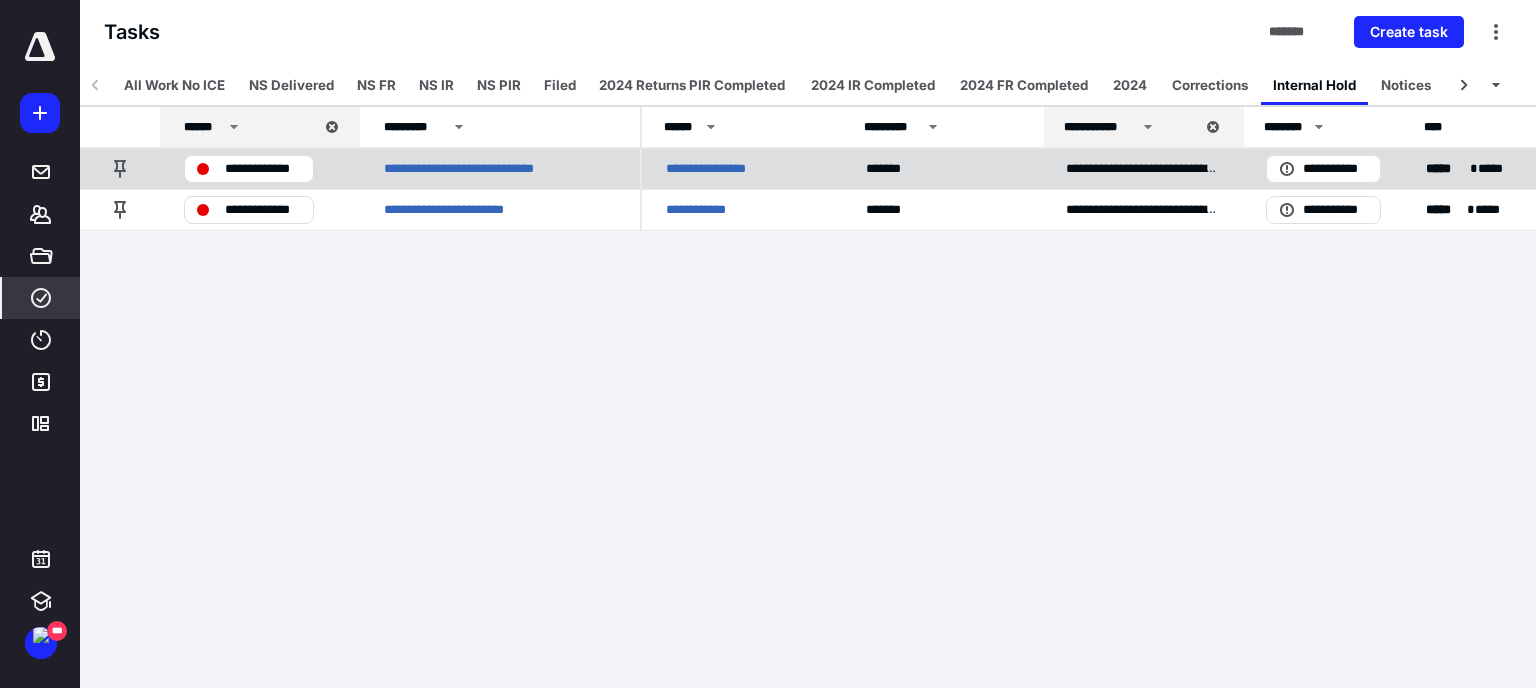 click on "**********" at bounding box center [719, 169] 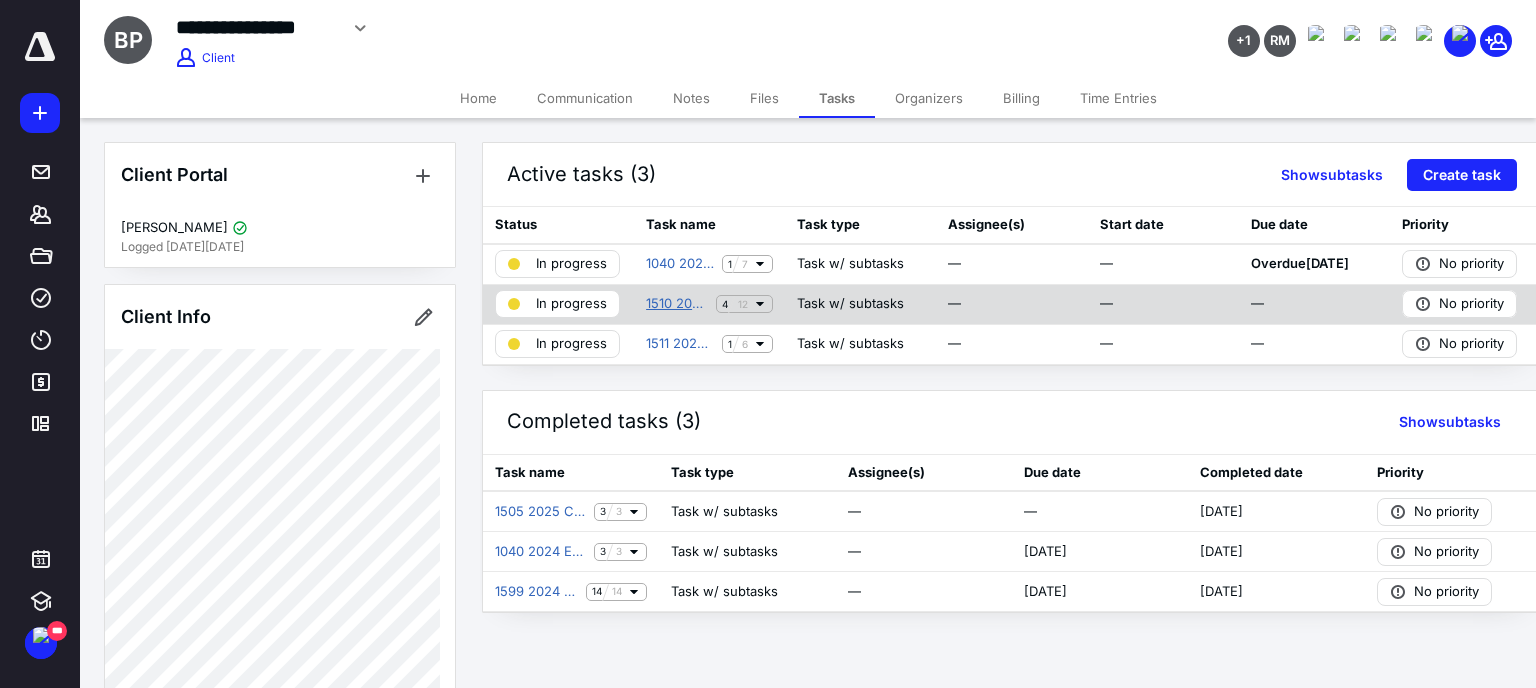 click on "1510 2025 Annual Client Management" at bounding box center (677, 304) 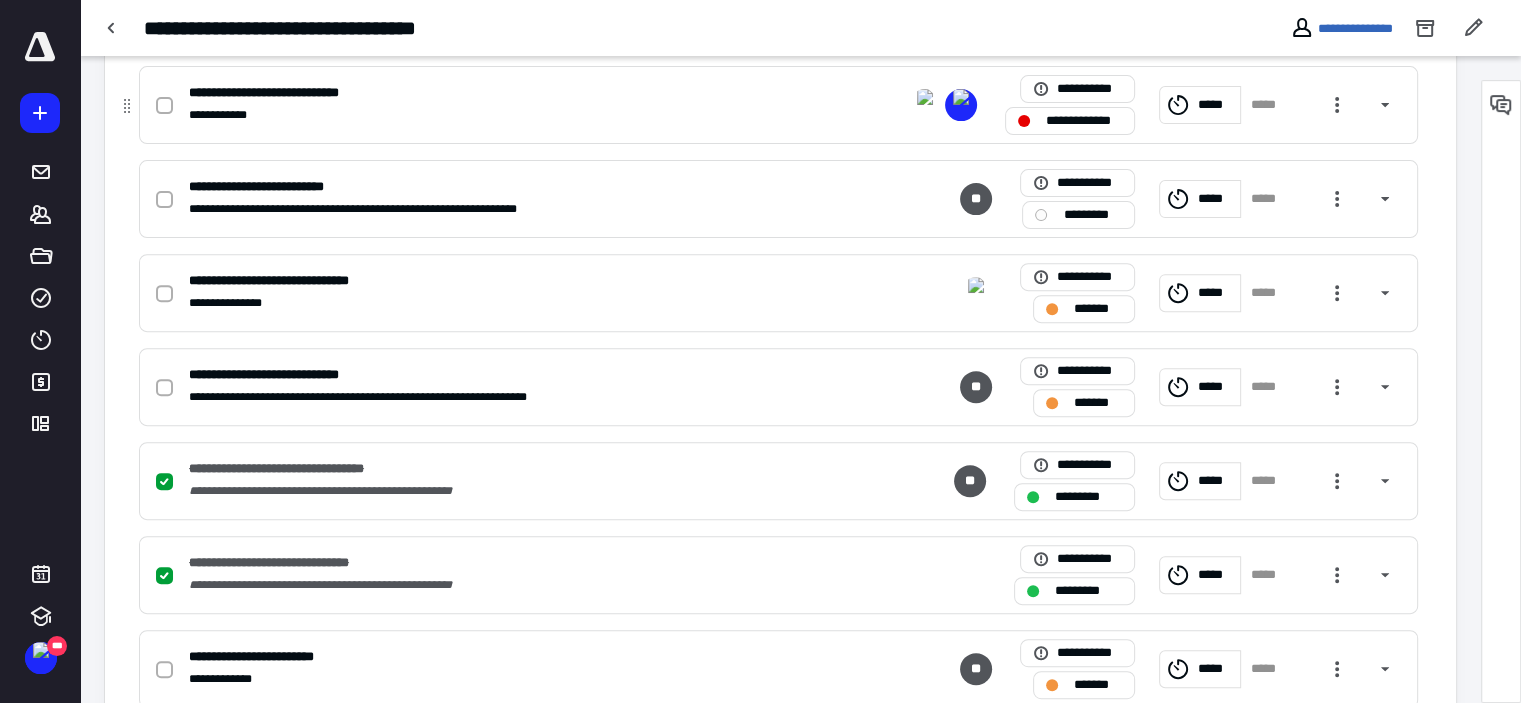scroll, scrollTop: 600, scrollLeft: 0, axis: vertical 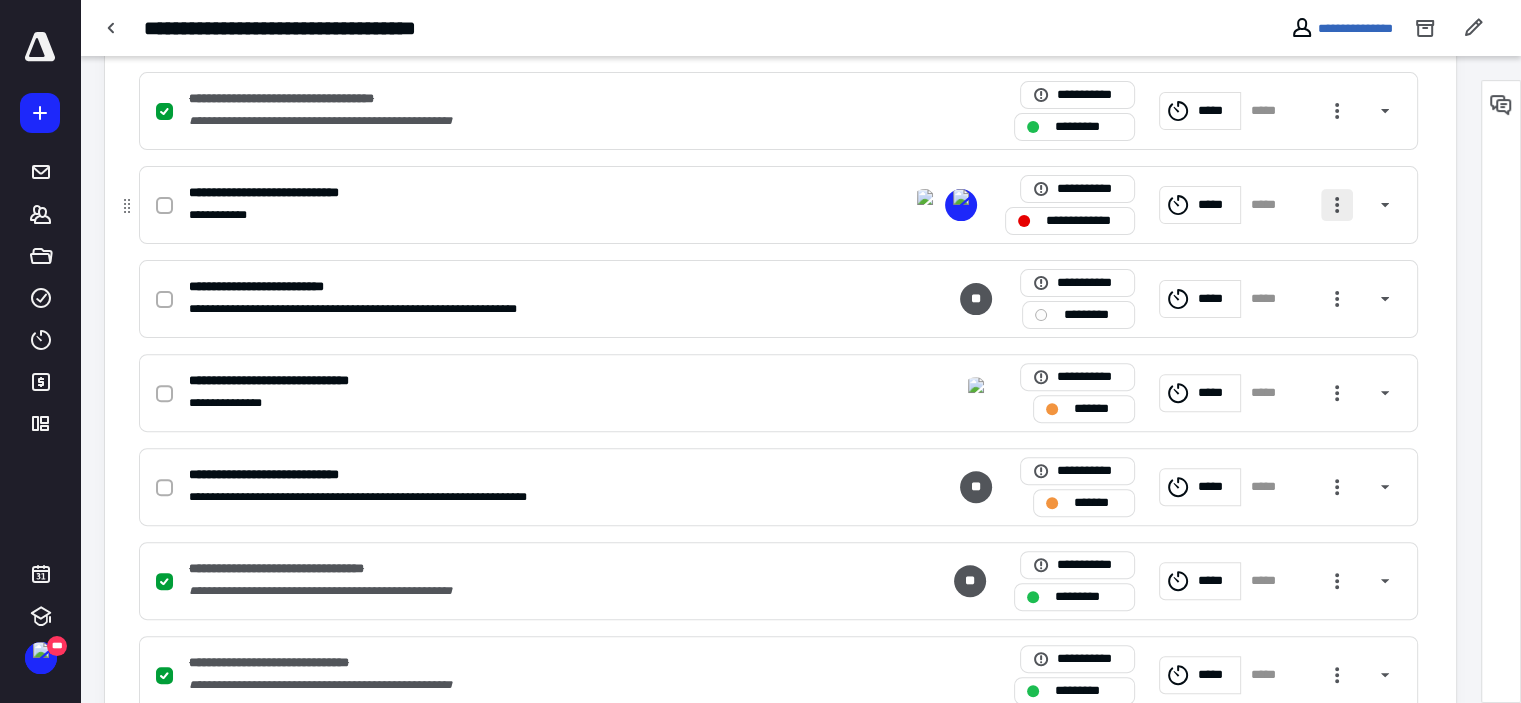 click at bounding box center [1337, 205] 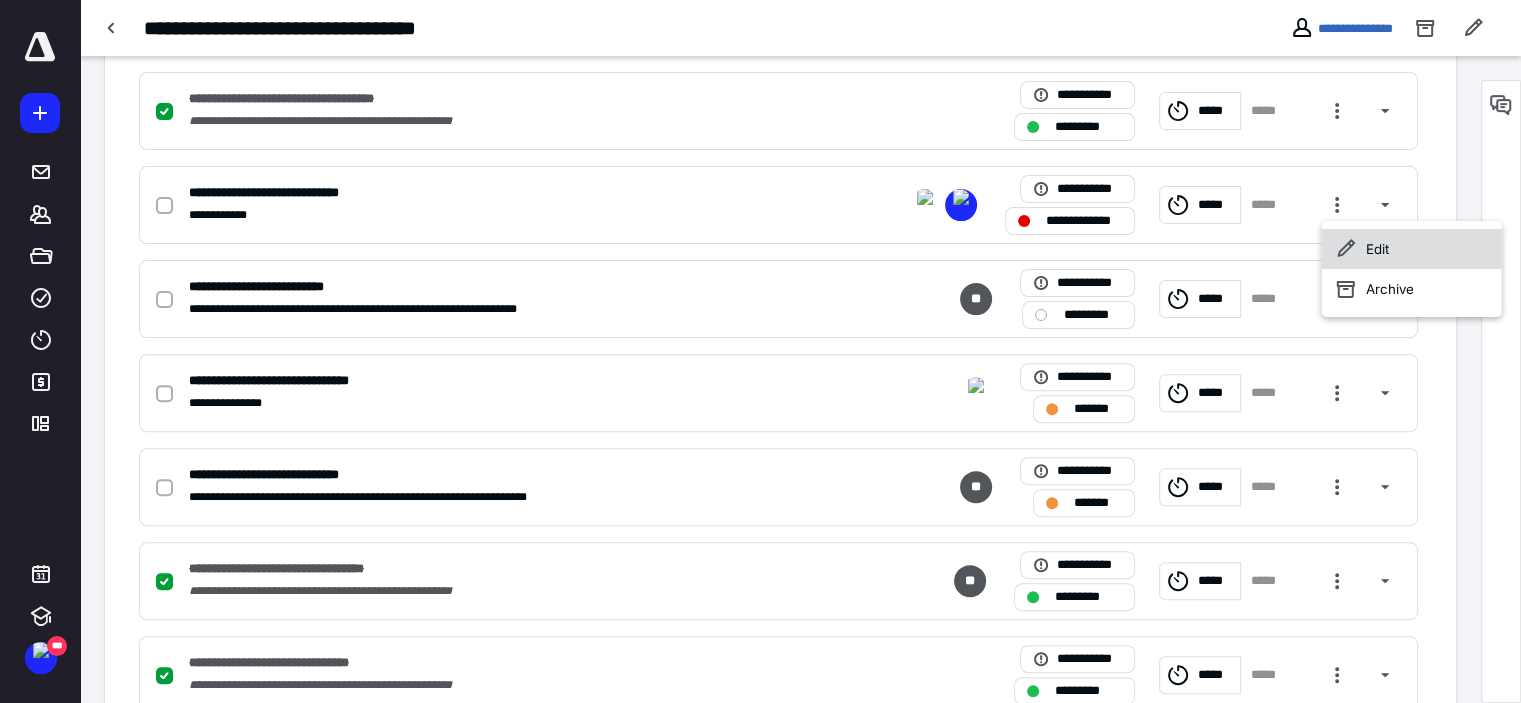 click 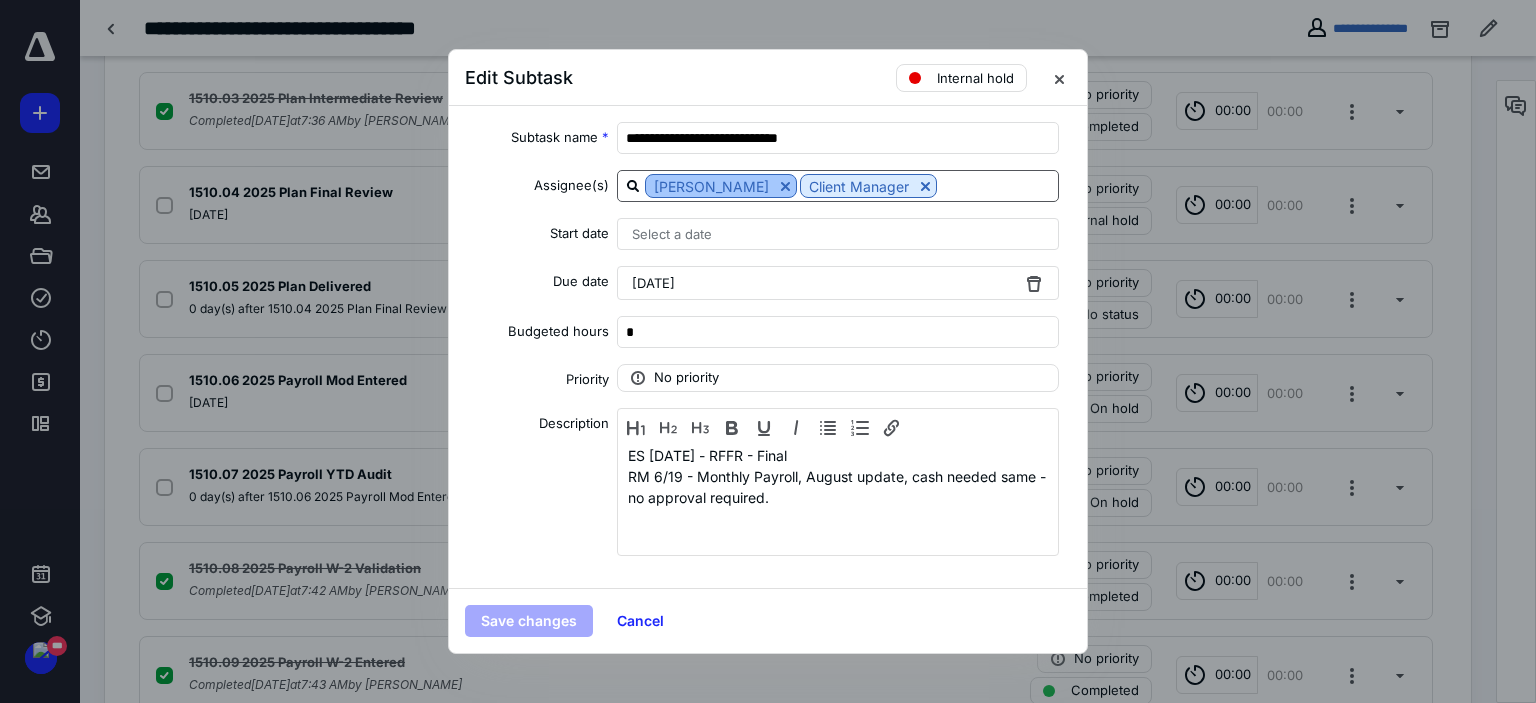 click at bounding box center (785, 186) 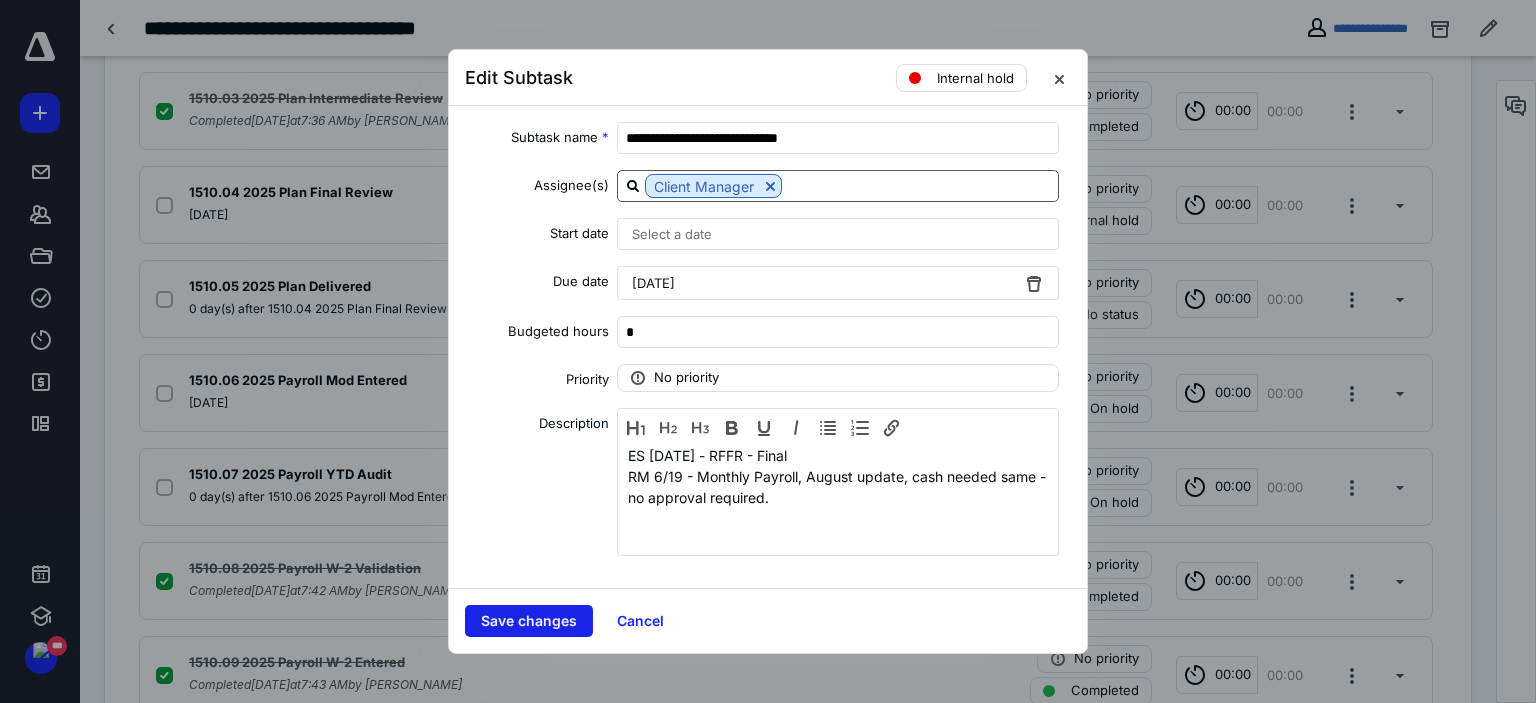 click on "Save changes" at bounding box center [529, 621] 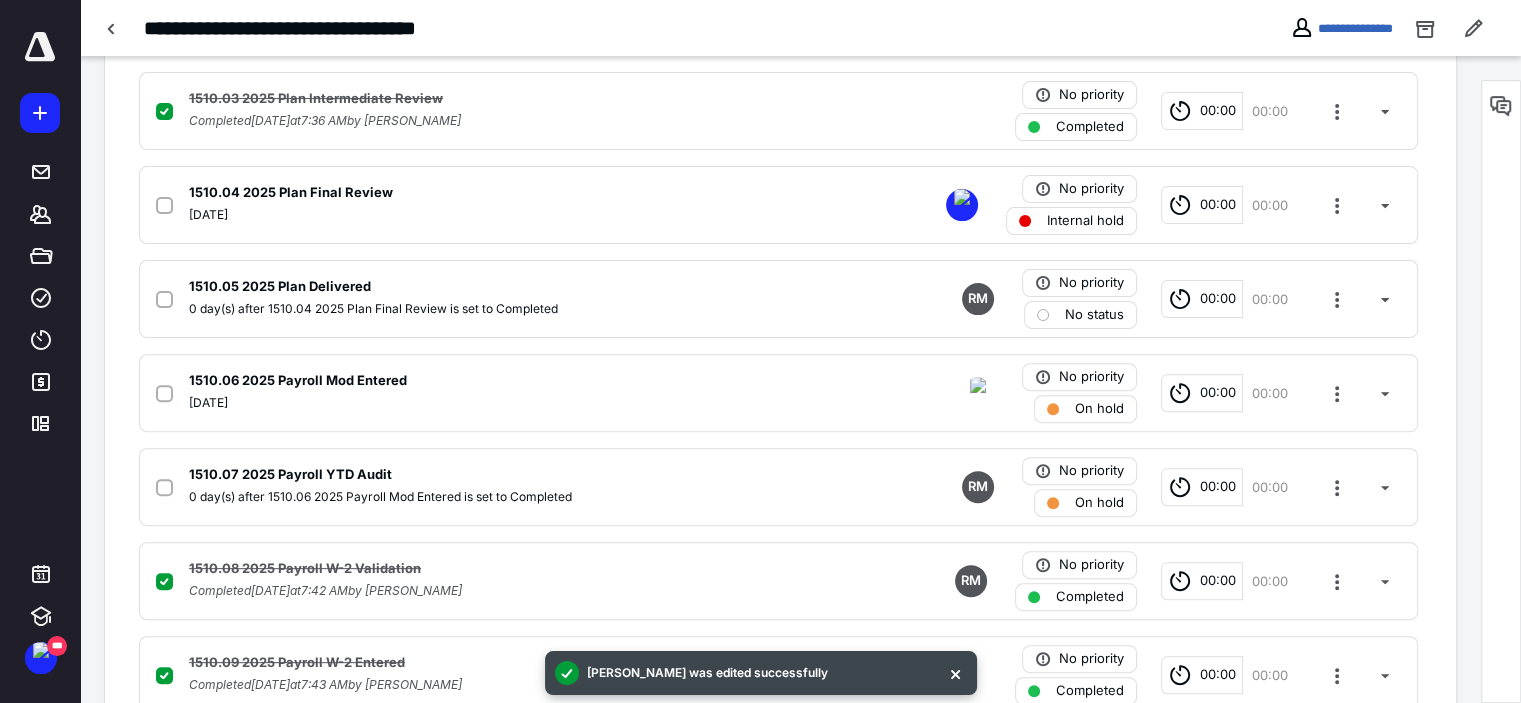click 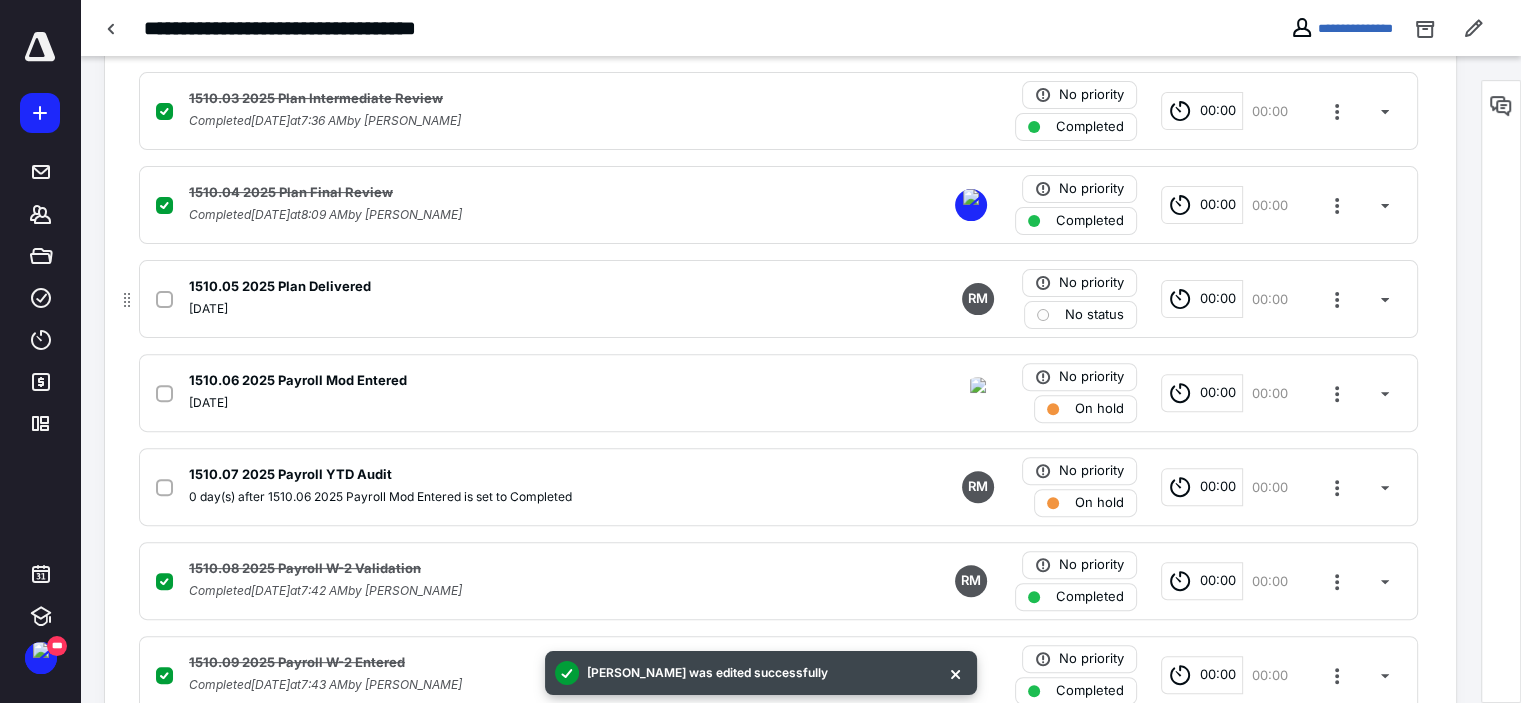 click on "No status" at bounding box center (1094, 315) 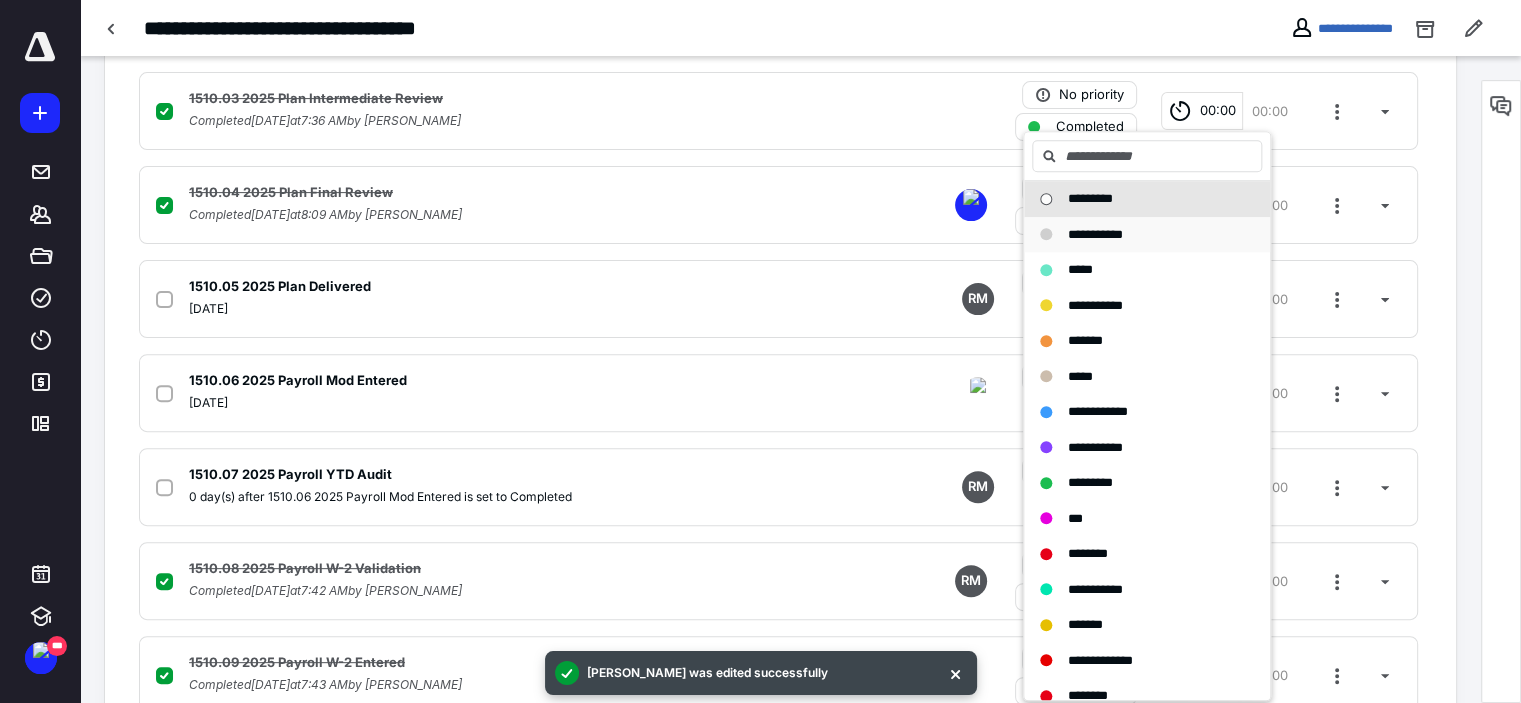 click on "**********" at bounding box center [1095, 234] 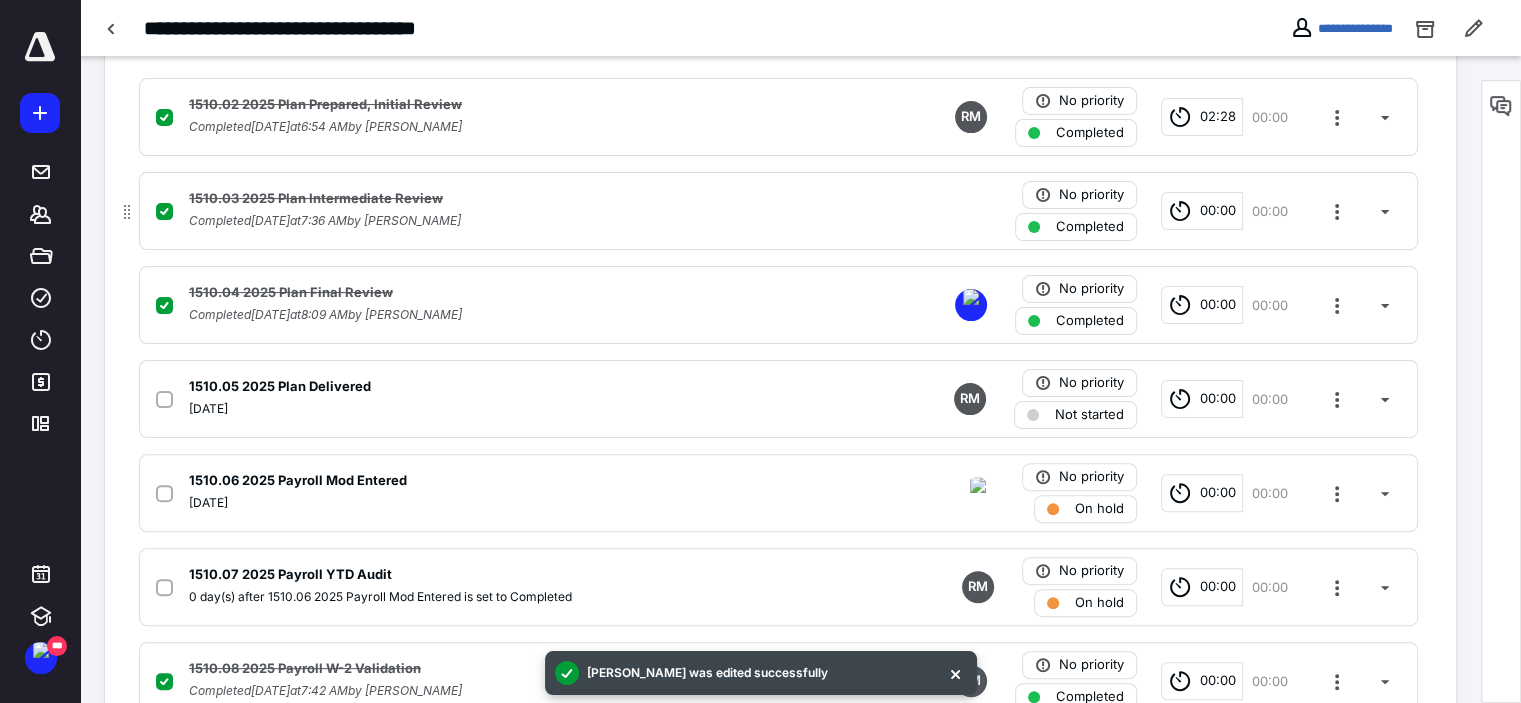 scroll, scrollTop: 200, scrollLeft: 0, axis: vertical 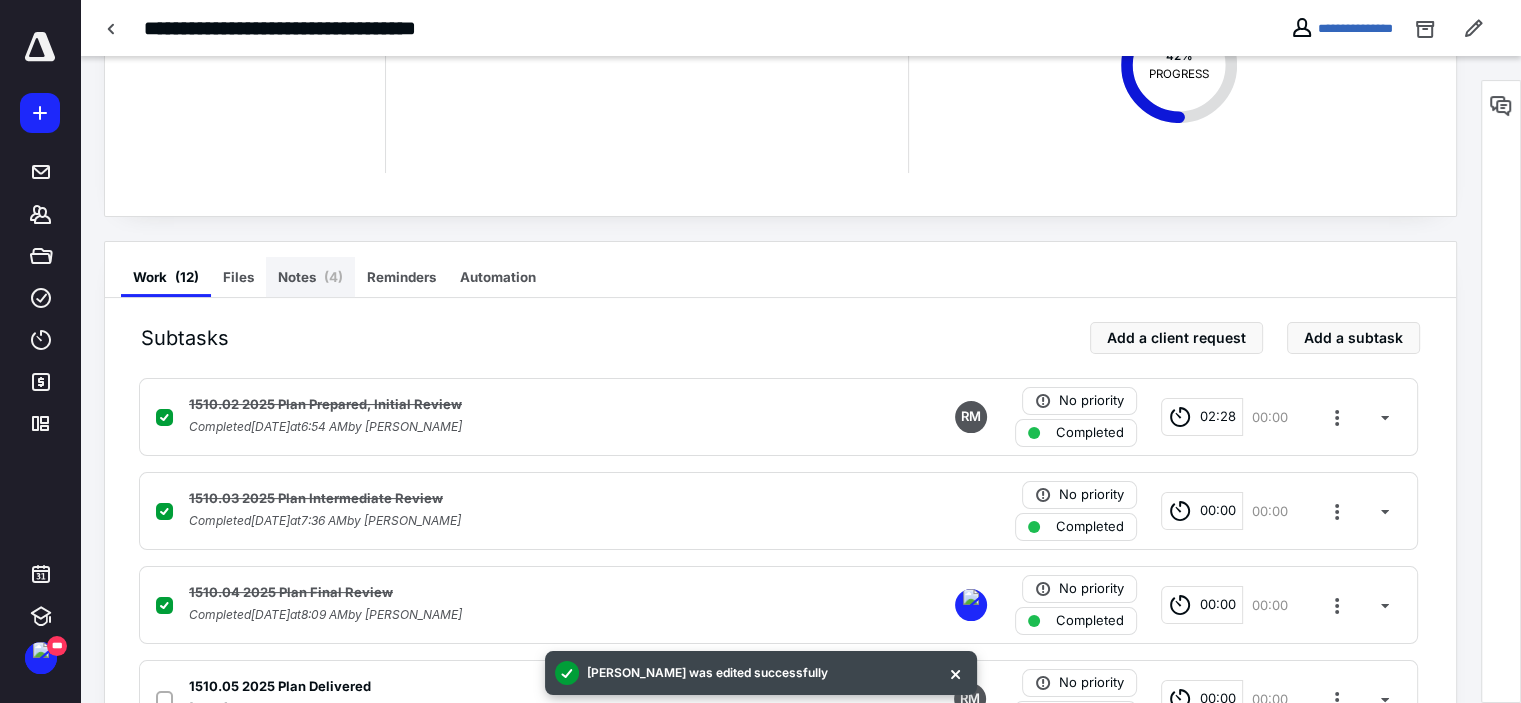 click on "Notes ( 4 )" at bounding box center (310, 277) 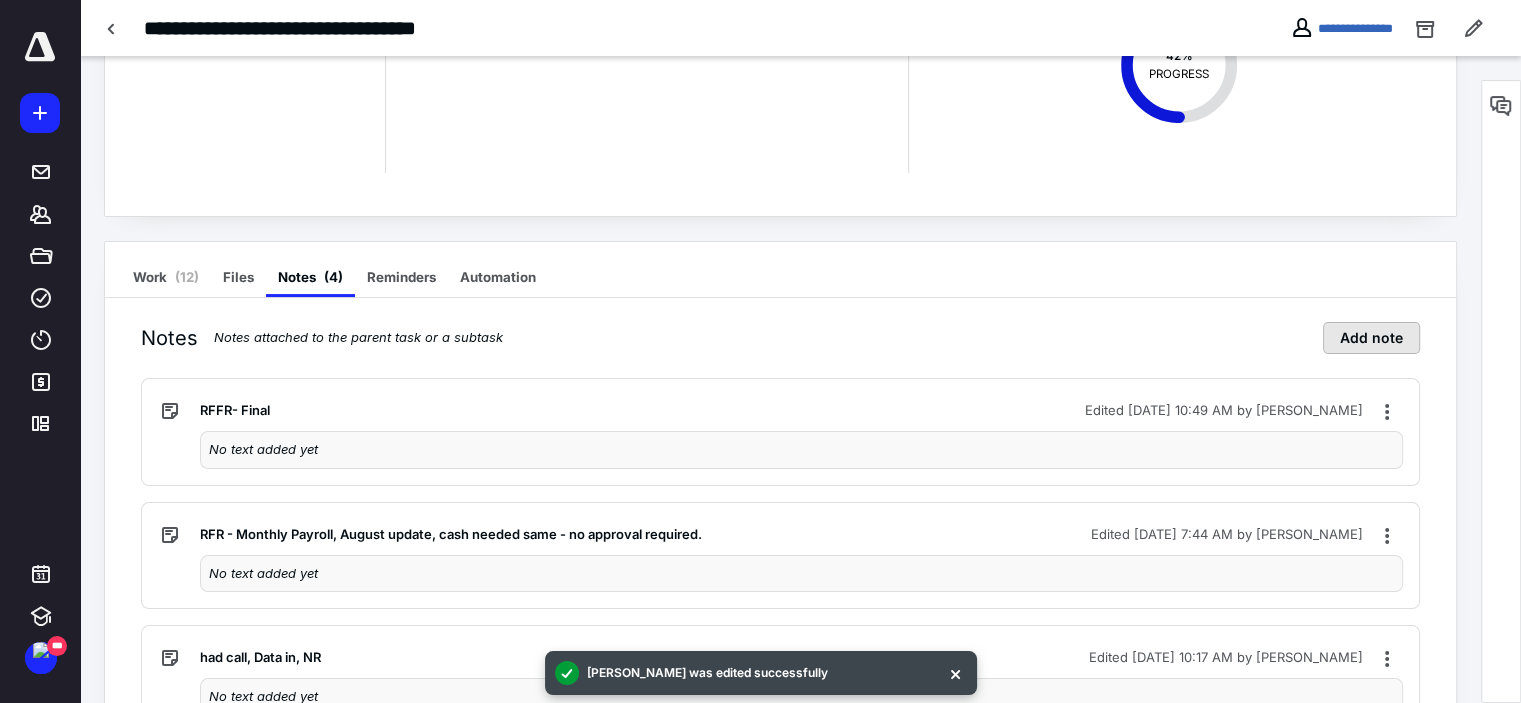 click on "Add note" at bounding box center (1371, 338) 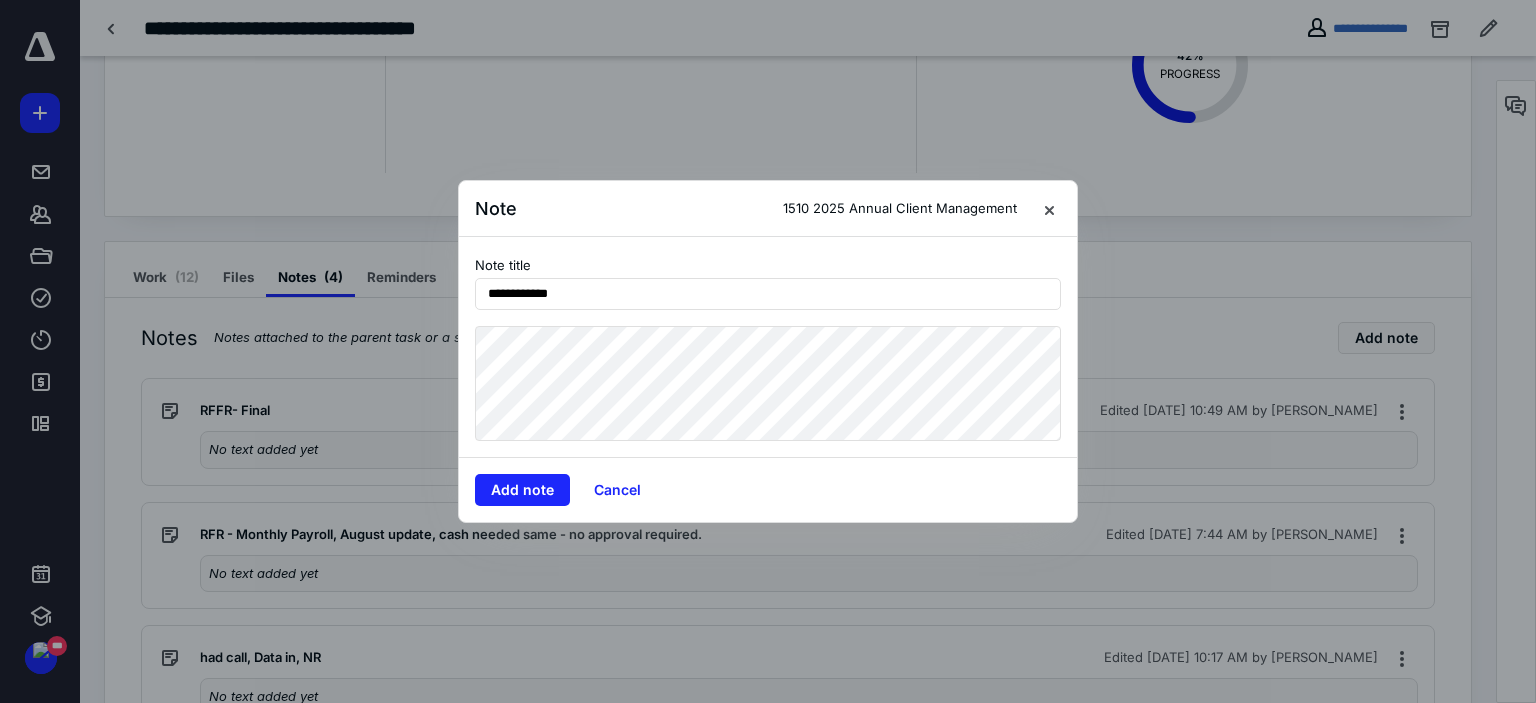 type on "**********" 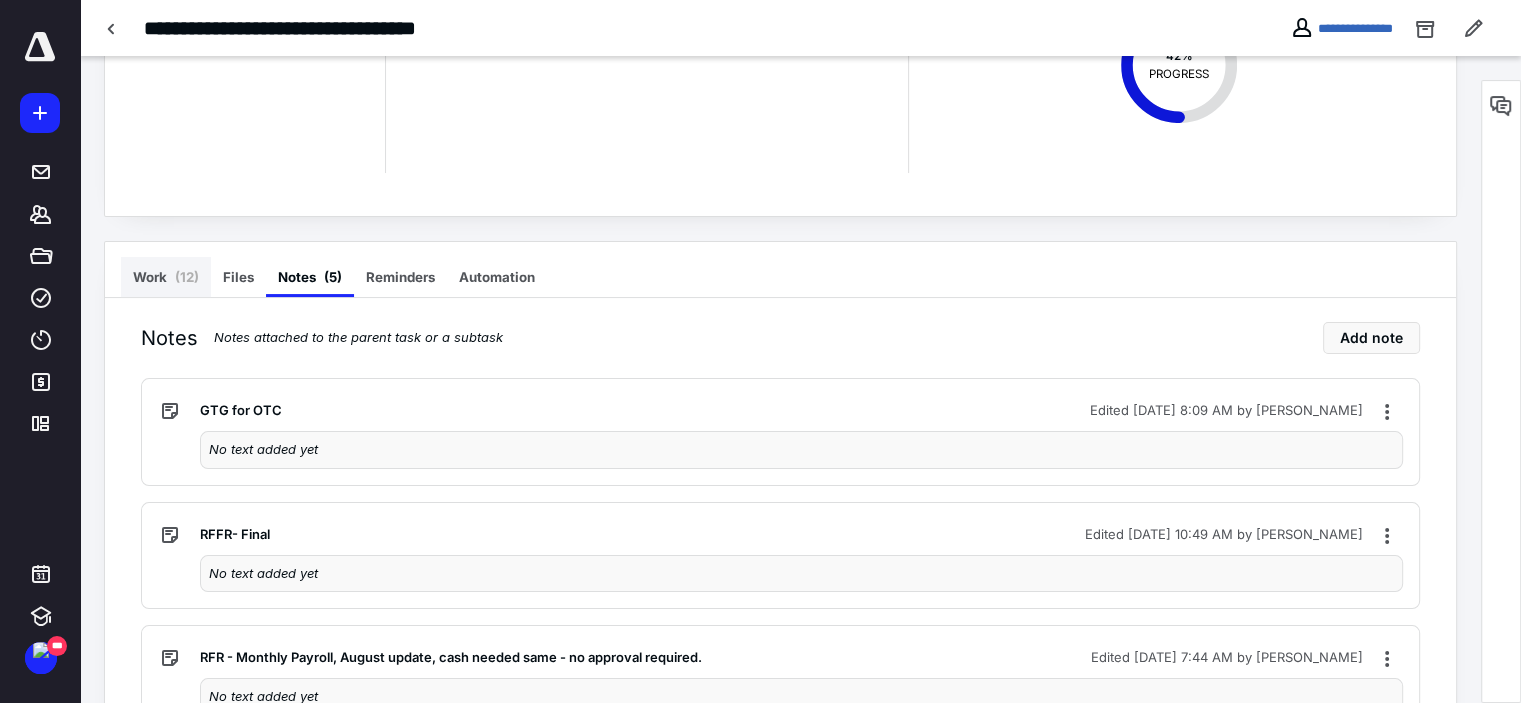 click on "( 12 )" at bounding box center (187, 277) 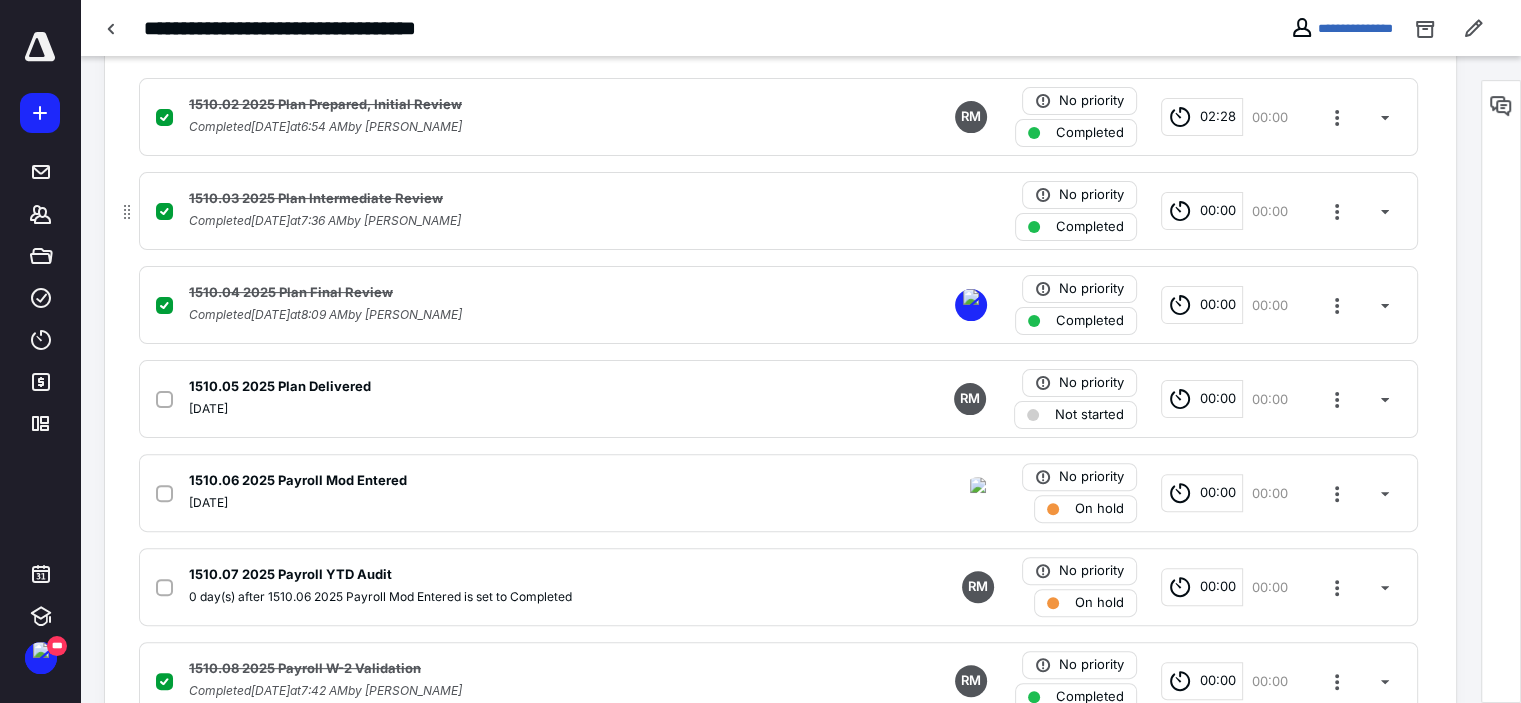 scroll, scrollTop: 300, scrollLeft: 0, axis: vertical 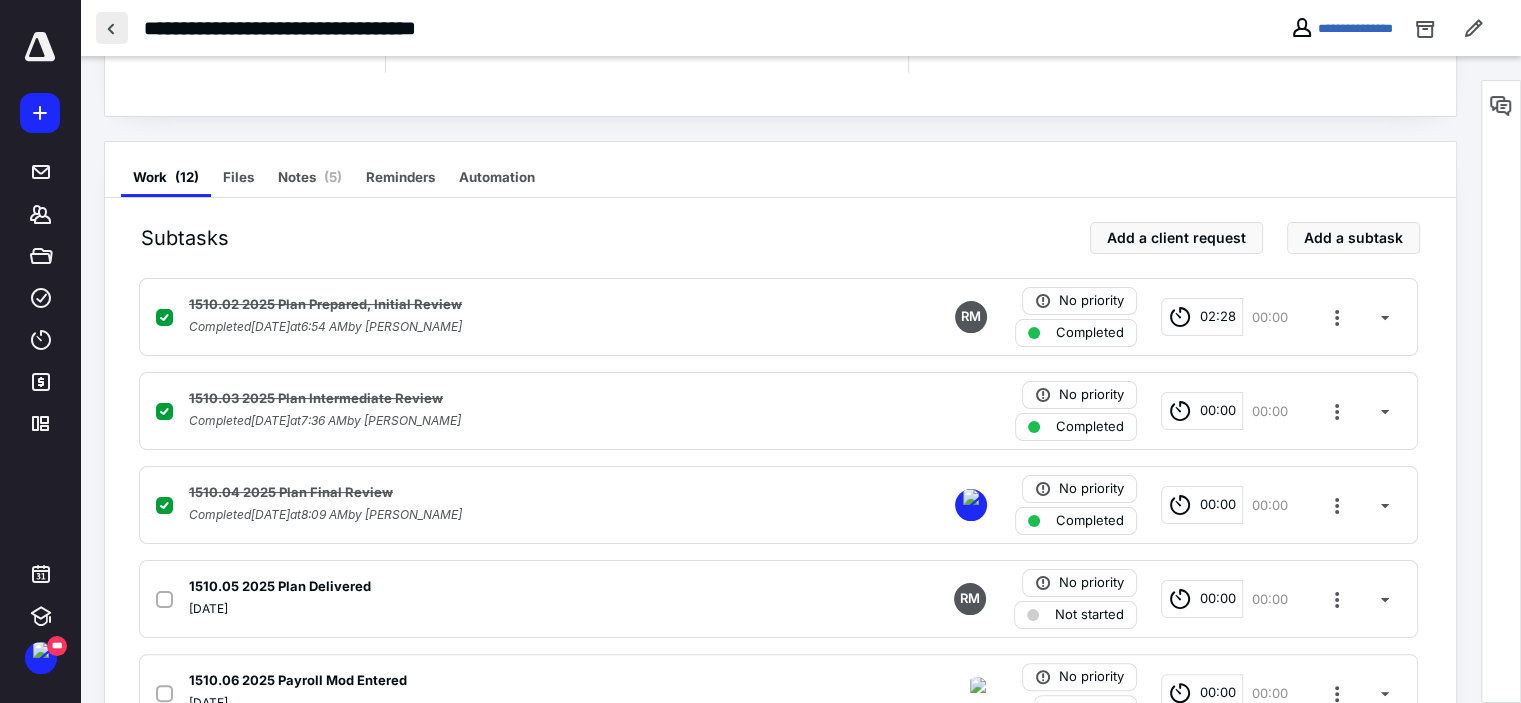 click at bounding box center [112, 28] 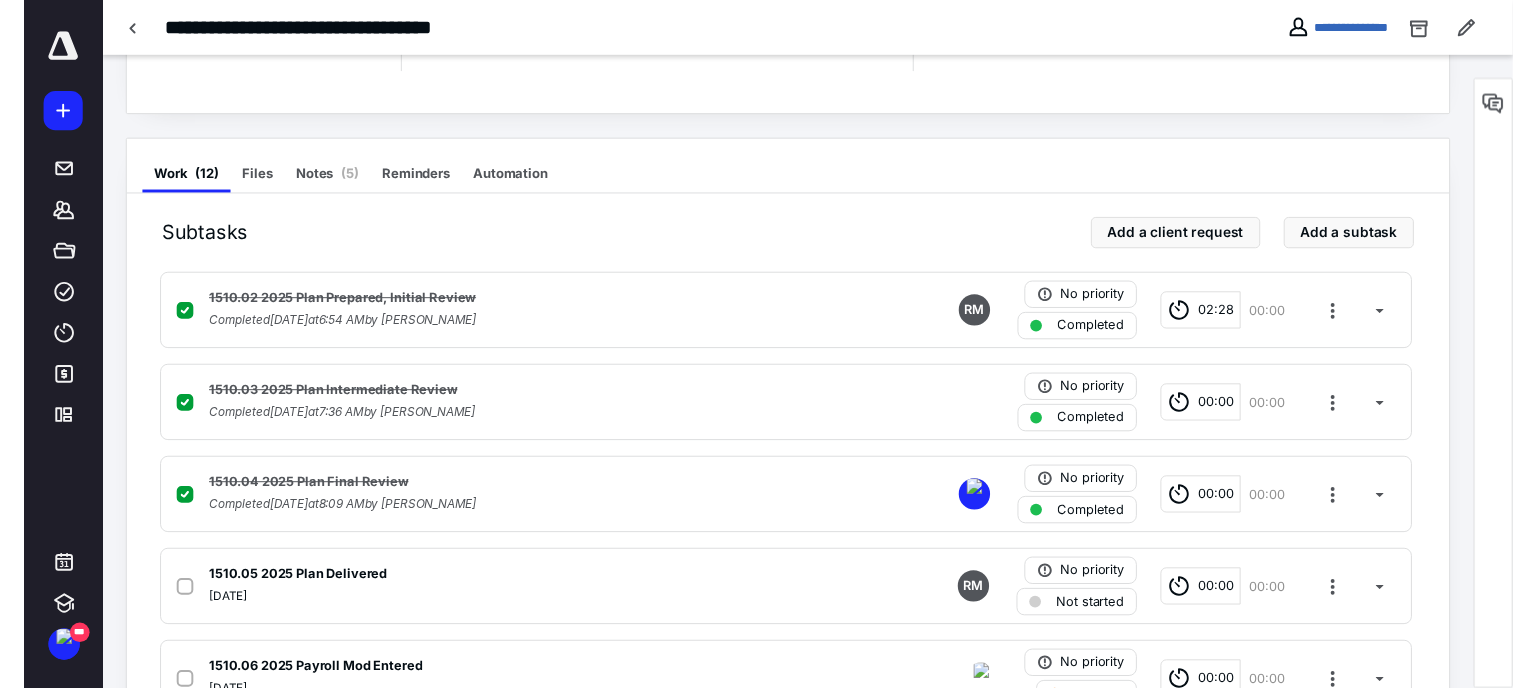 scroll, scrollTop: 0, scrollLeft: 0, axis: both 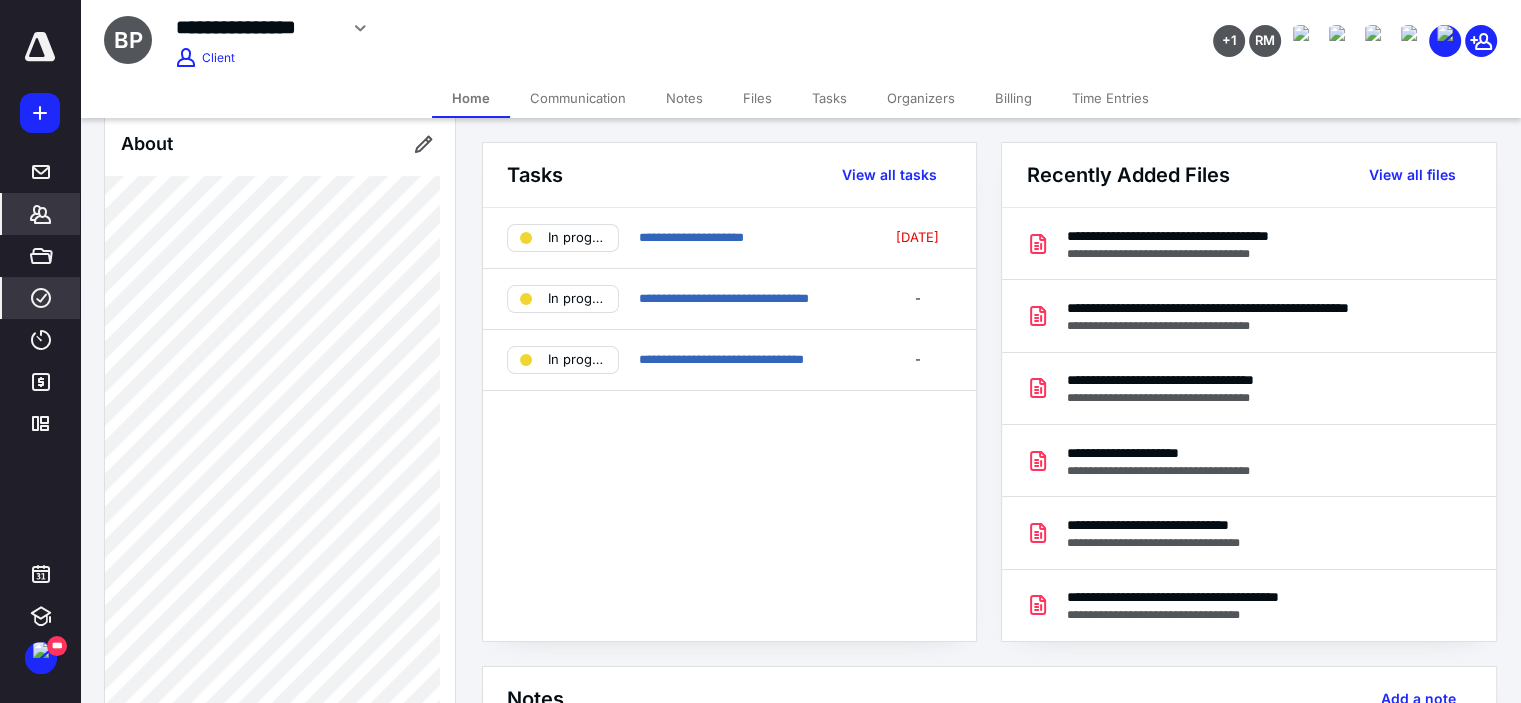 click 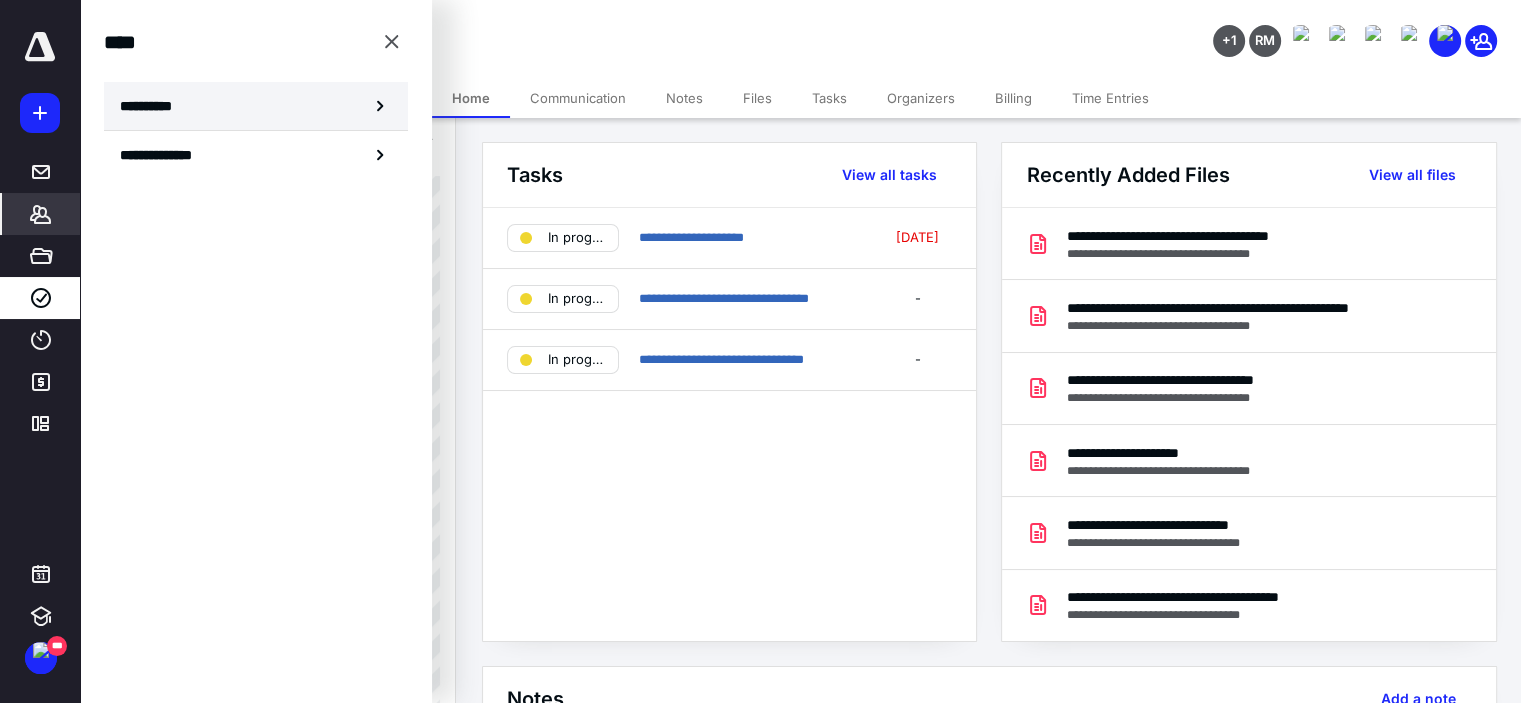 click on "**********" at bounding box center (154, 106) 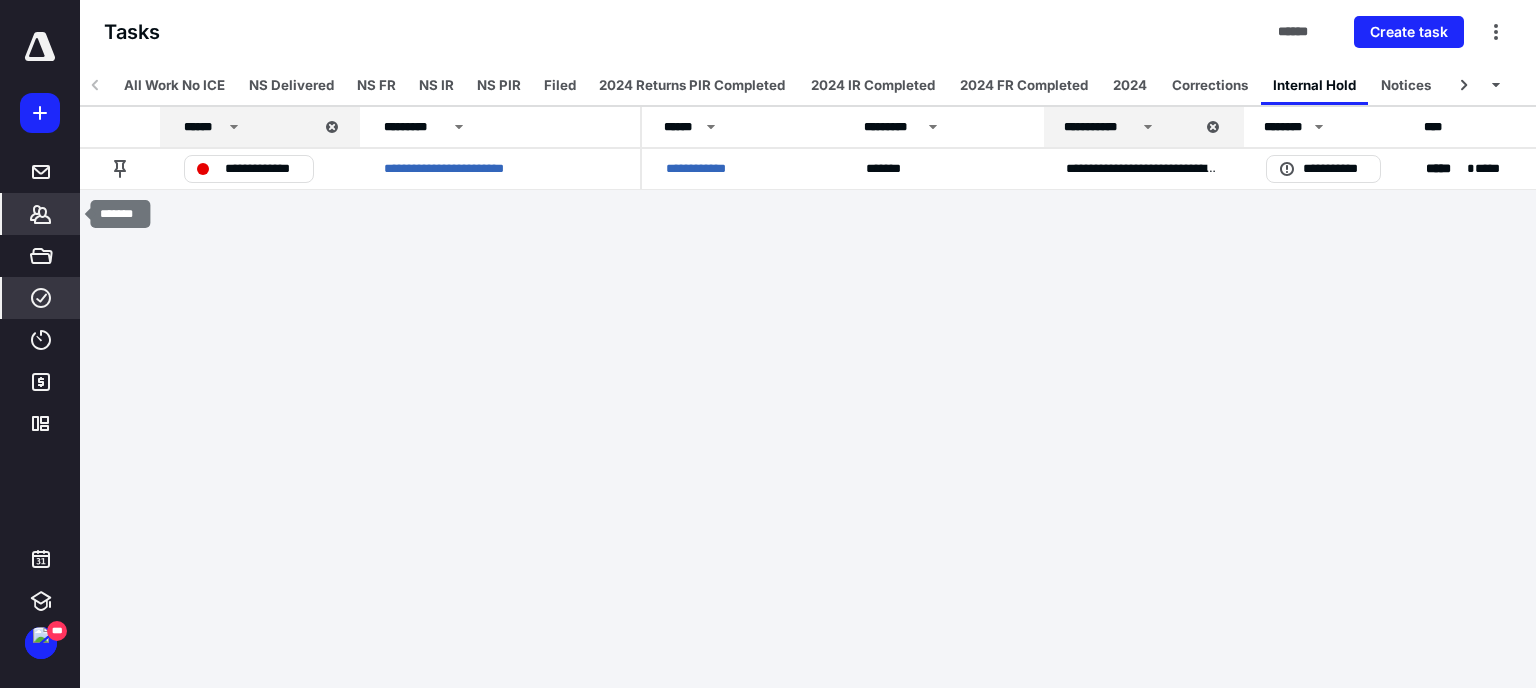 drag, startPoint x: 48, startPoint y: 206, endPoint x: 64, endPoint y: 205, distance: 16.03122 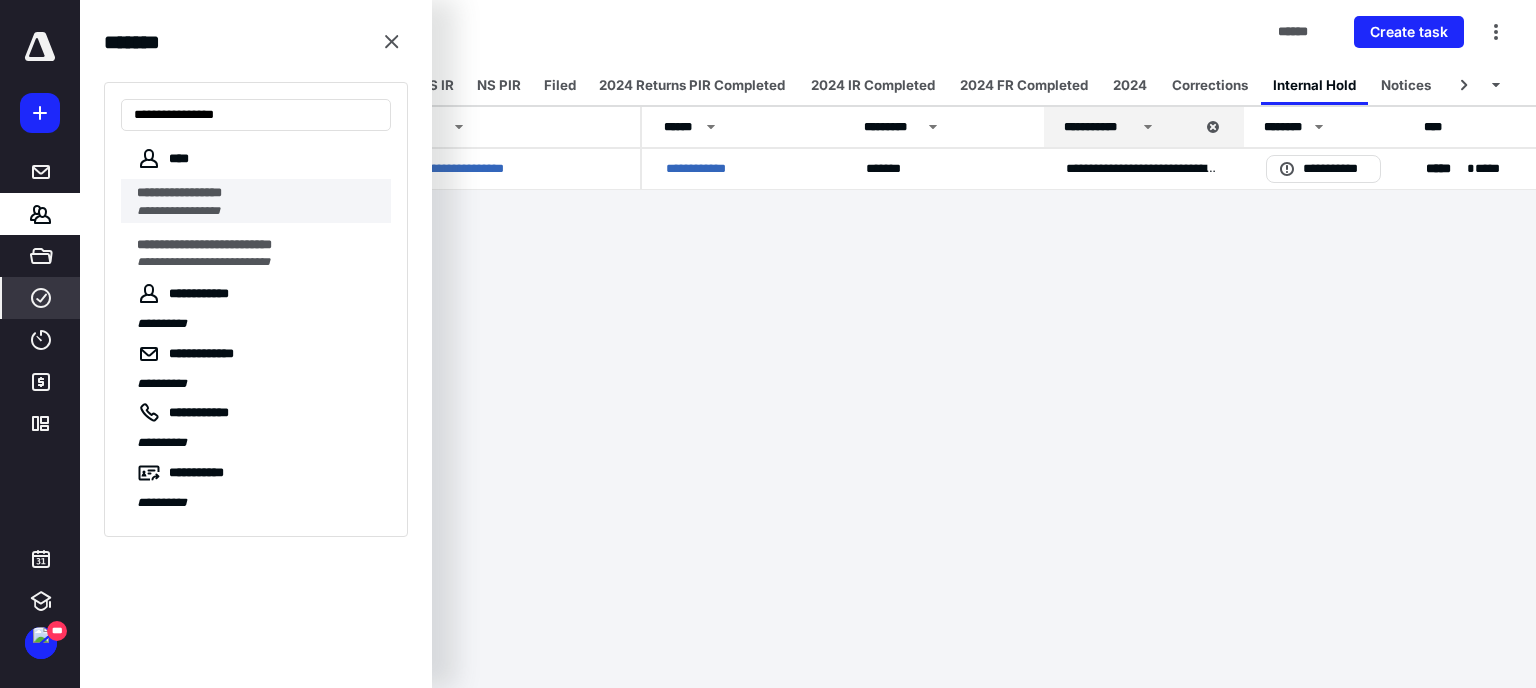 type on "**********" 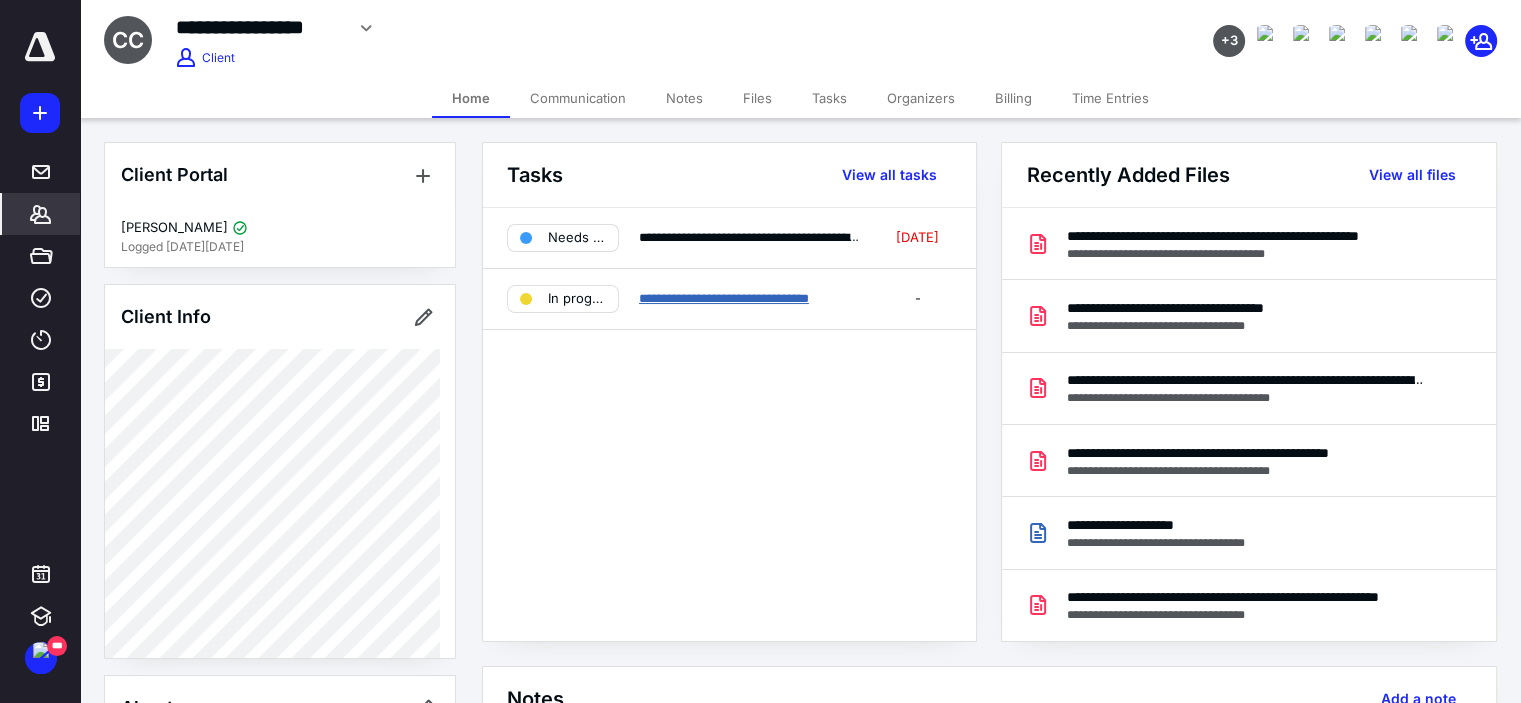 click on "**********" at bounding box center [724, 298] 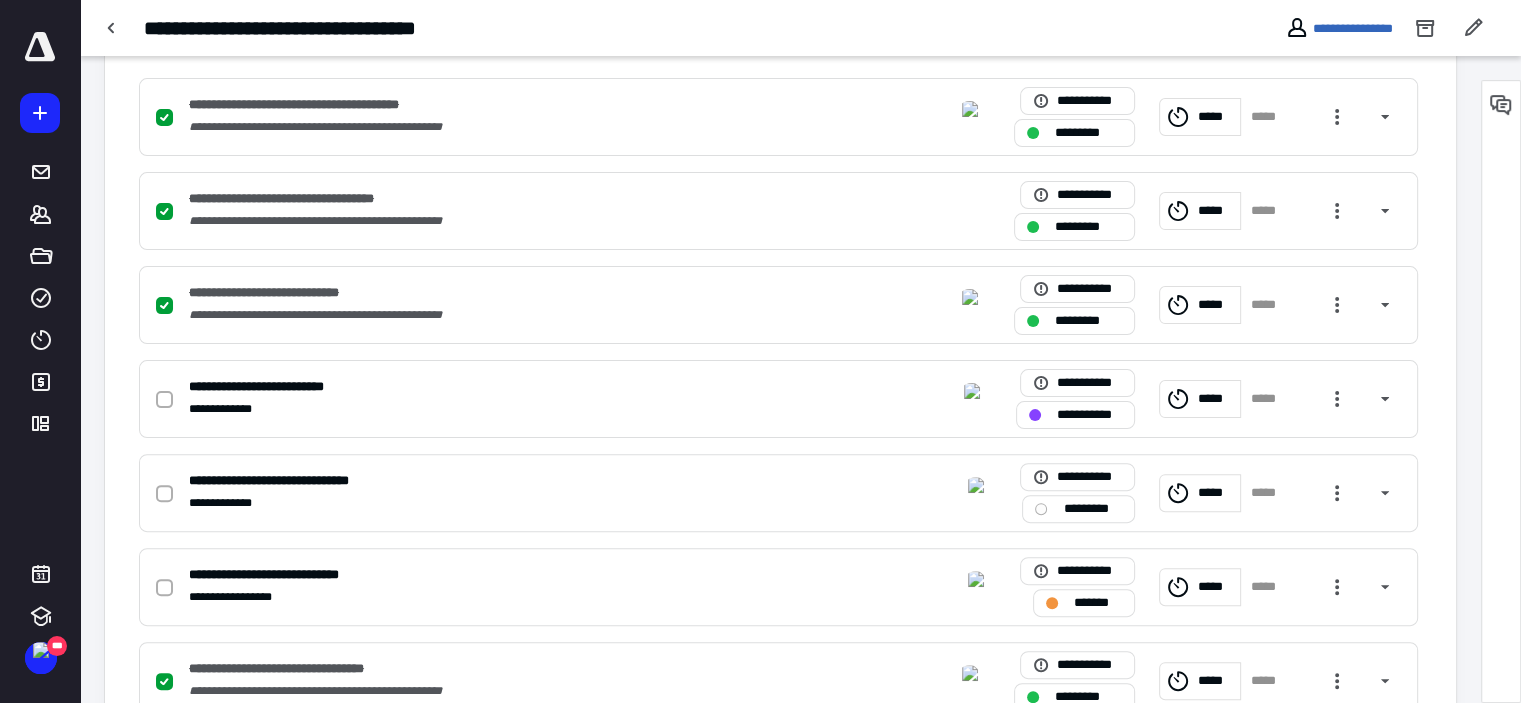 scroll, scrollTop: 100, scrollLeft: 0, axis: vertical 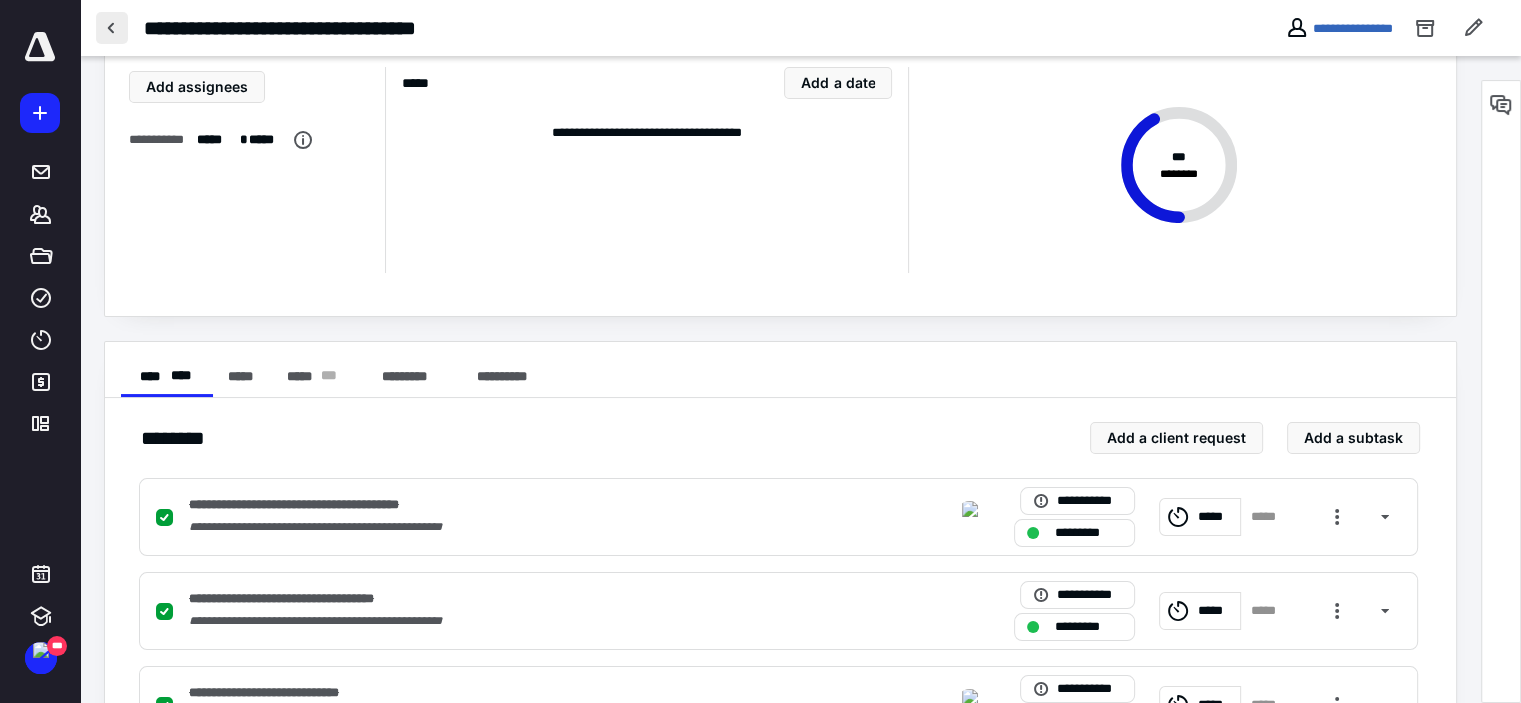 click at bounding box center [112, 28] 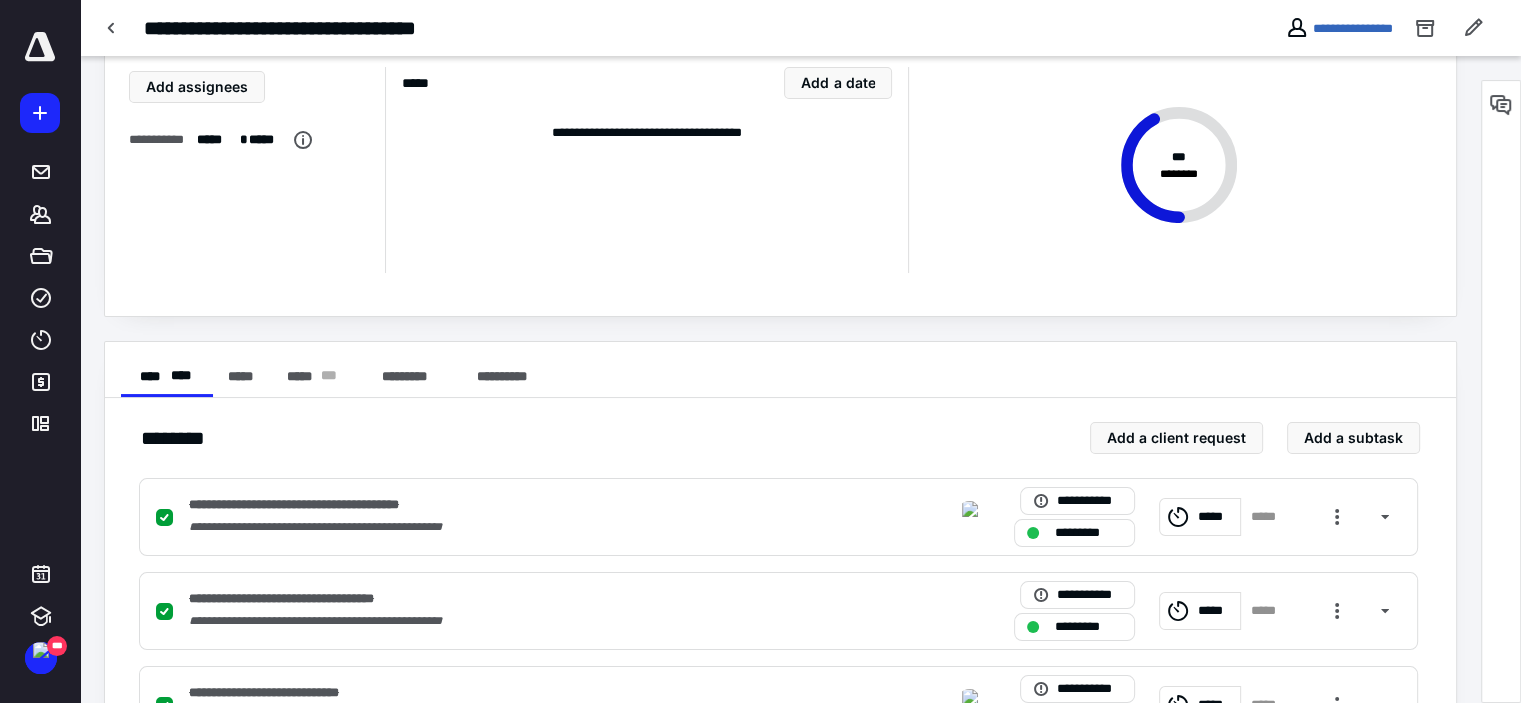 scroll, scrollTop: 0, scrollLeft: 0, axis: both 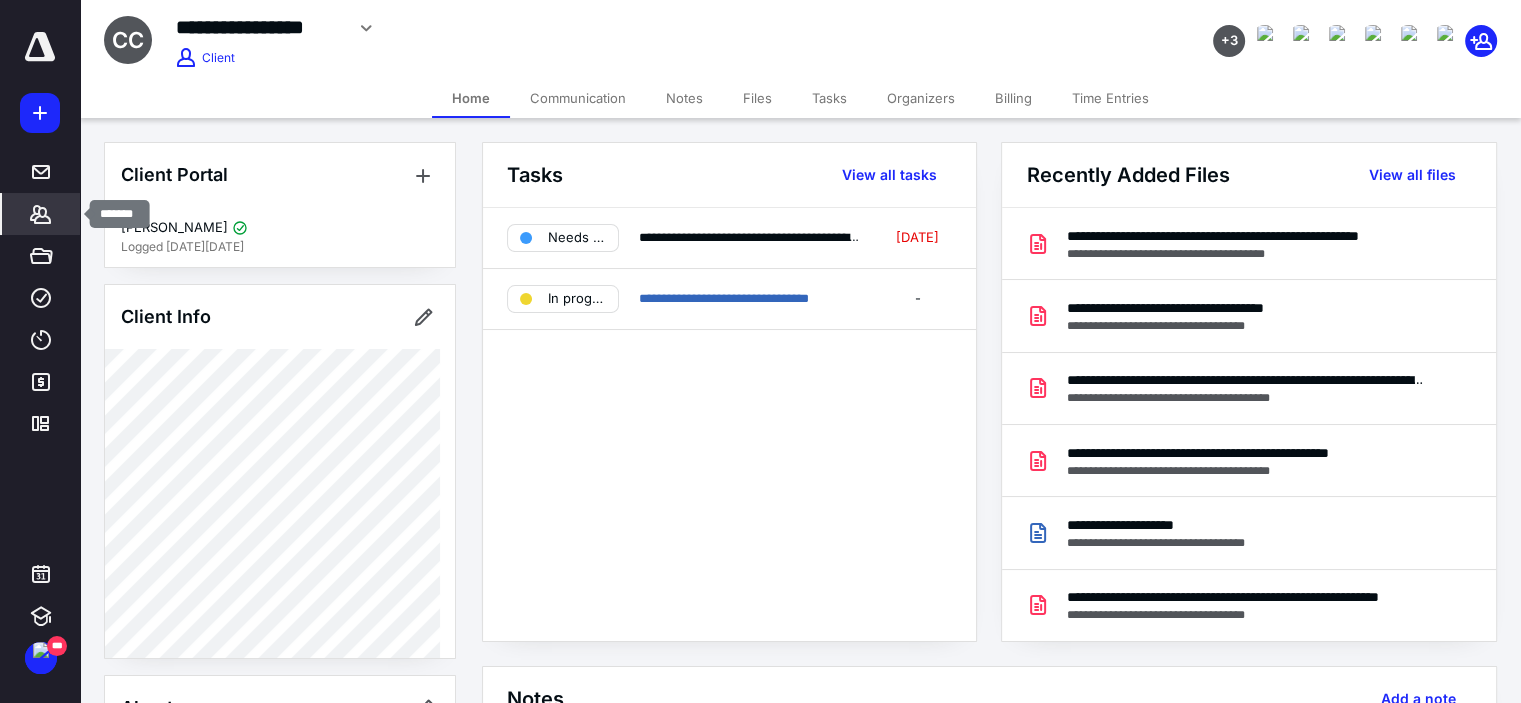 click on "*******" at bounding box center [41, 214] 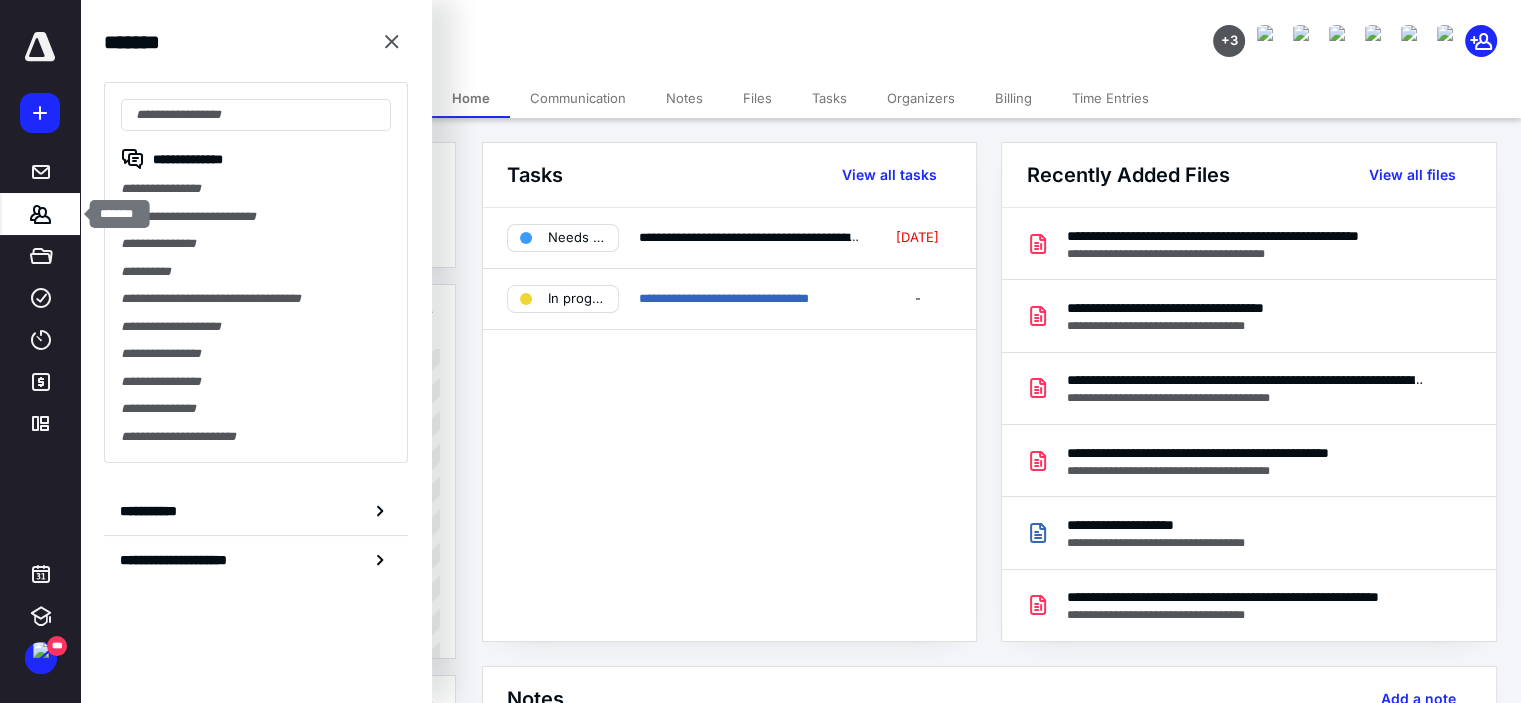 click 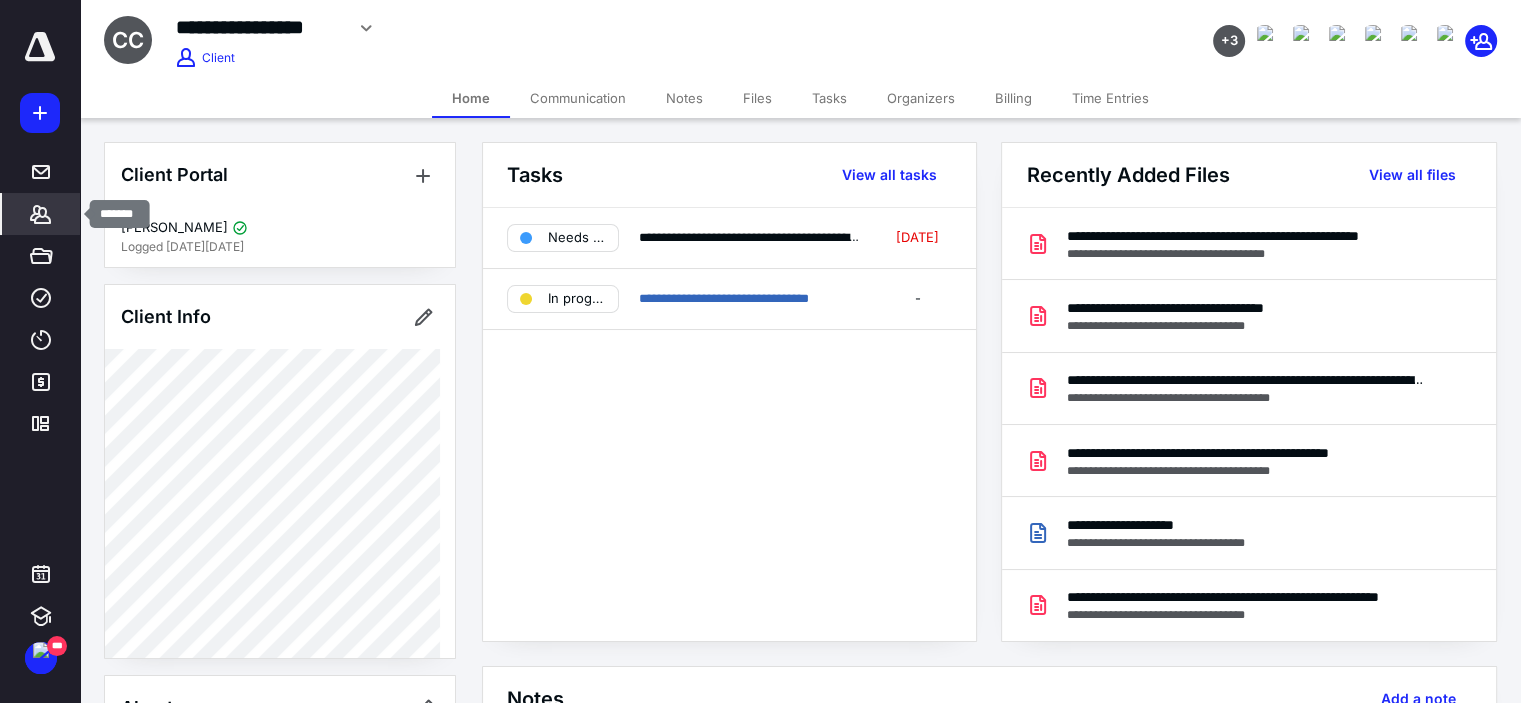 click 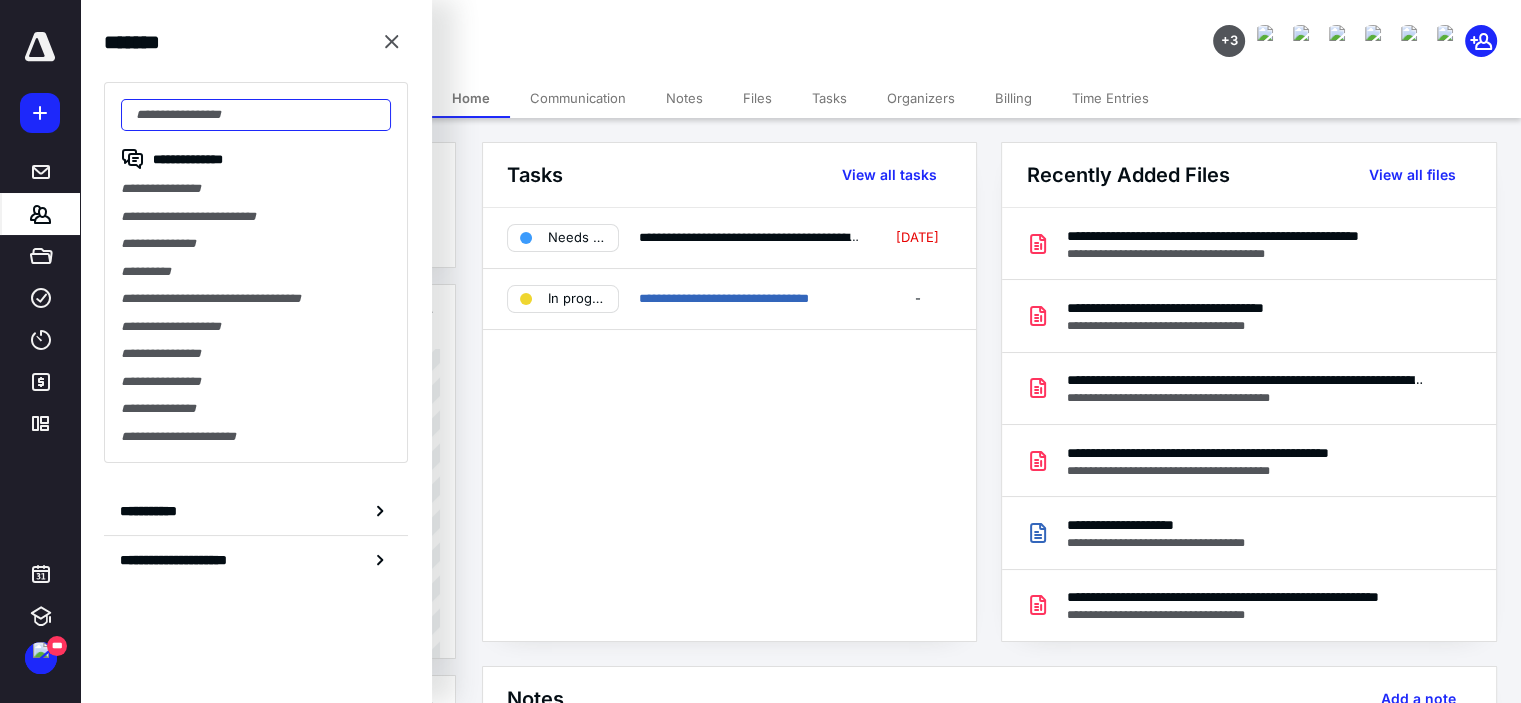 click at bounding box center (256, 115) 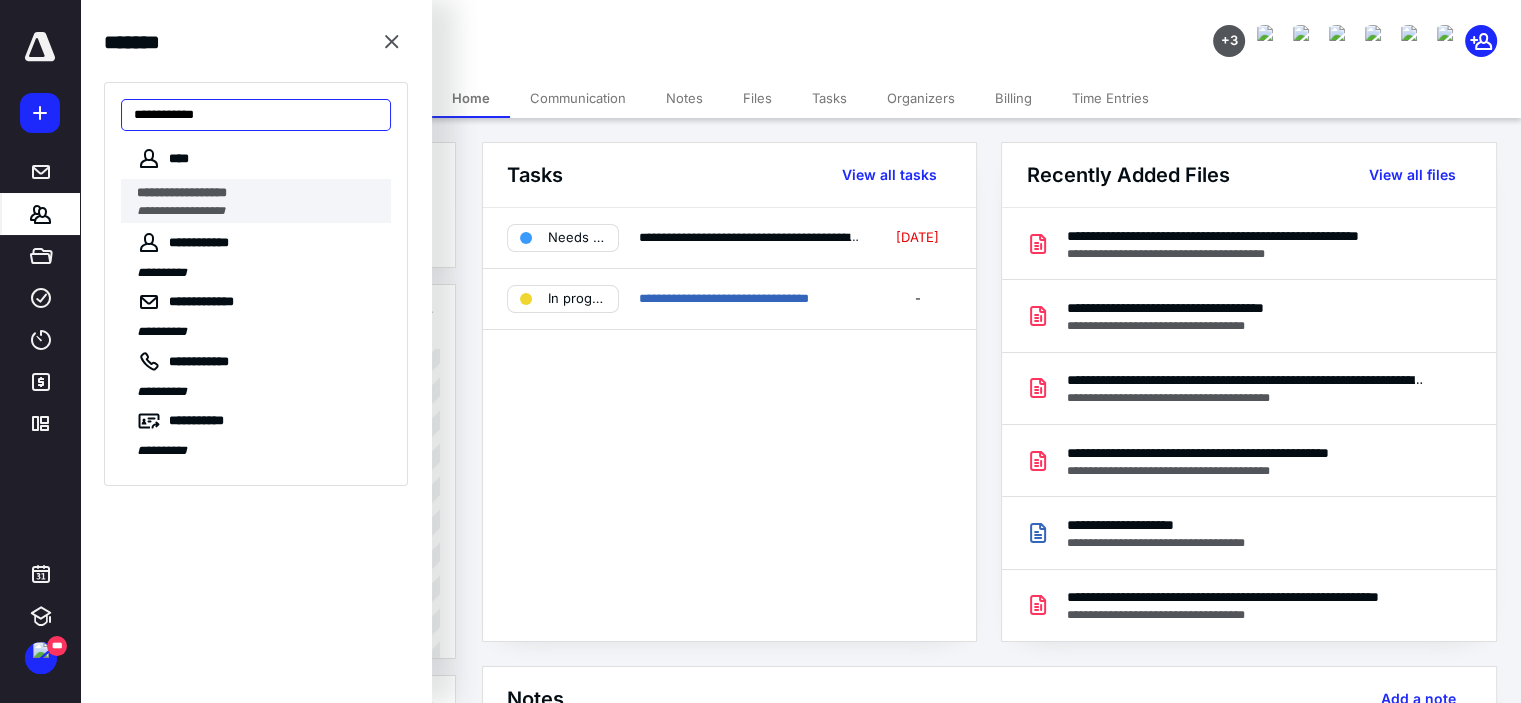 type on "**********" 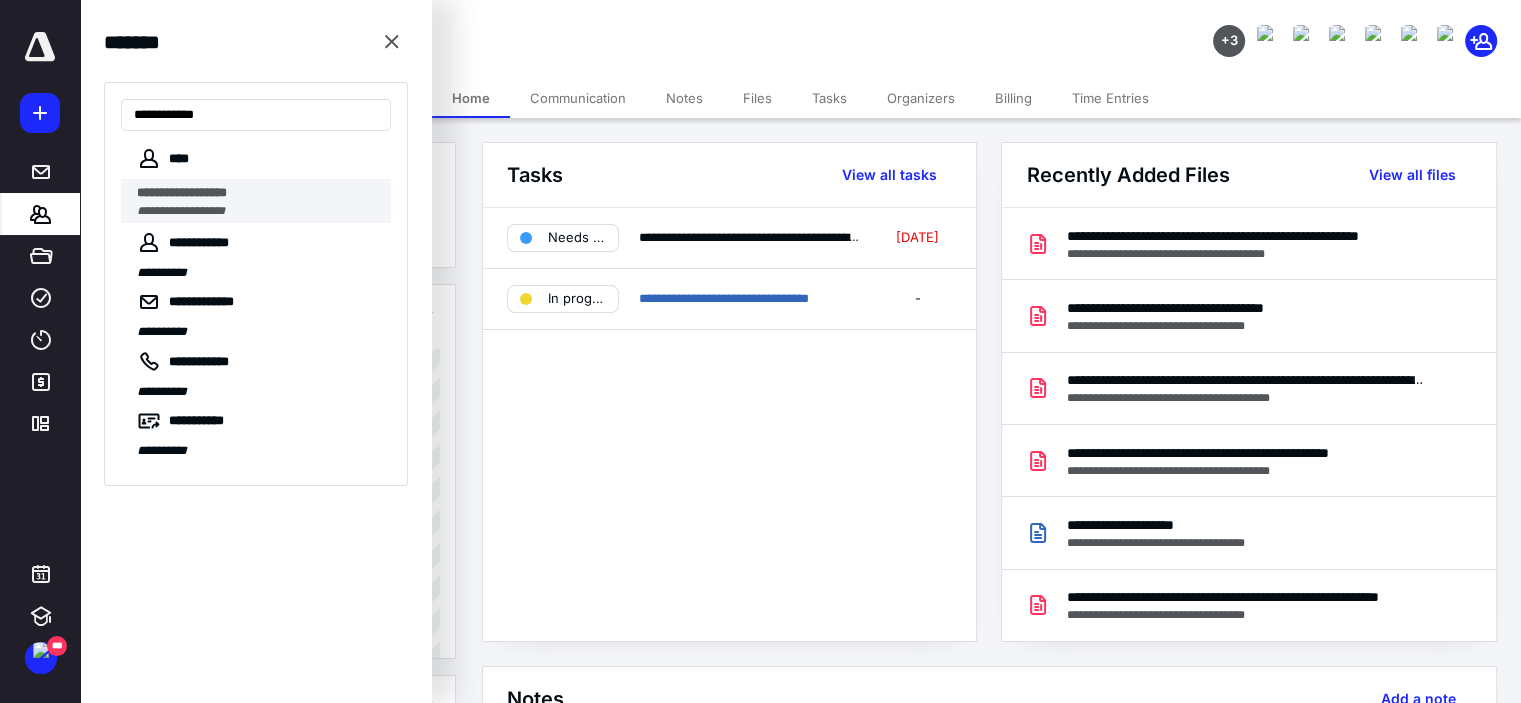 click on "**********" at bounding box center [258, 211] 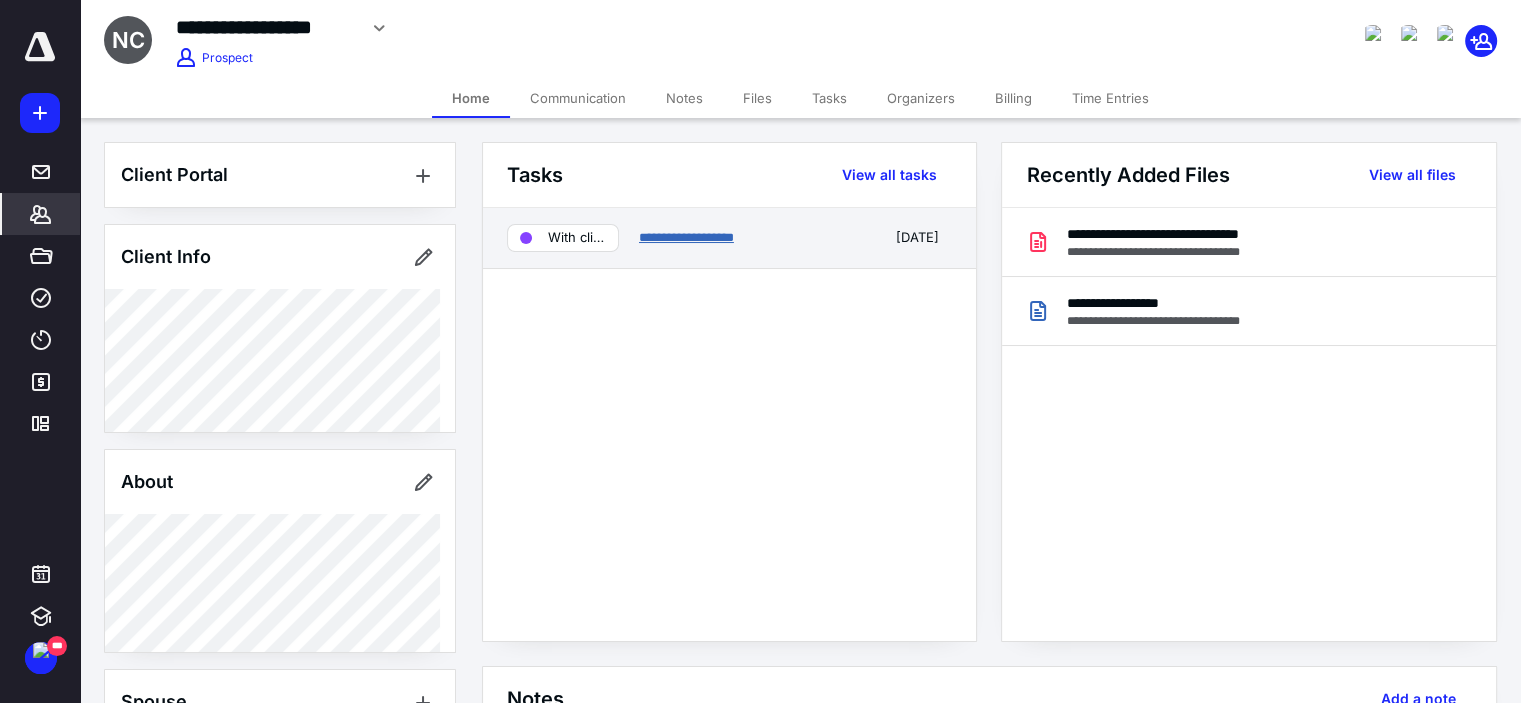click on "**********" at bounding box center [686, 237] 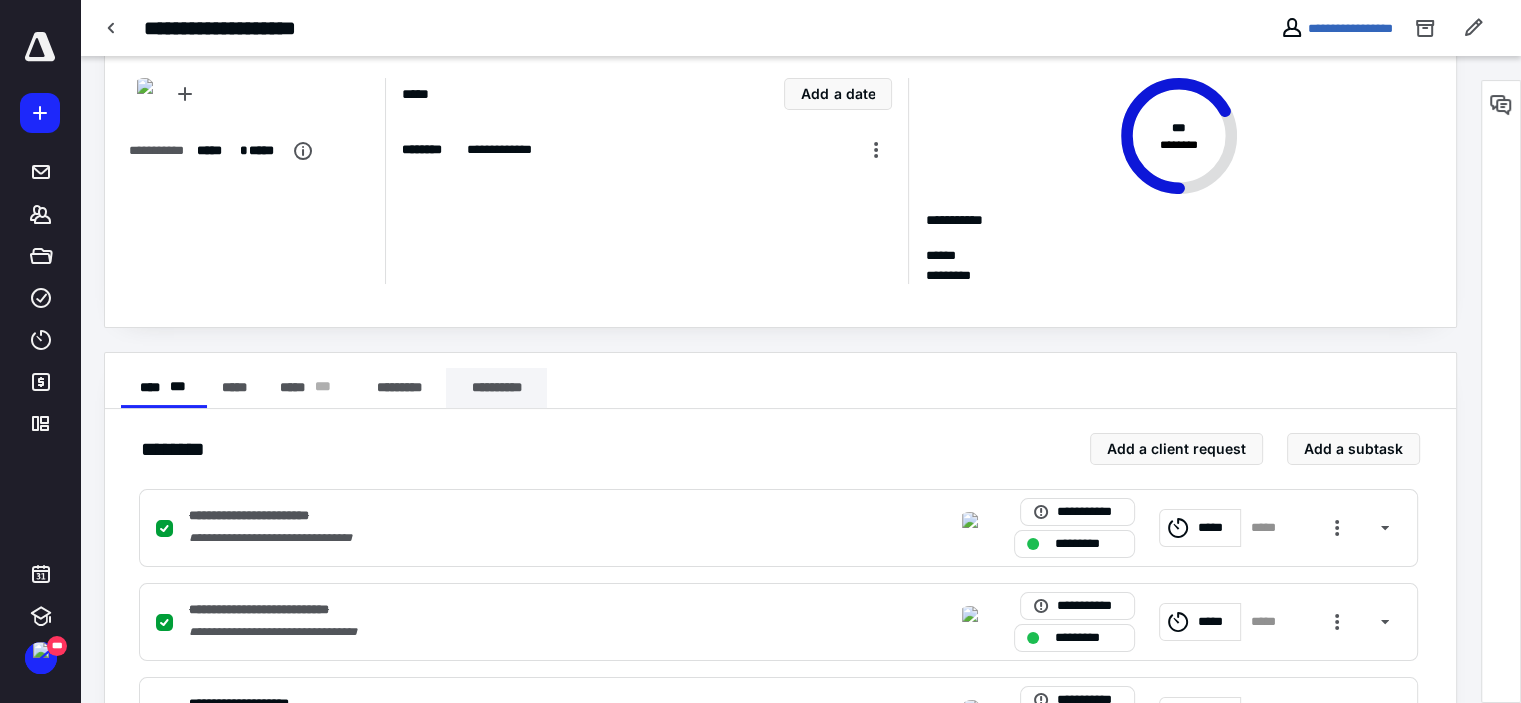 scroll, scrollTop: 189, scrollLeft: 0, axis: vertical 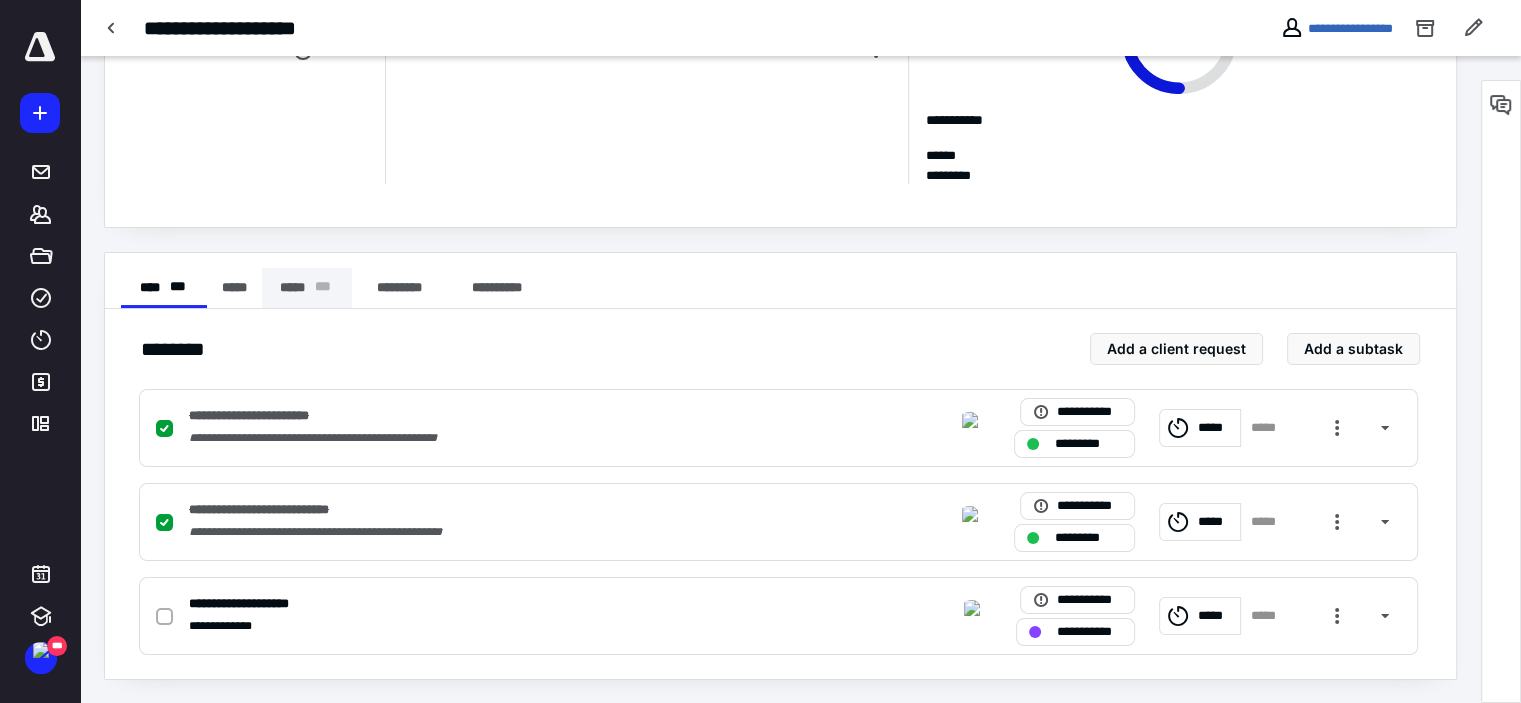 click on "* * *" at bounding box center (323, 288) 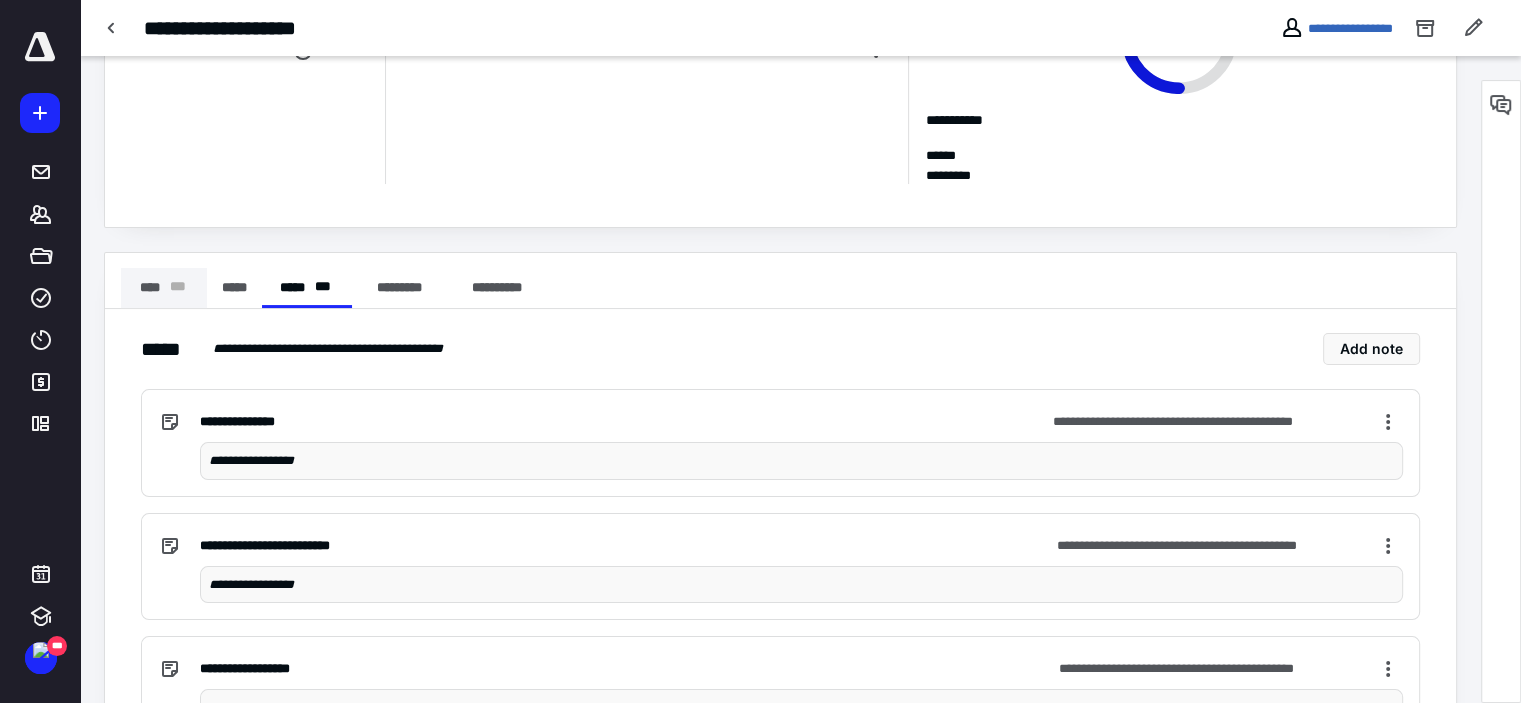 click on "**** * * *" at bounding box center [164, 288] 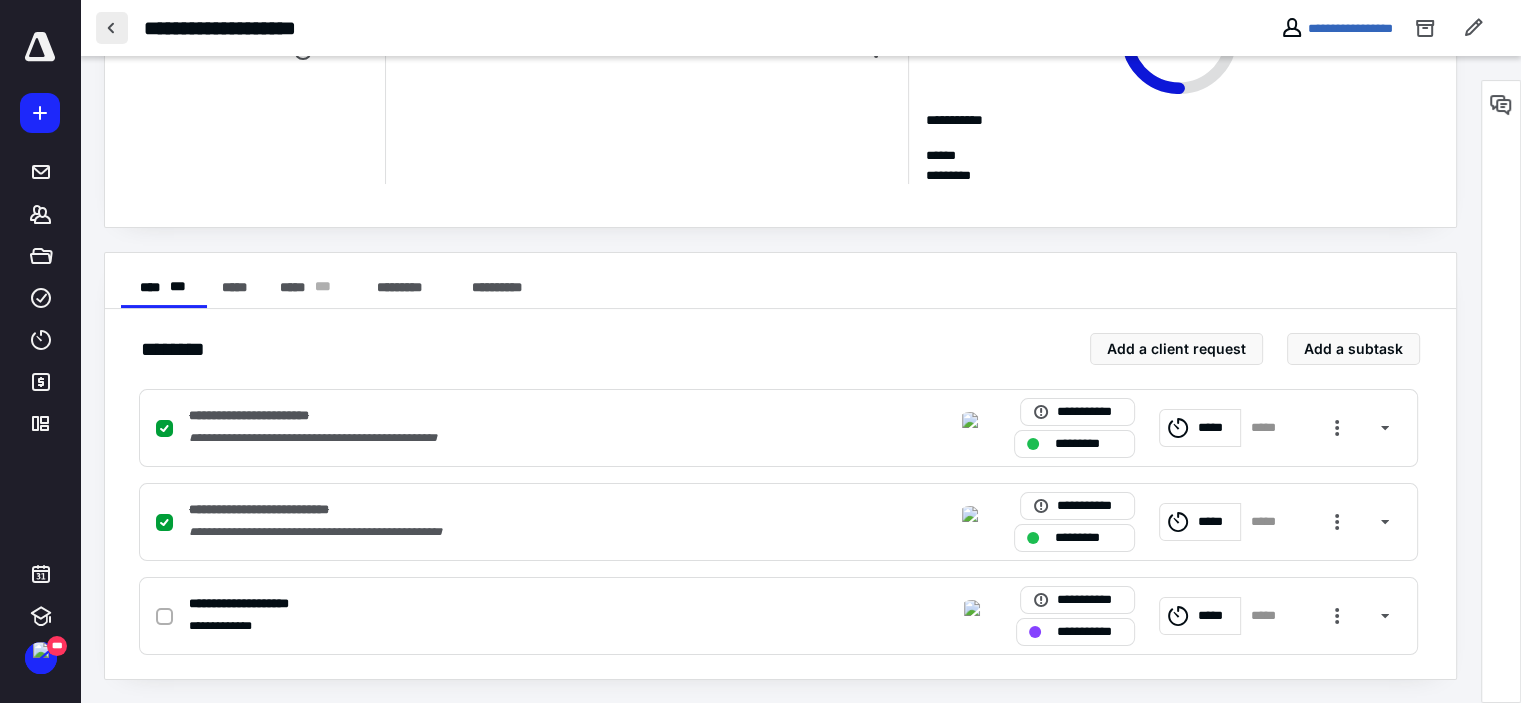 click at bounding box center (112, 28) 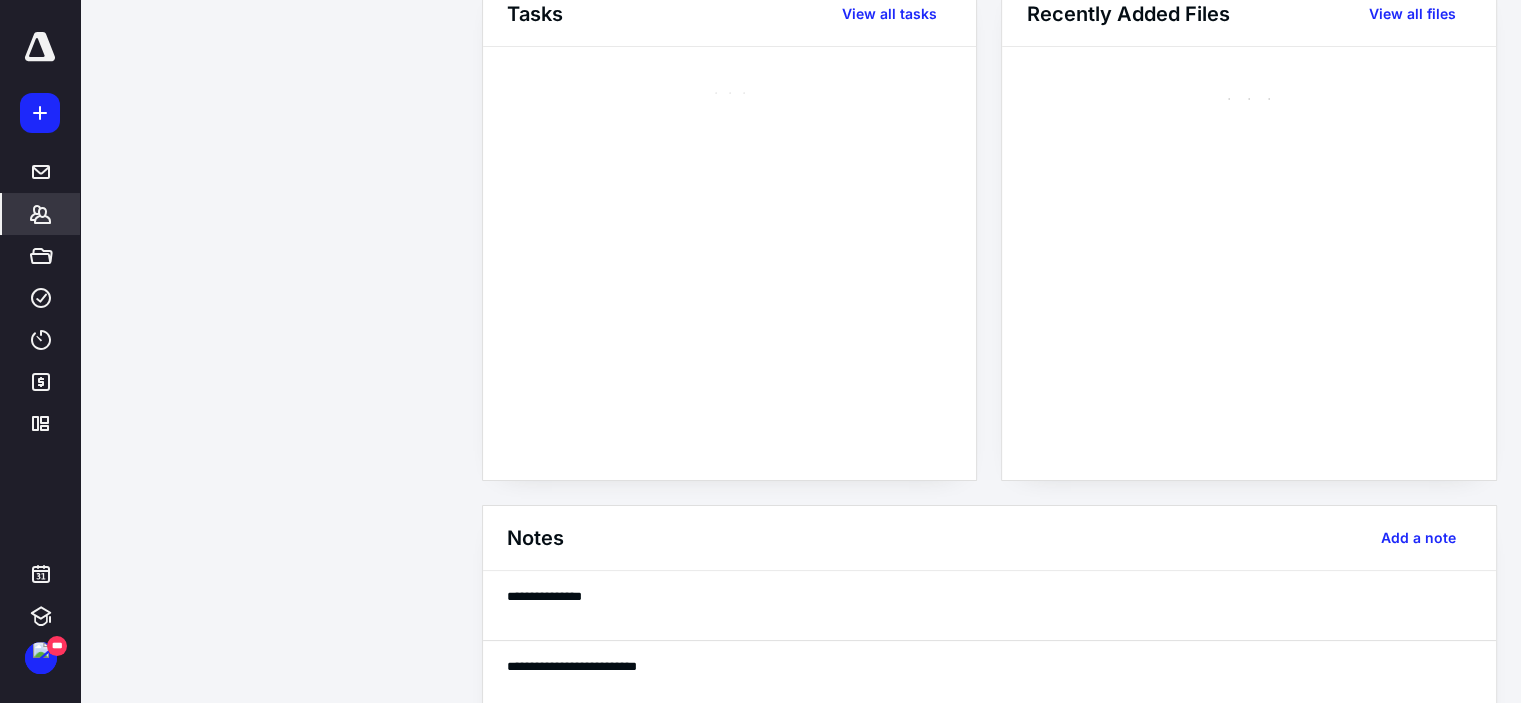 scroll, scrollTop: 0, scrollLeft: 0, axis: both 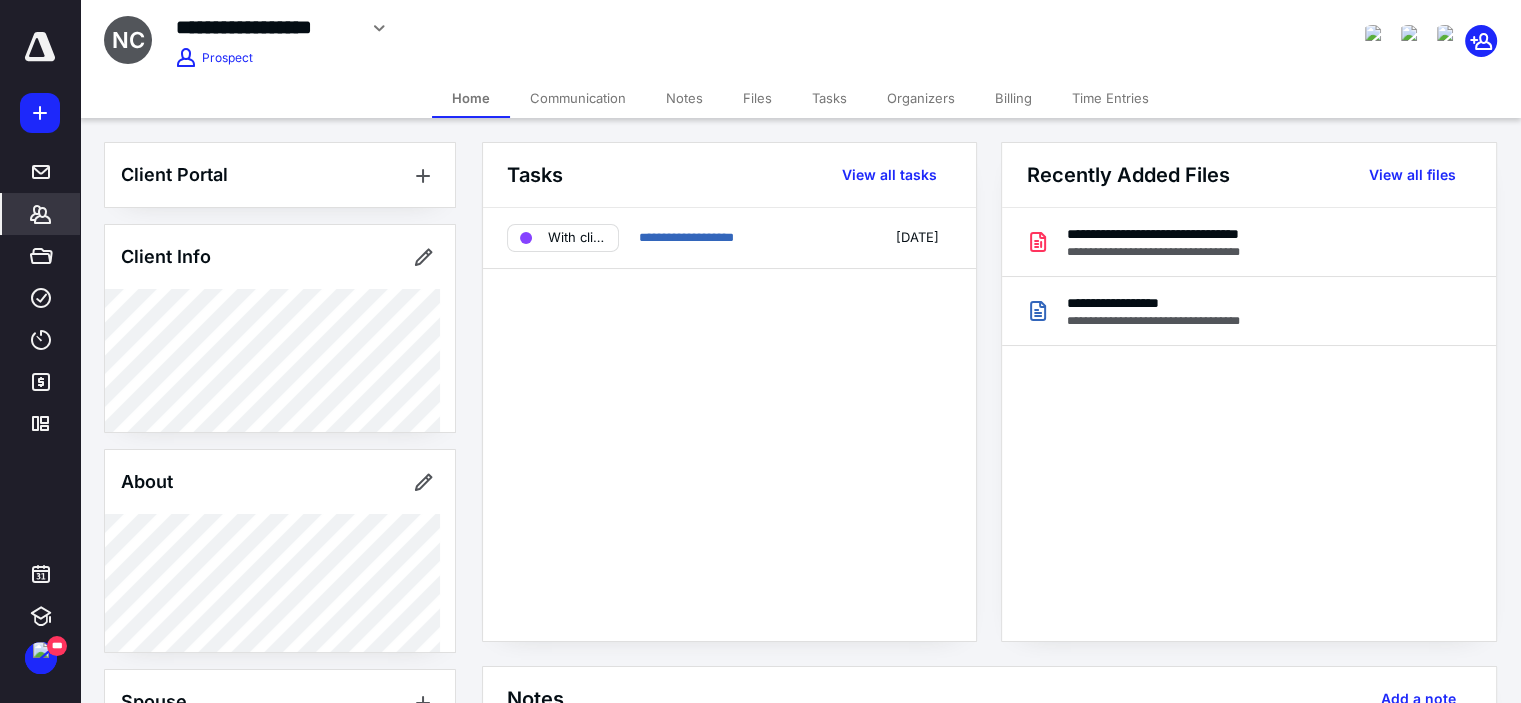 click on "Home" at bounding box center [471, 98] 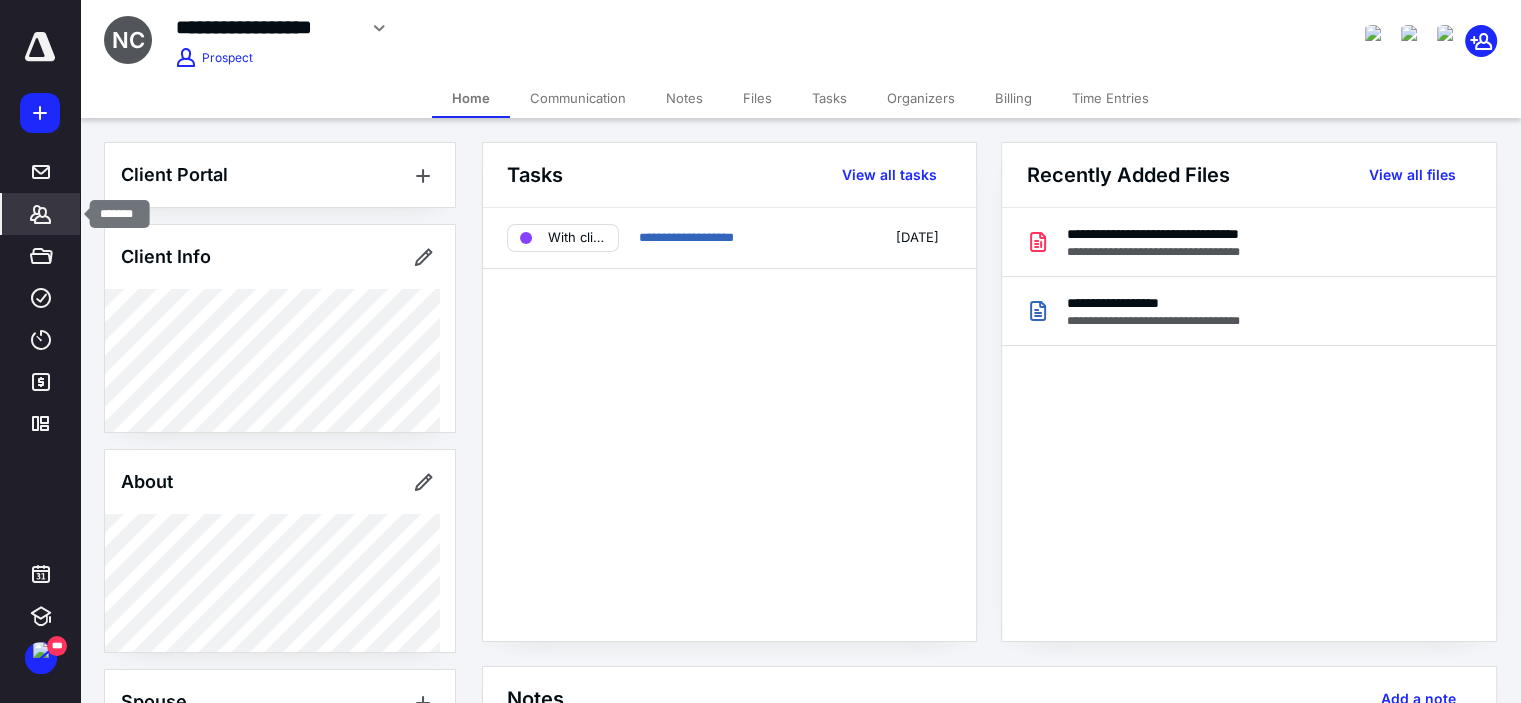 click on "*******" at bounding box center (41, 214) 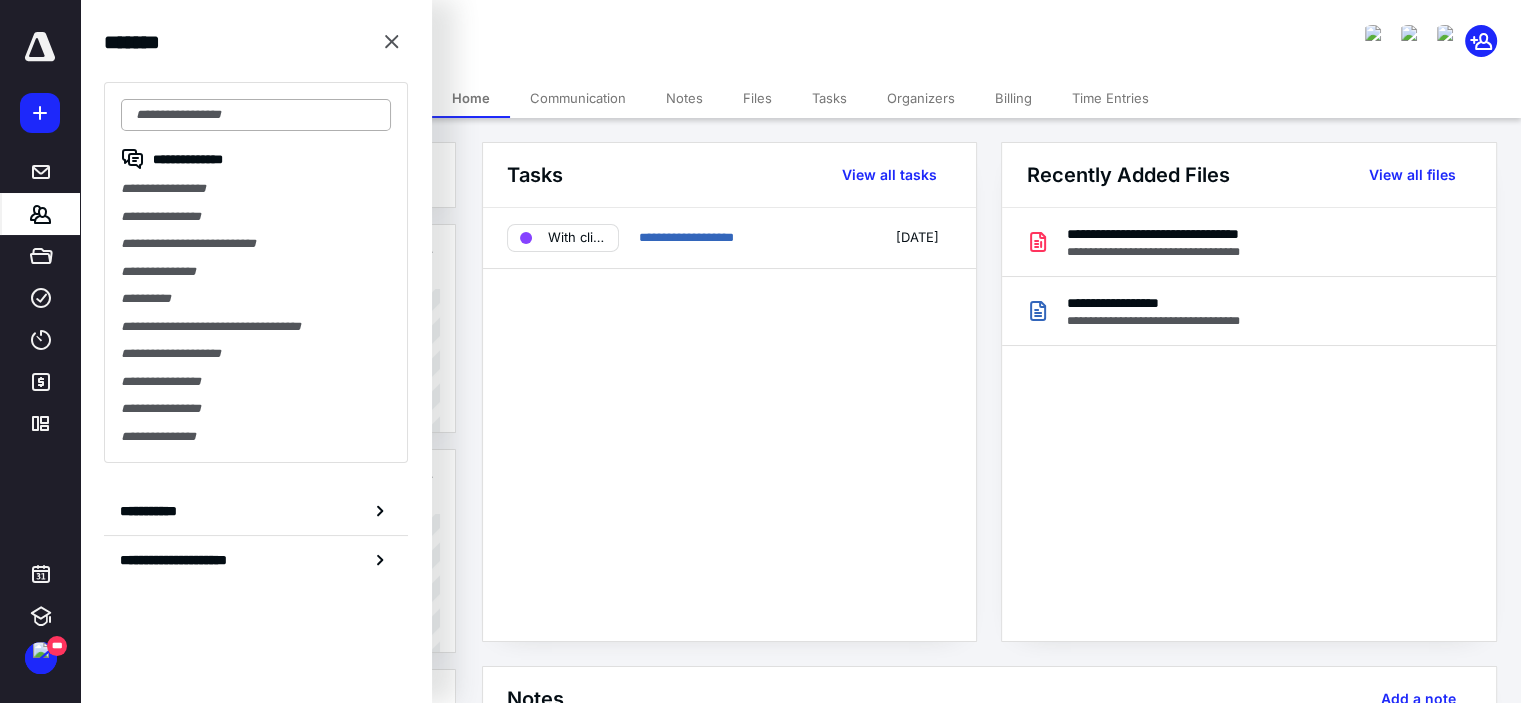 click at bounding box center (256, 115) 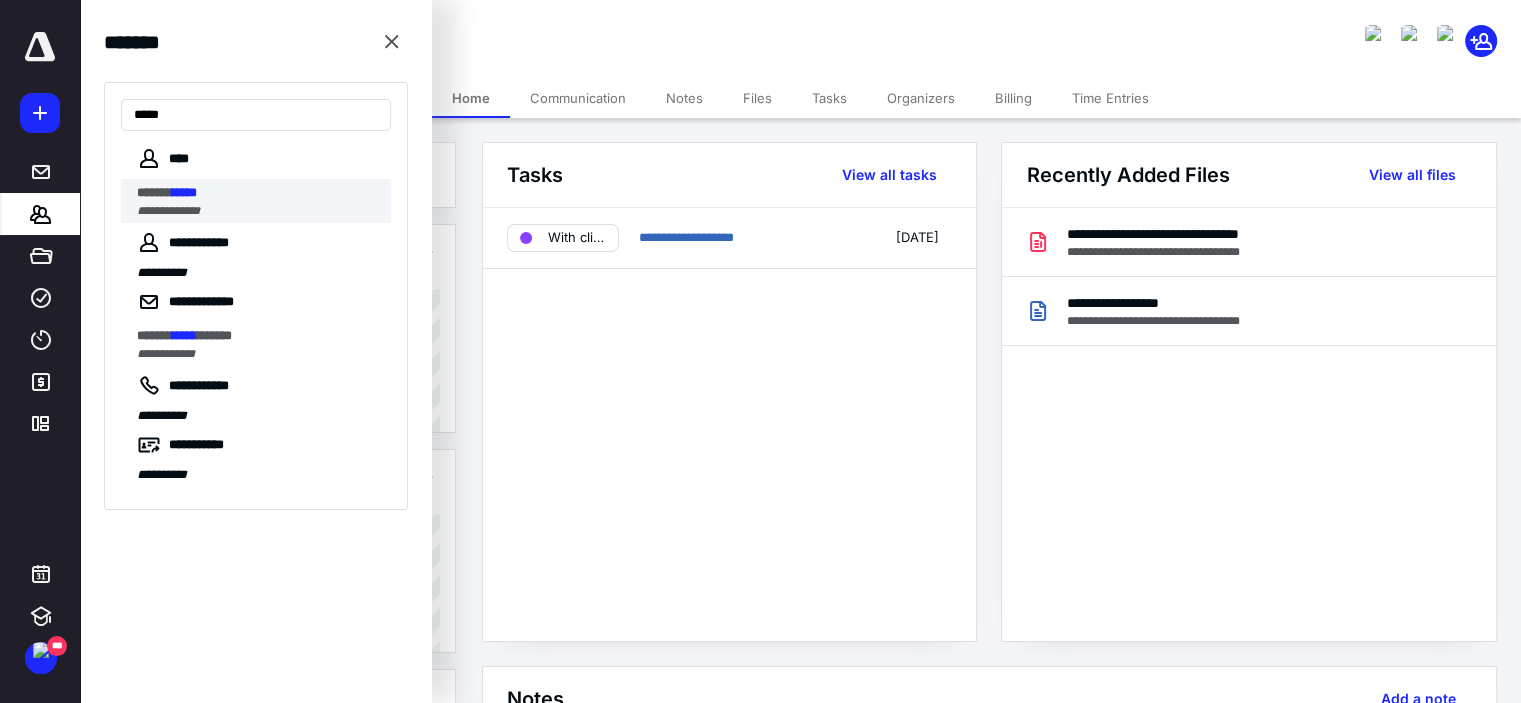 type on "*****" 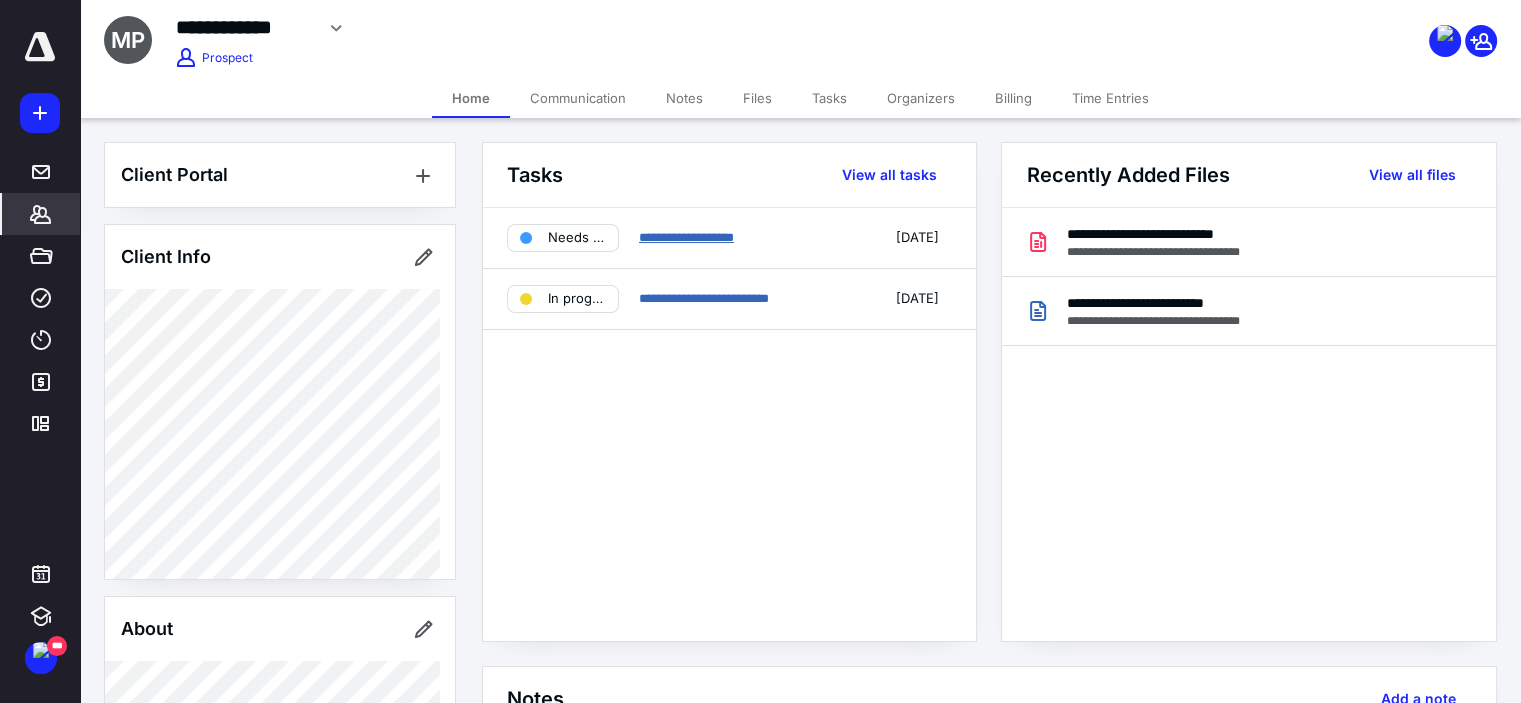 drag, startPoint x: 659, startPoint y: 237, endPoint x: 650, endPoint y: 282, distance: 45.891174 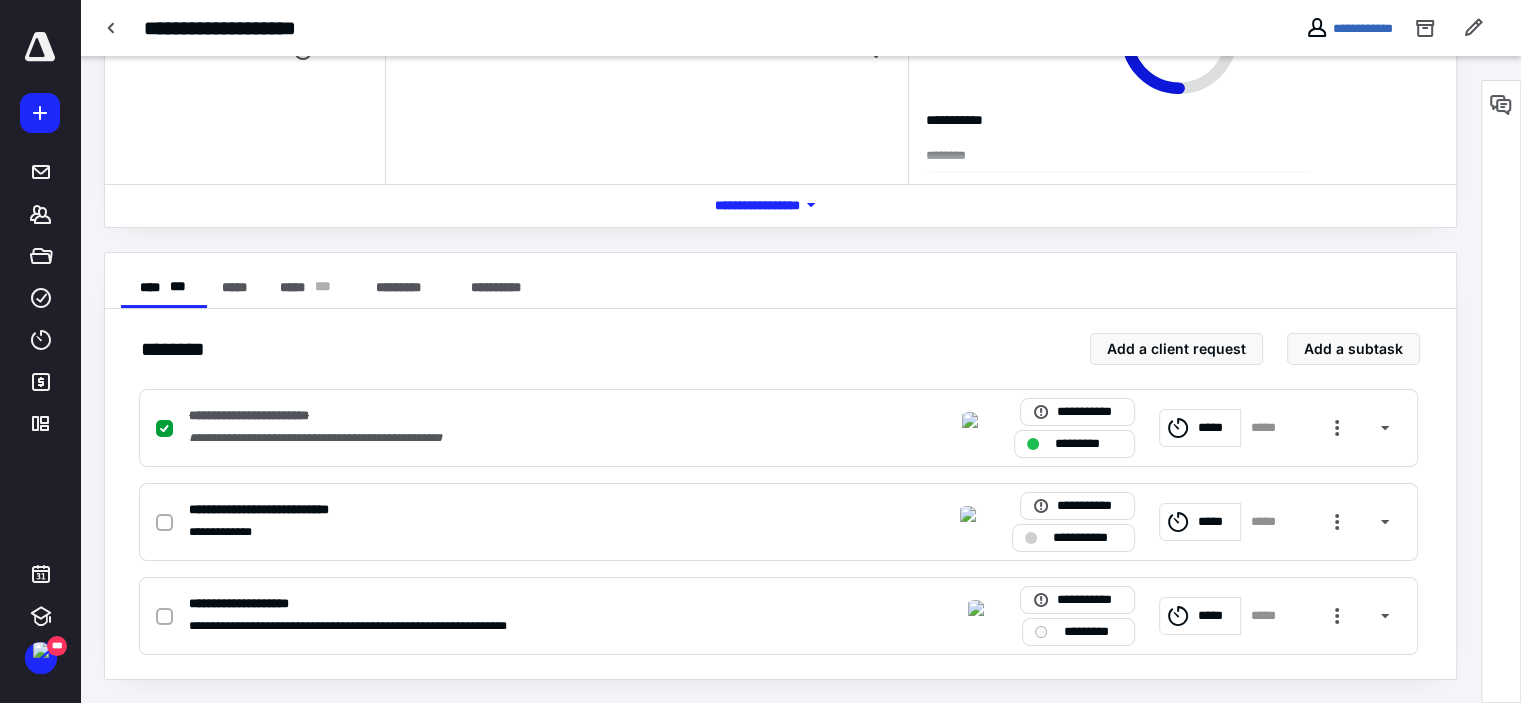 scroll, scrollTop: 0, scrollLeft: 0, axis: both 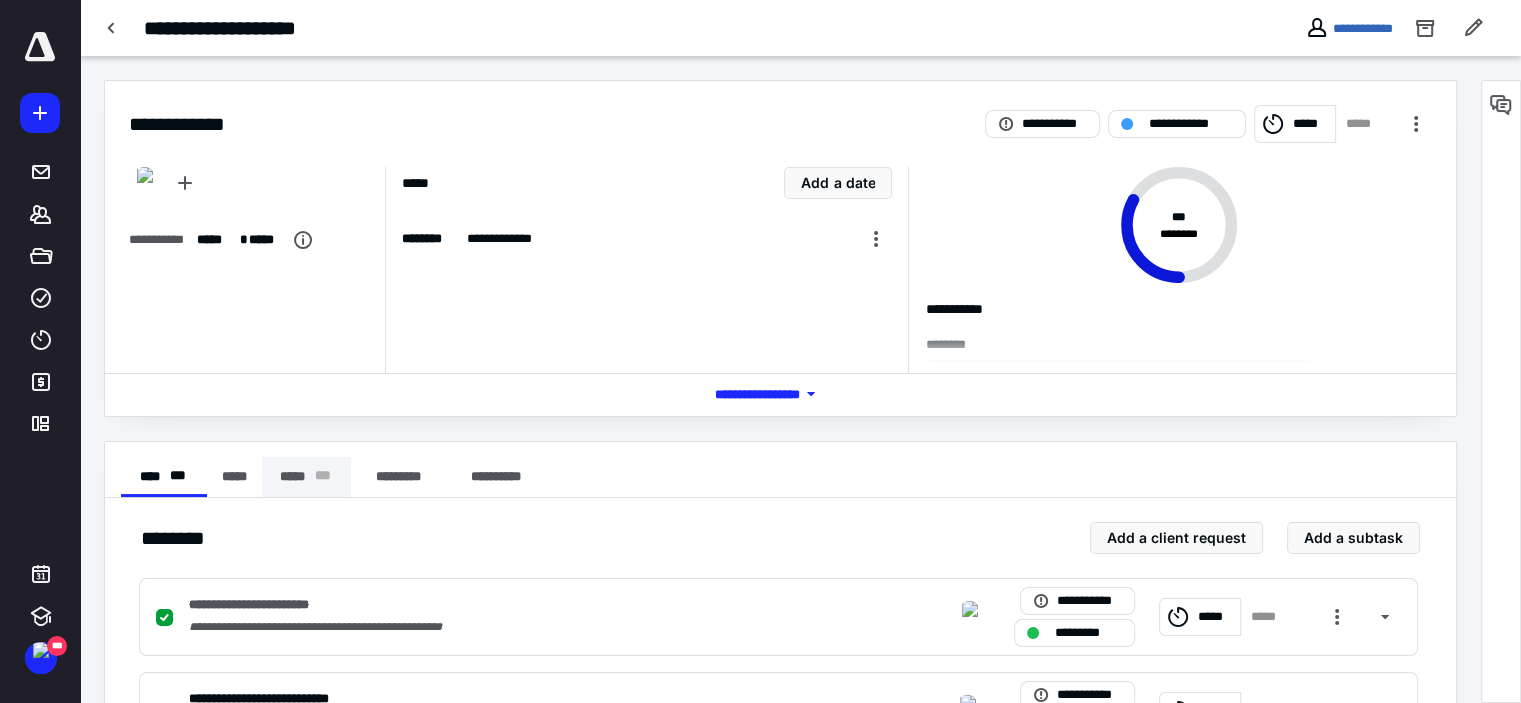 click on "***** * * *" at bounding box center [307, 477] 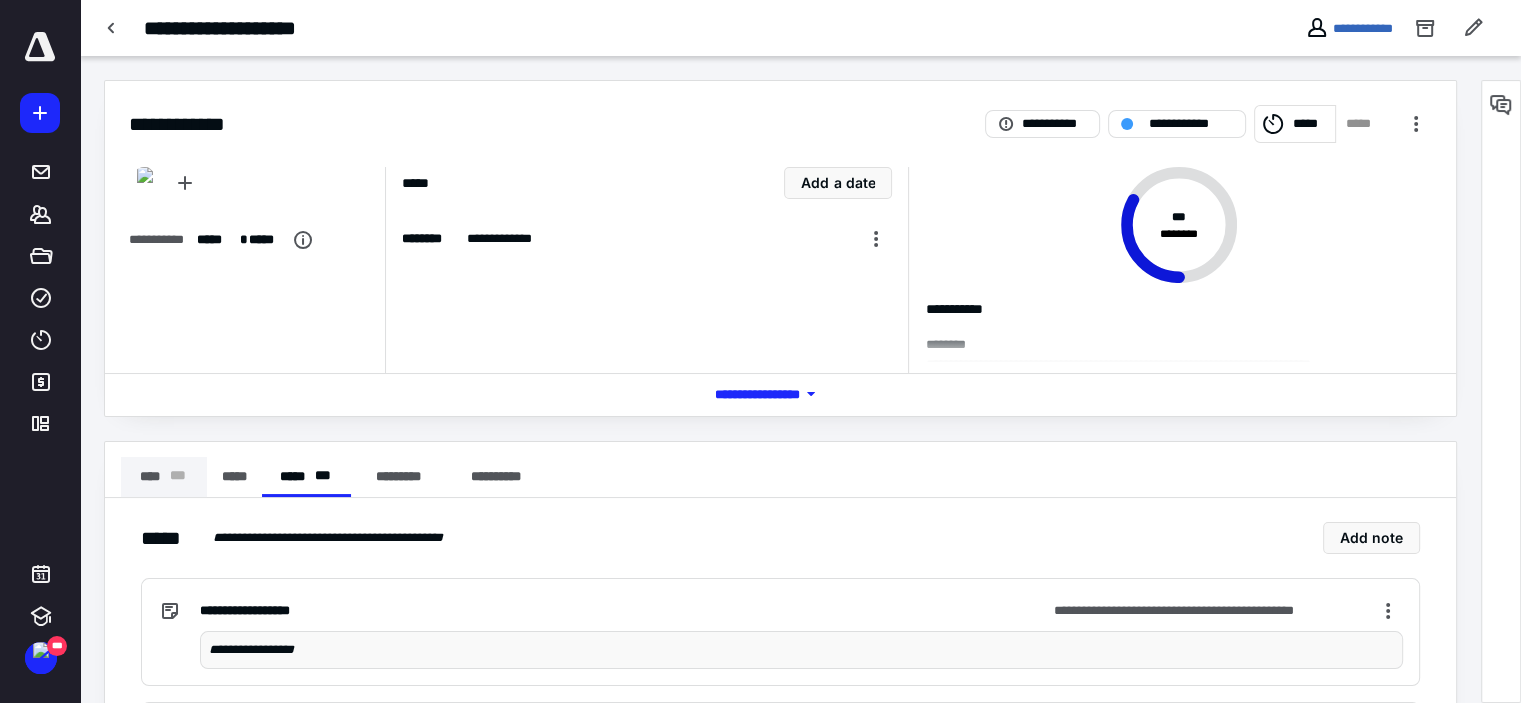 click on "* * *" at bounding box center (178, 477) 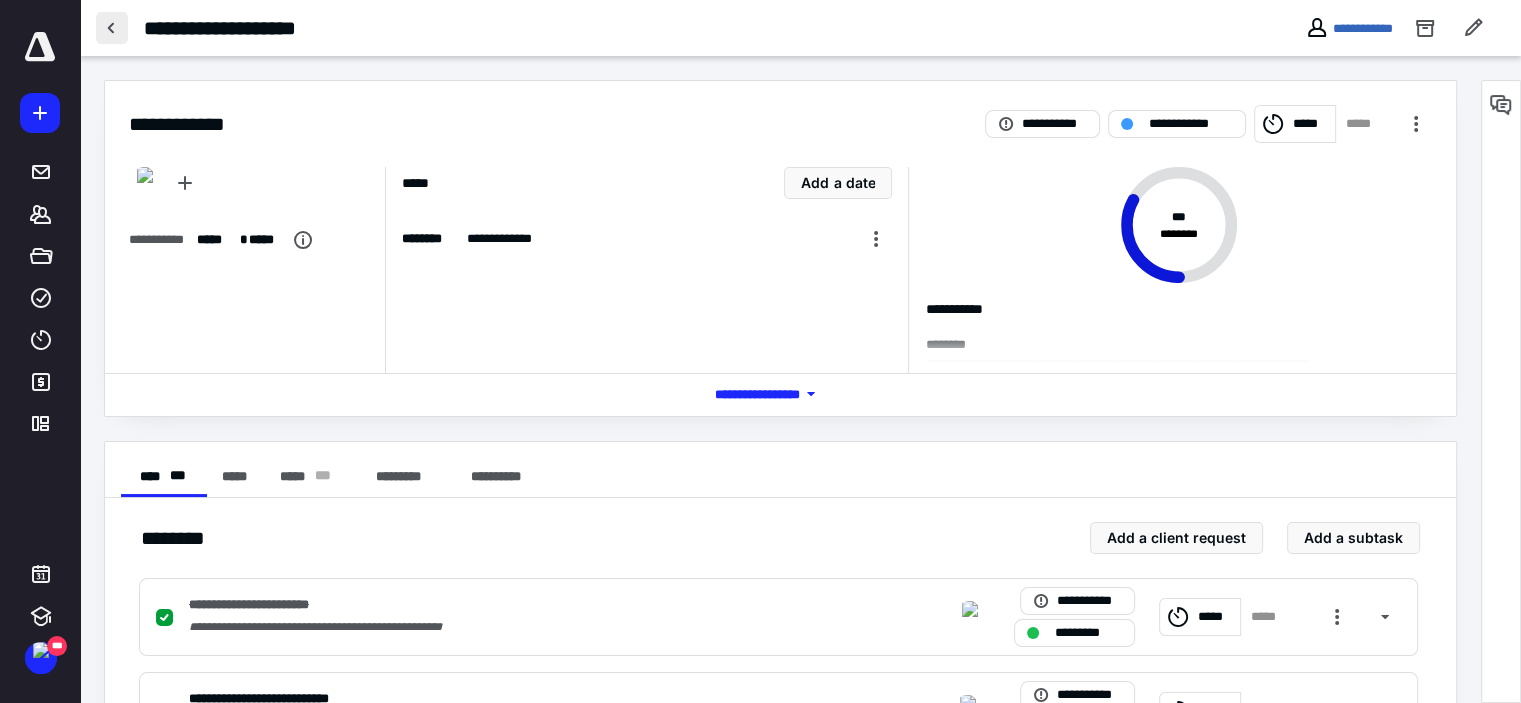 click at bounding box center [112, 28] 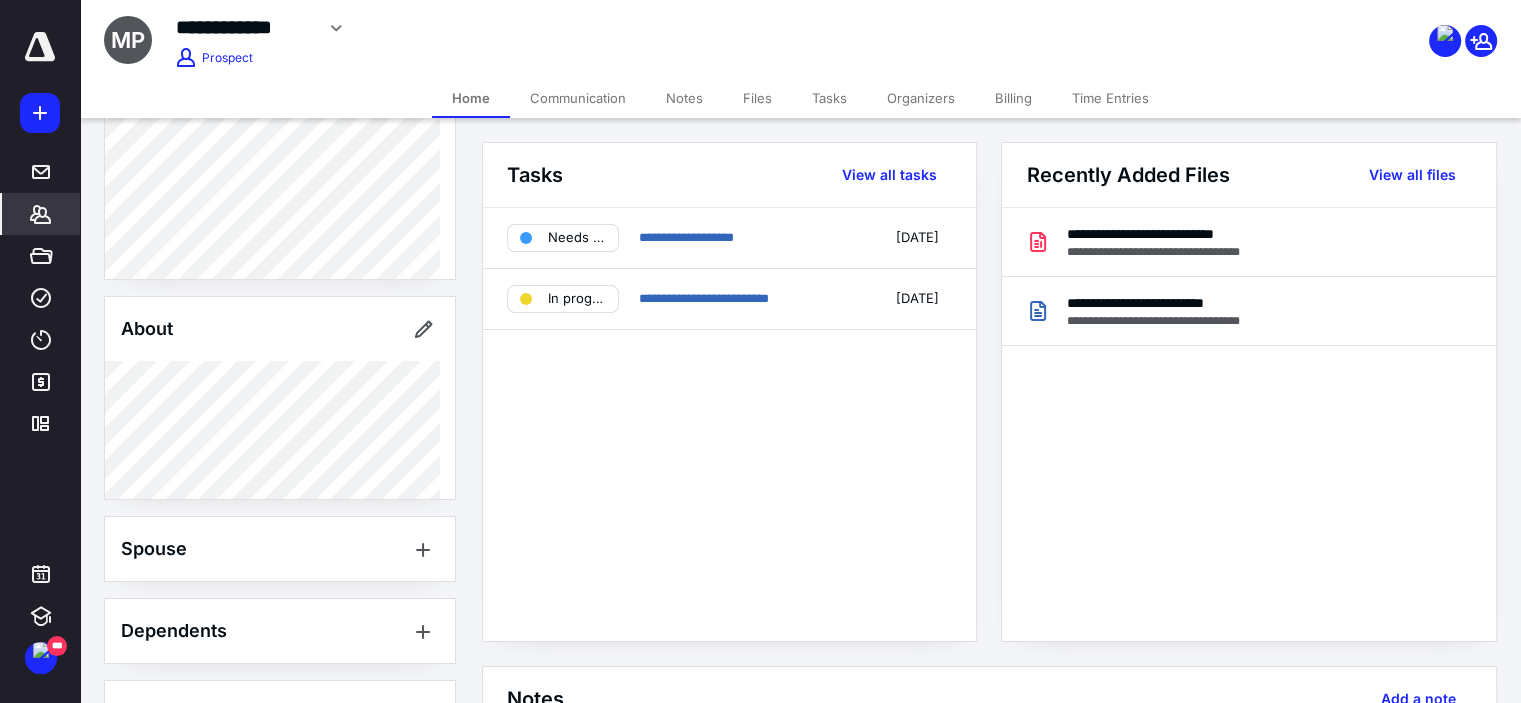 scroll, scrollTop: 444, scrollLeft: 0, axis: vertical 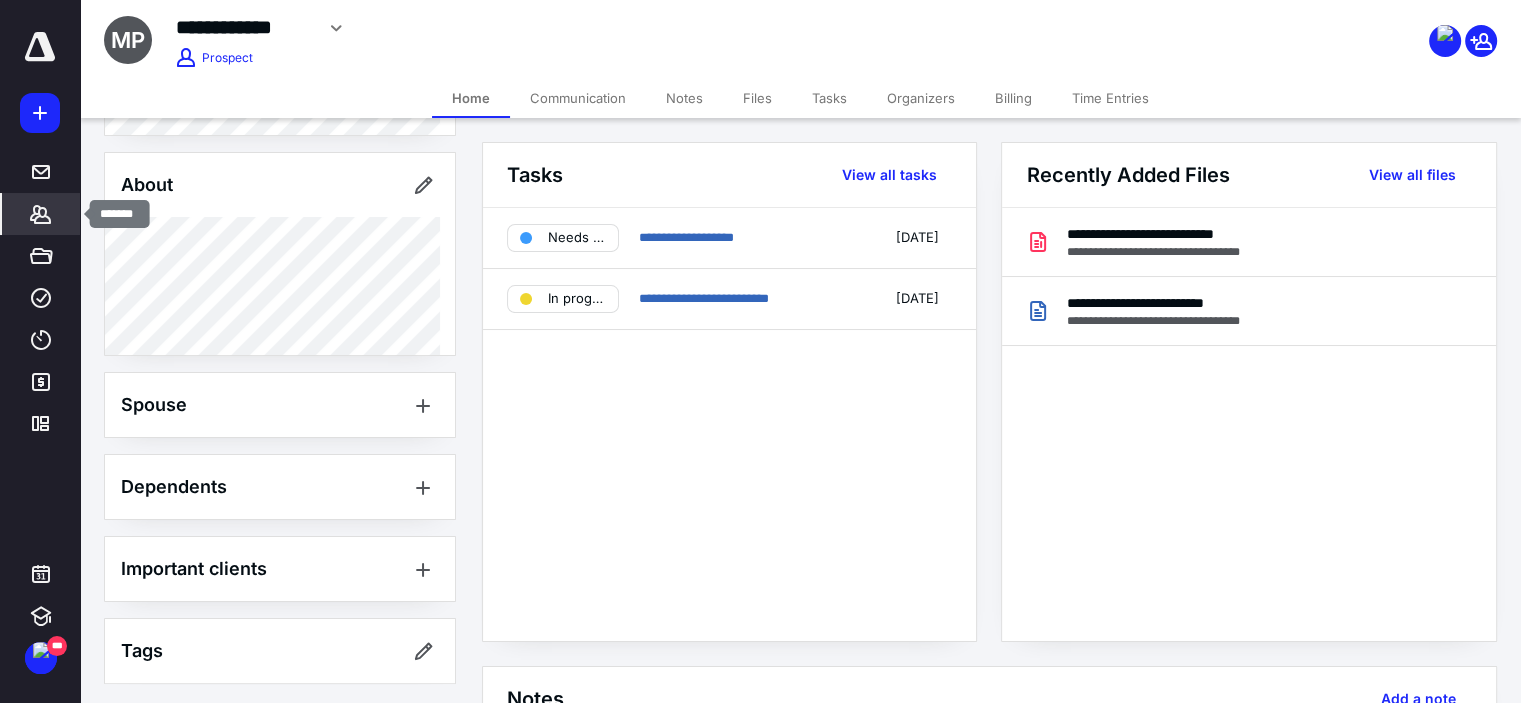 drag, startPoint x: 27, startPoint y: 213, endPoint x: 49, endPoint y: 212, distance: 22.022715 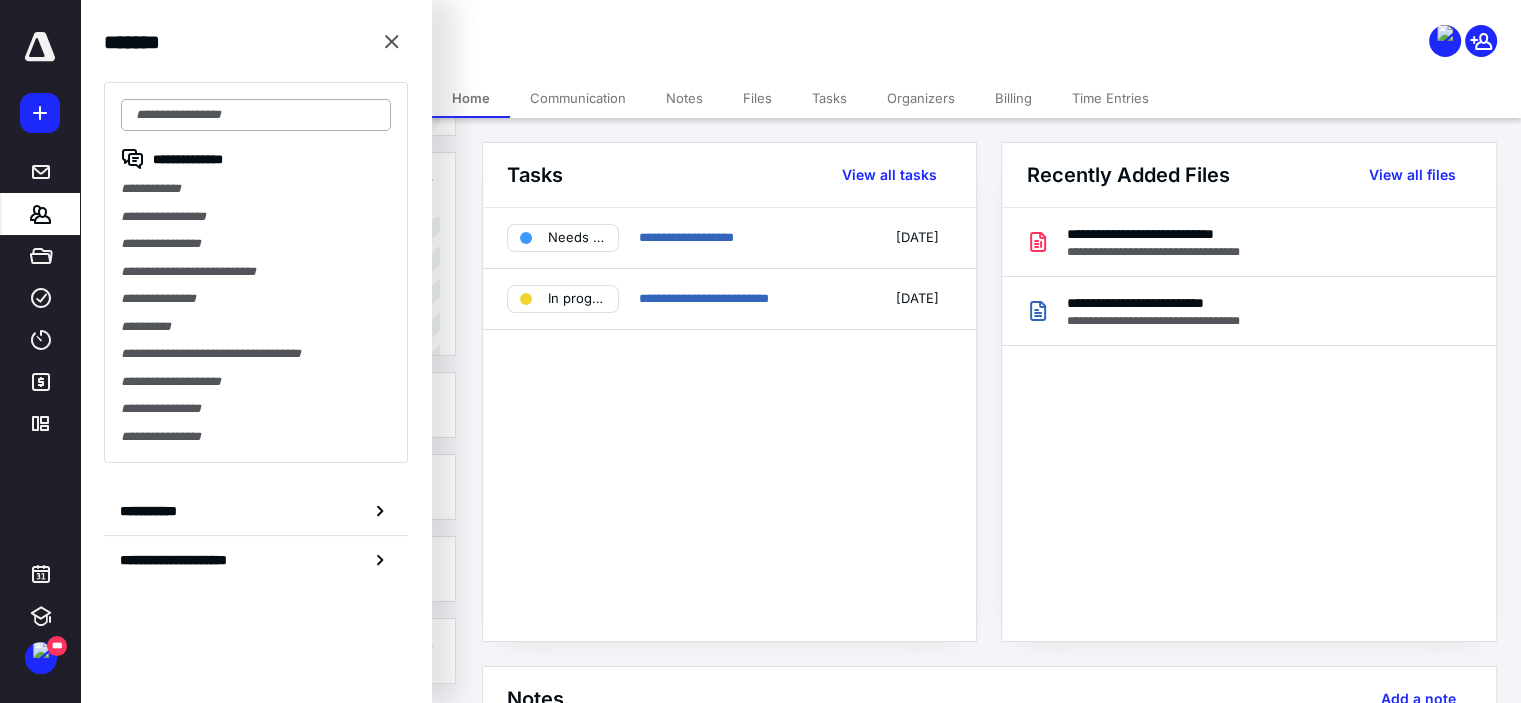 click at bounding box center [256, 115] 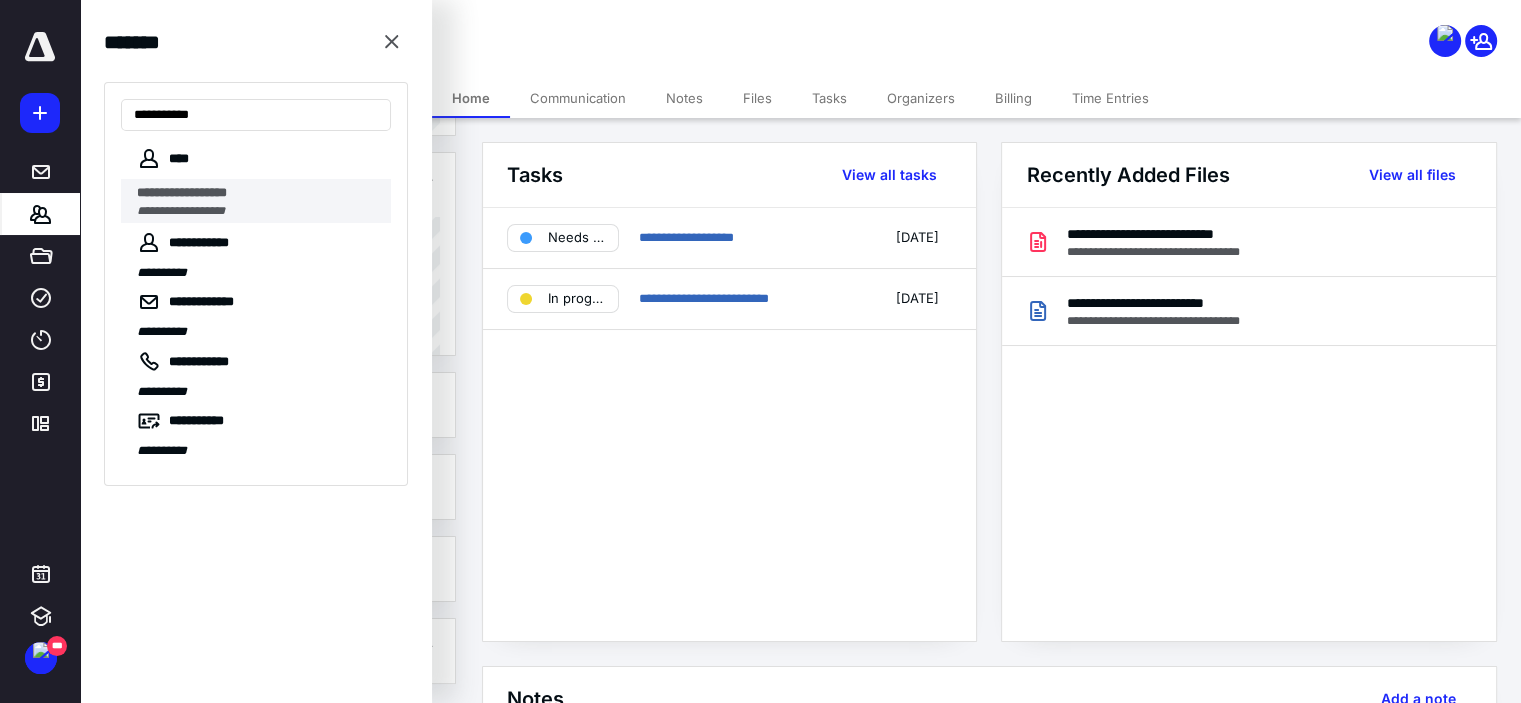 type on "**********" 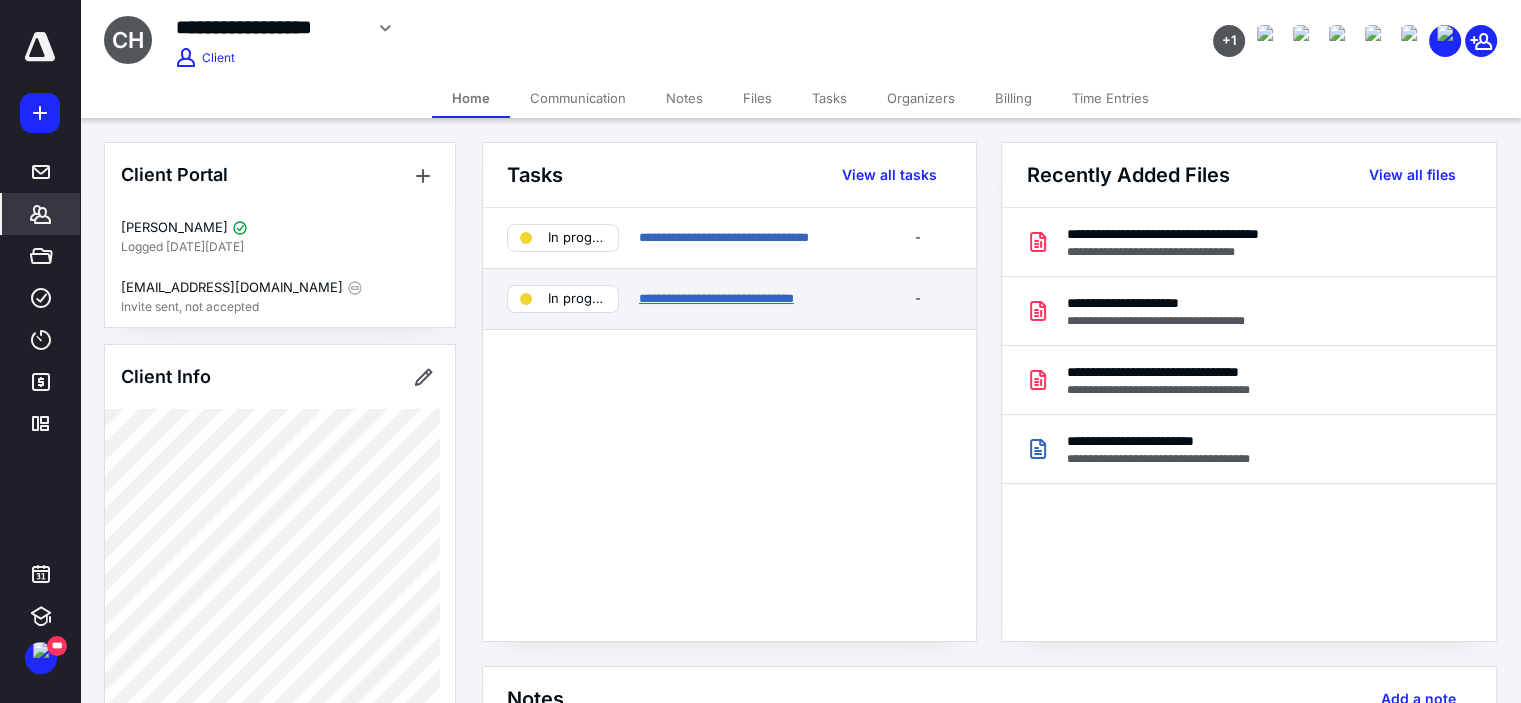 click on "**********" at bounding box center (716, 298) 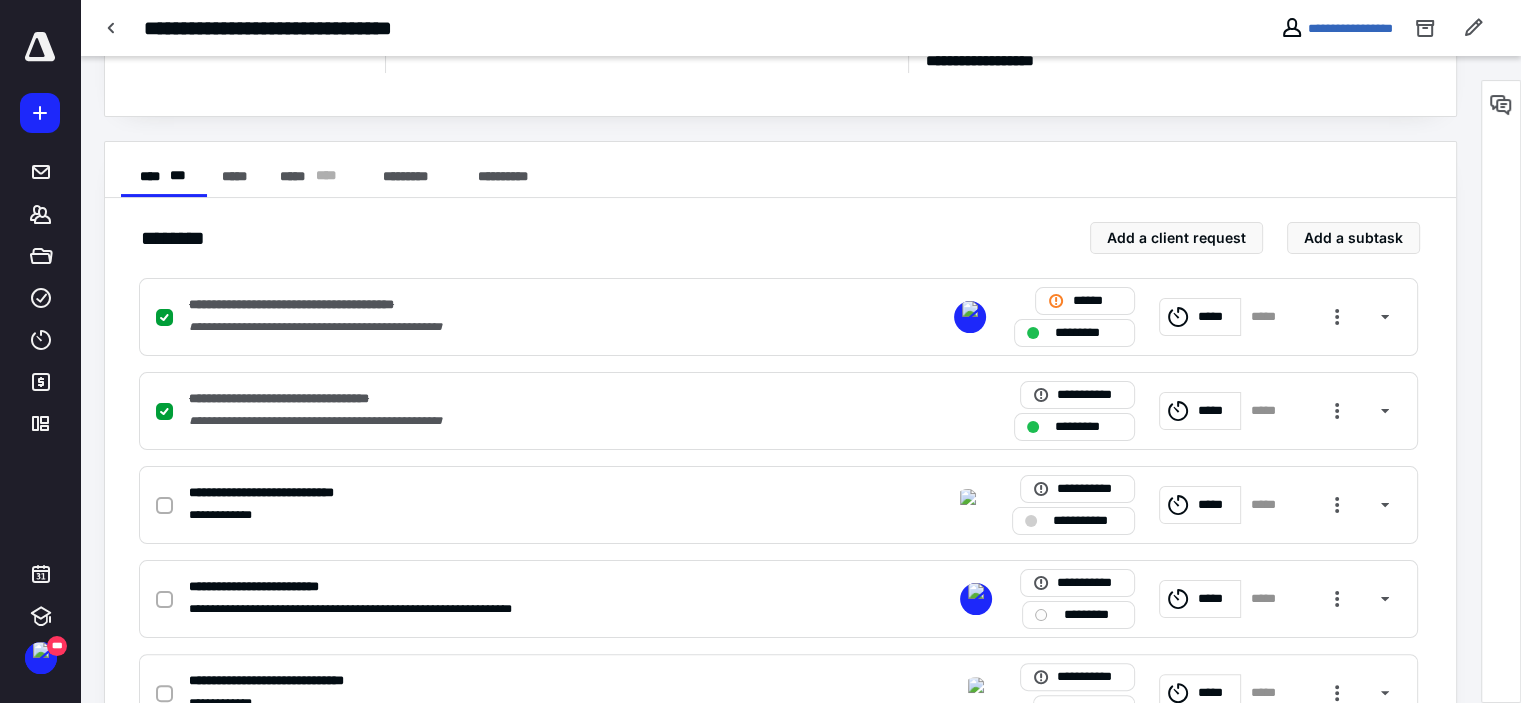 scroll, scrollTop: 0, scrollLeft: 0, axis: both 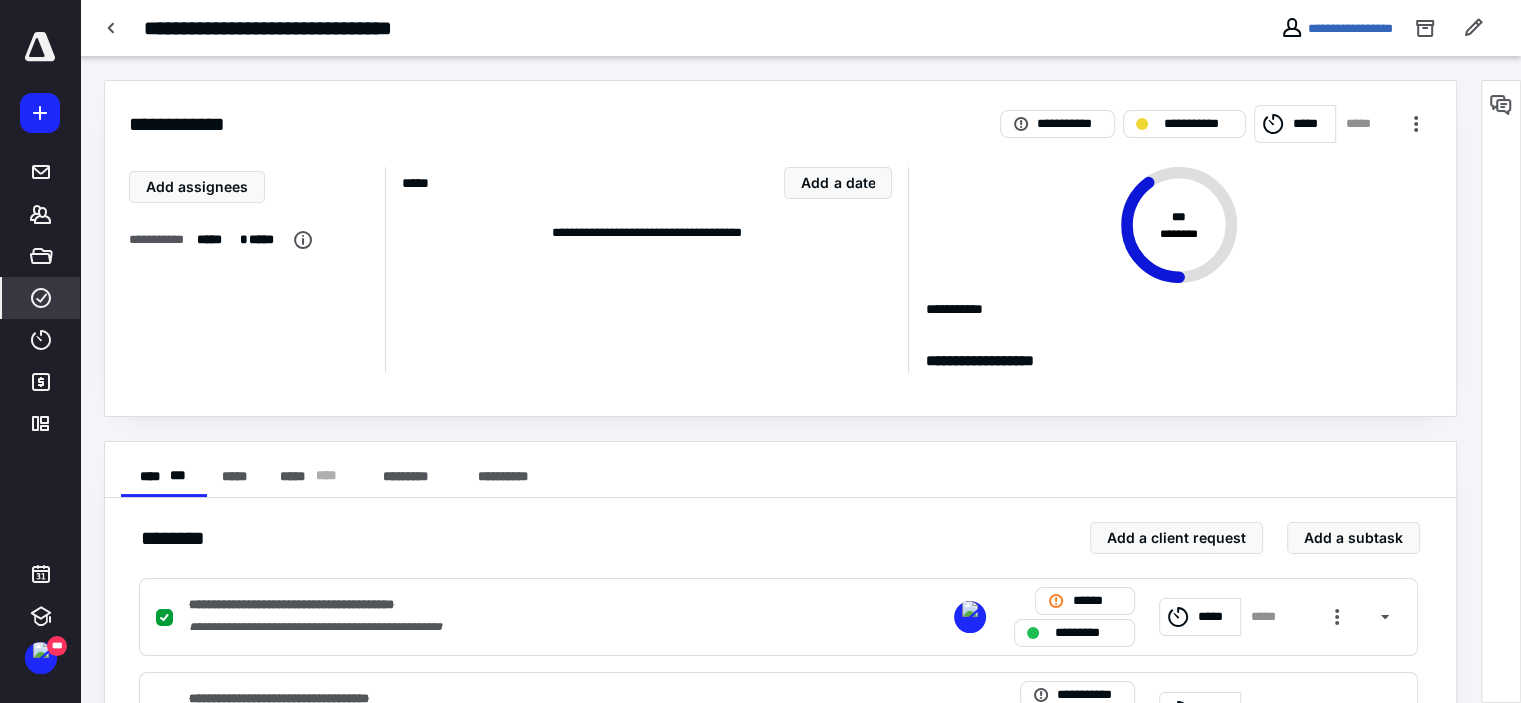 click on "****" at bounding box center (41, 298) 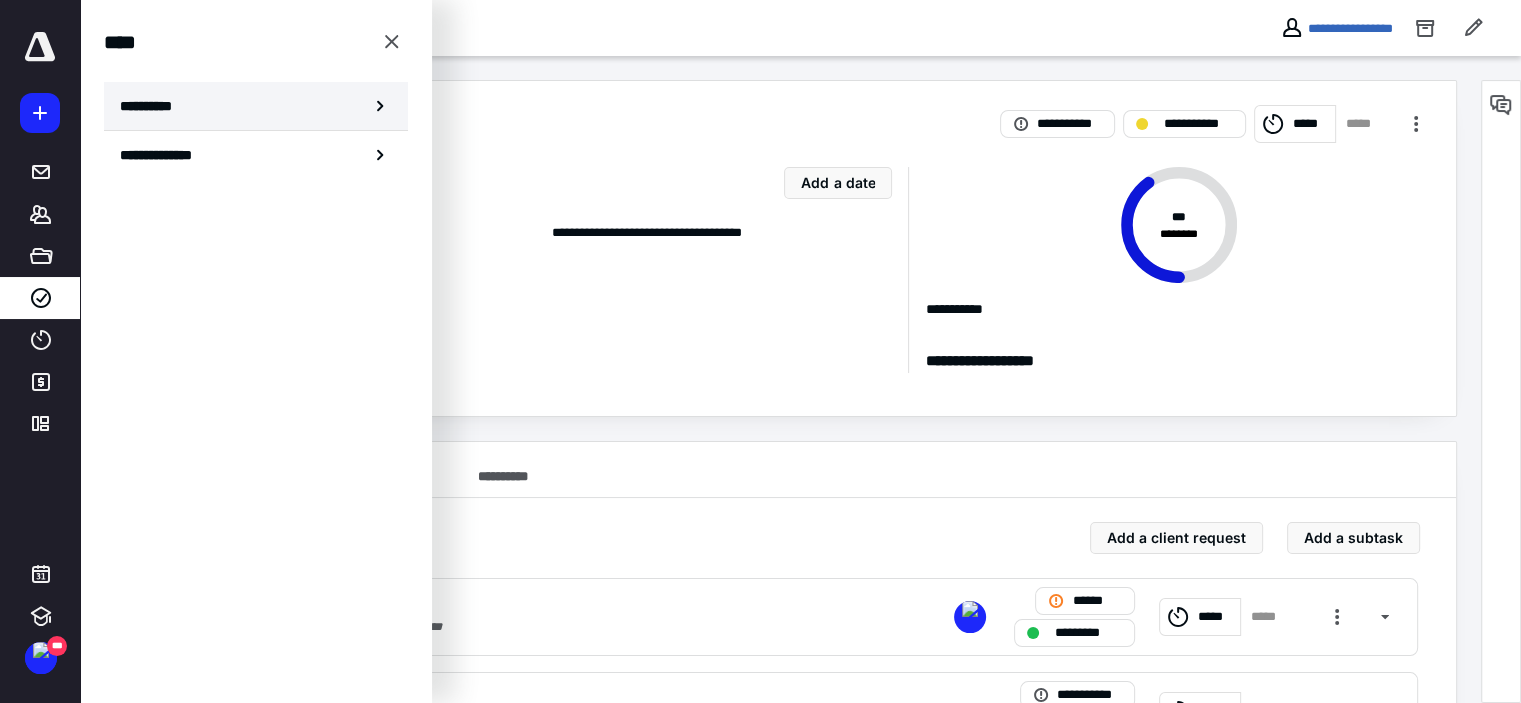 click on "**********" at bounding box center [256, 106] 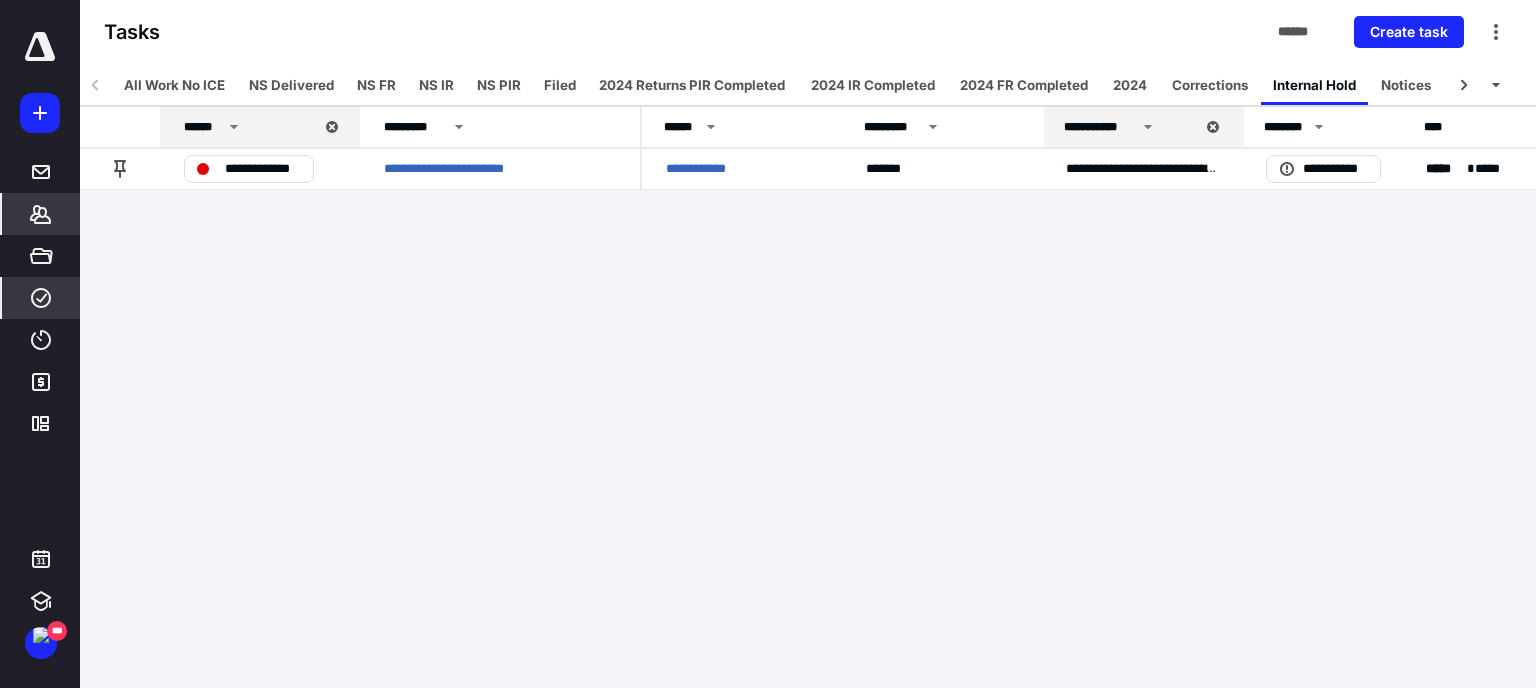 click 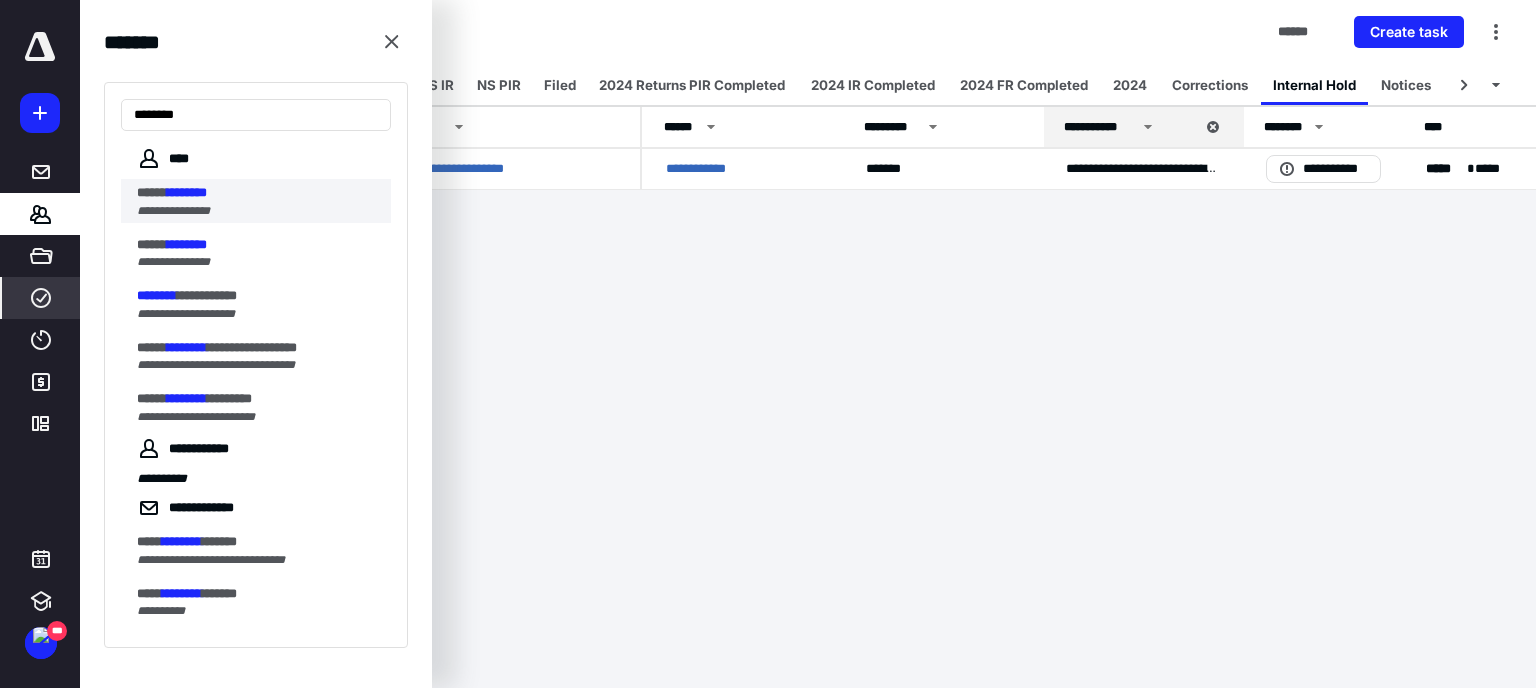 type on "********" 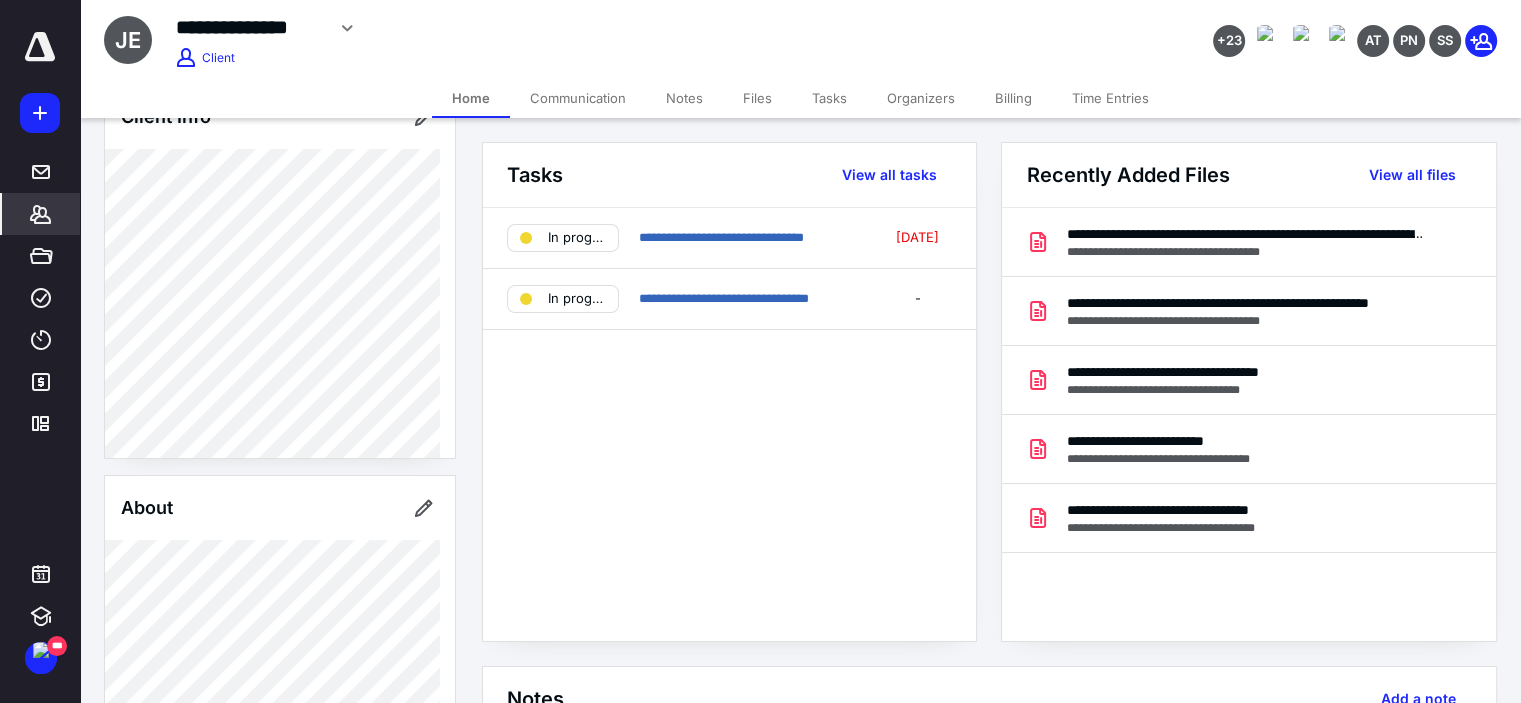scroll, scrollTop: 300, scrollLeft: 0, axis: vertical 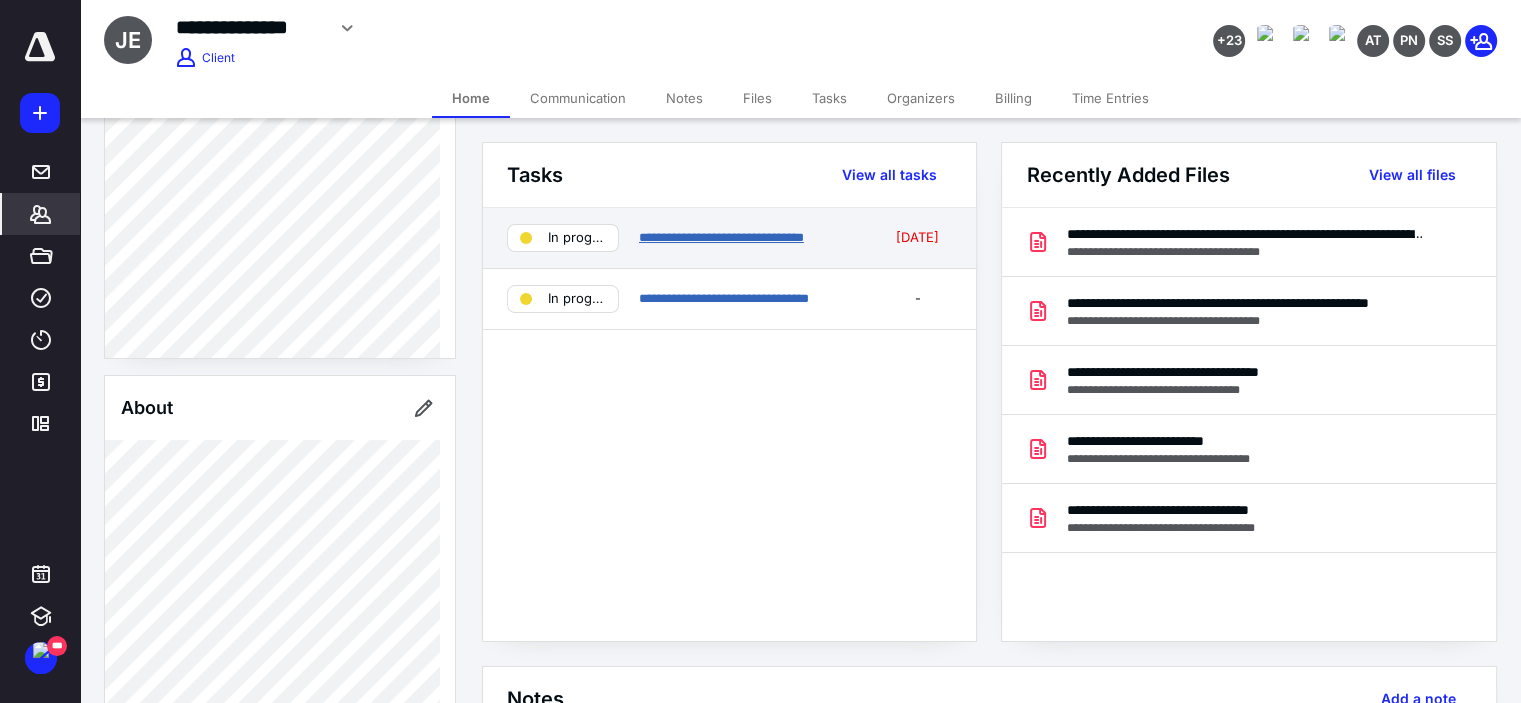click on "**********" at bounding box center [721, 237] 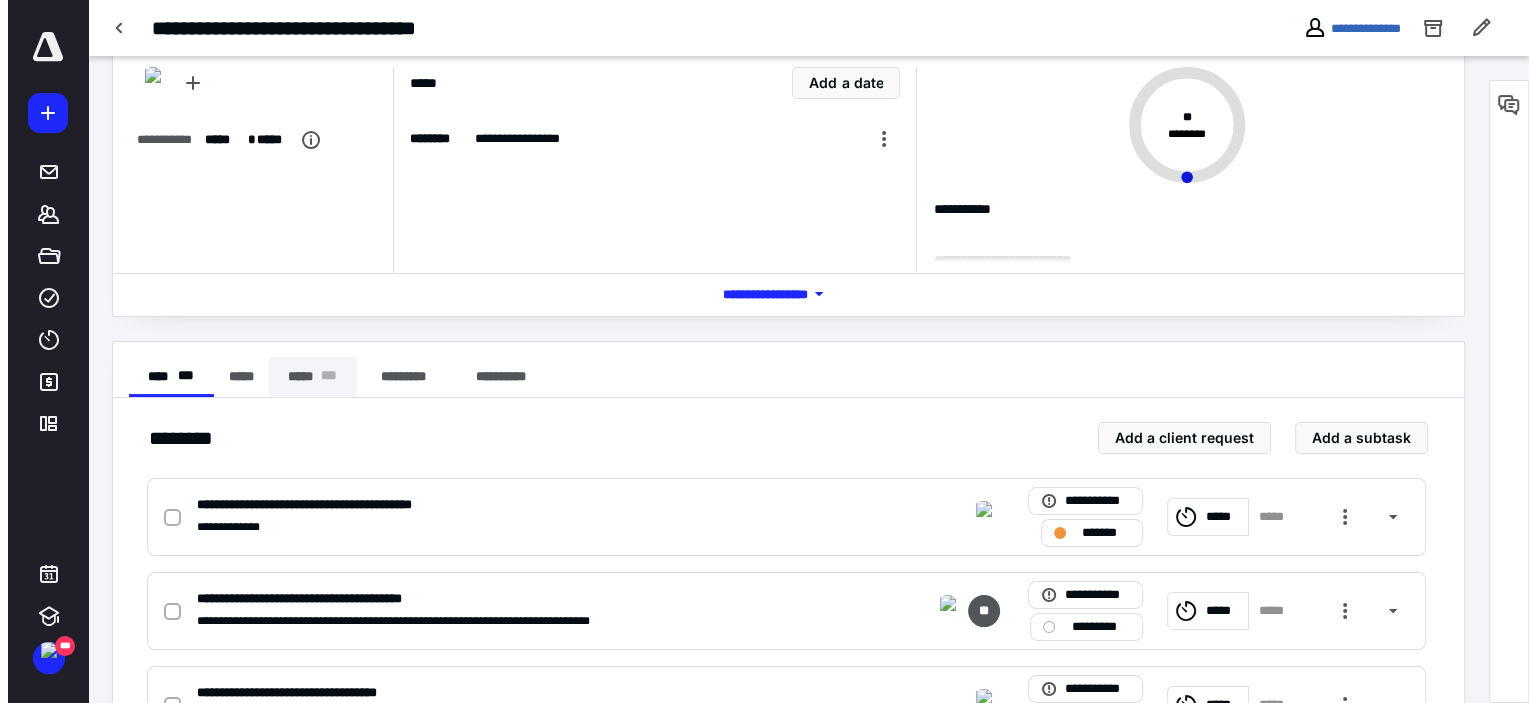 scroll, scrollTop: 0, scrollLeft: 0, axis: both 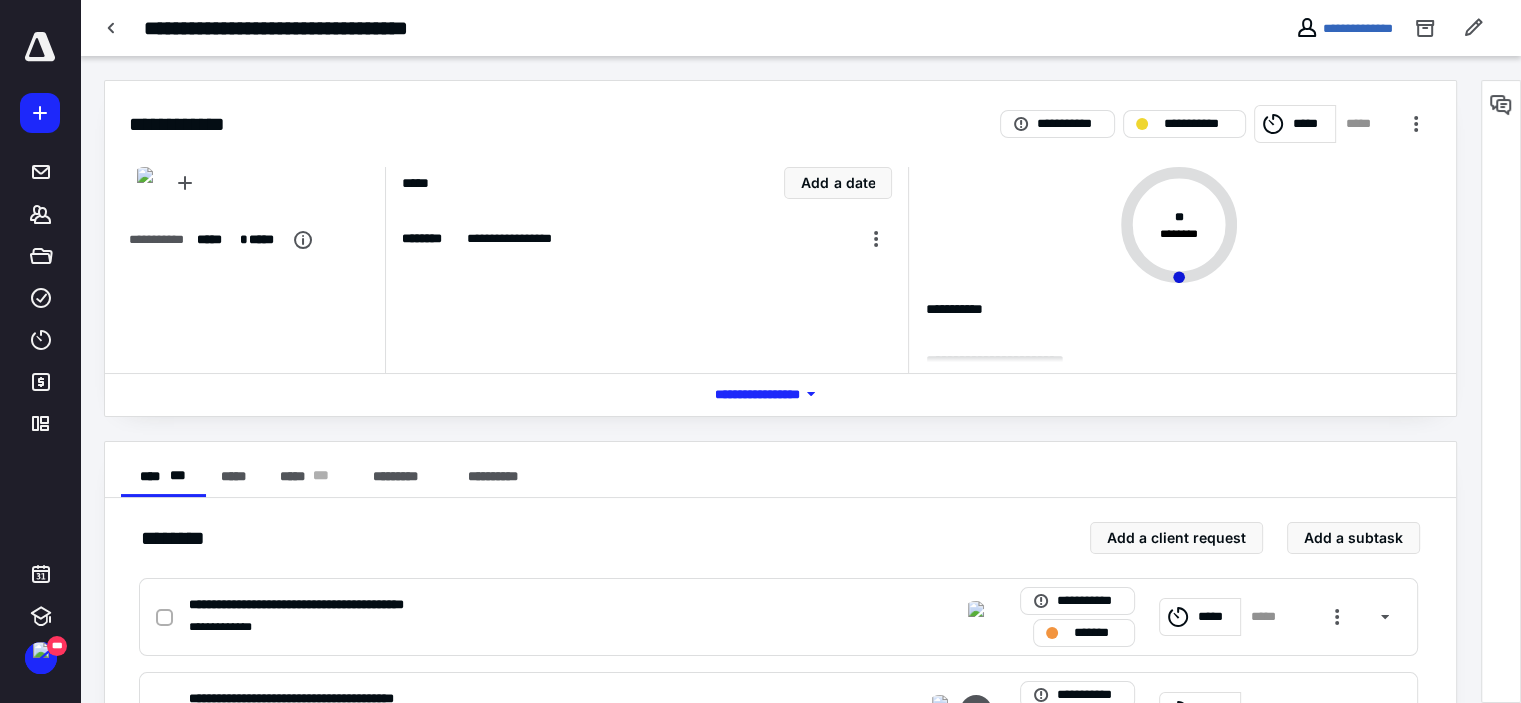 click on "*** **** *******" at bounding box center [780, 394] 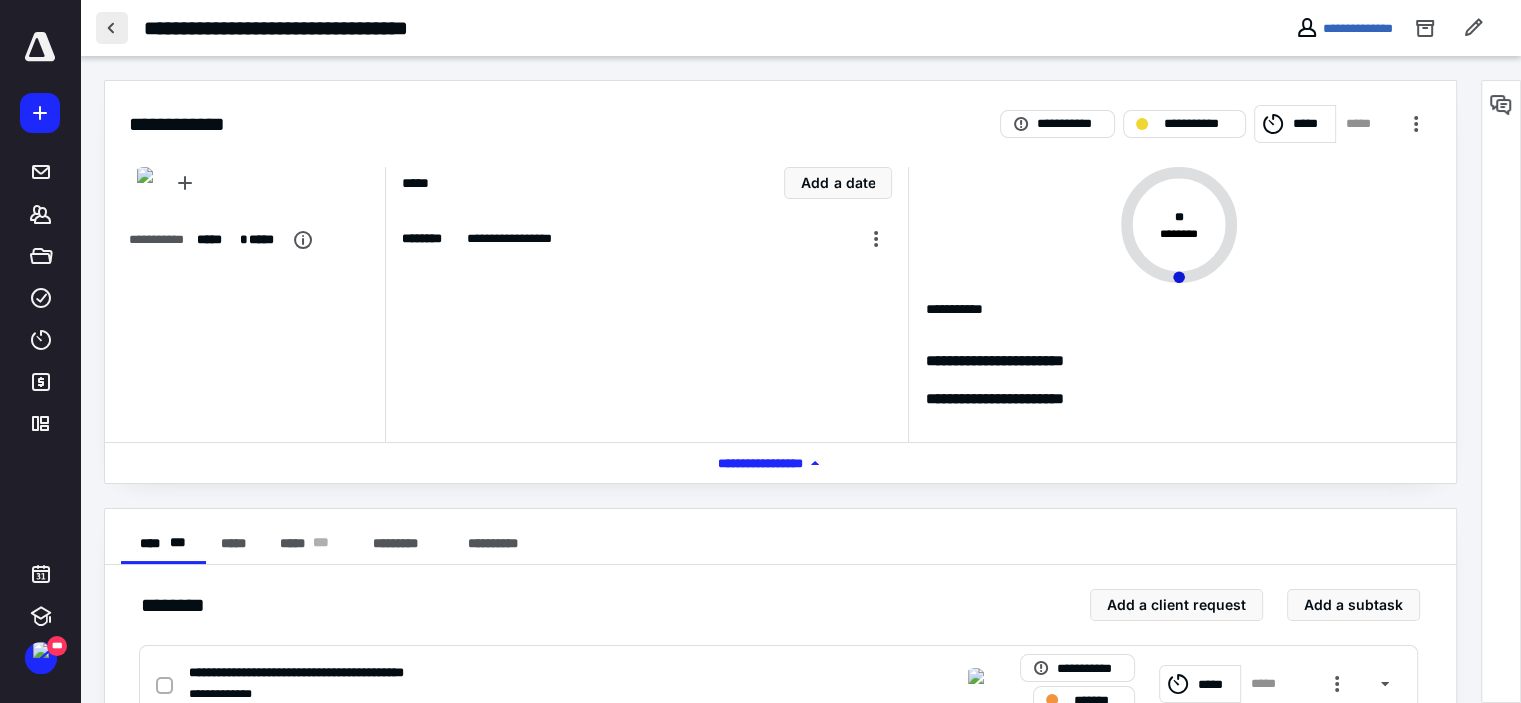 click at bounding box center (112, 28) 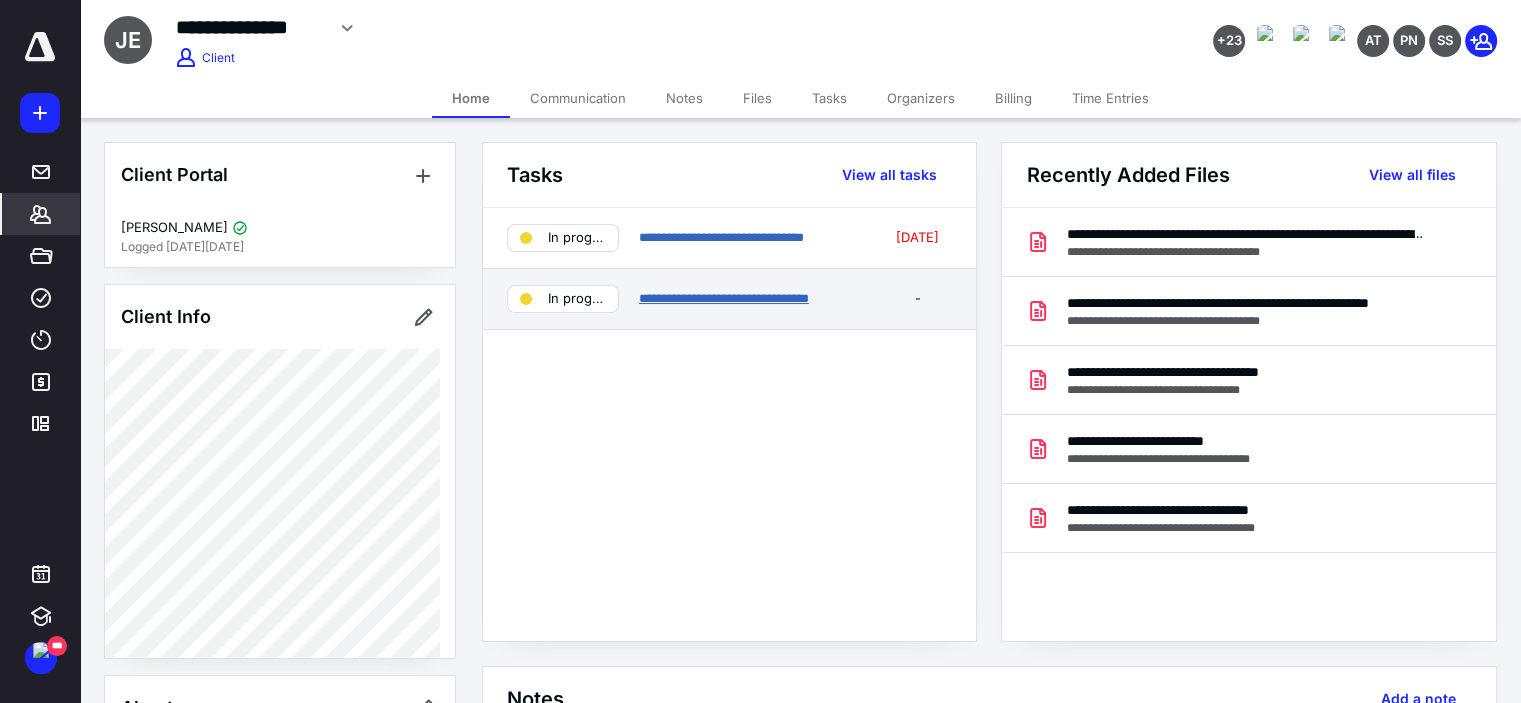 click on "**********" at bounding box center (724, 298) 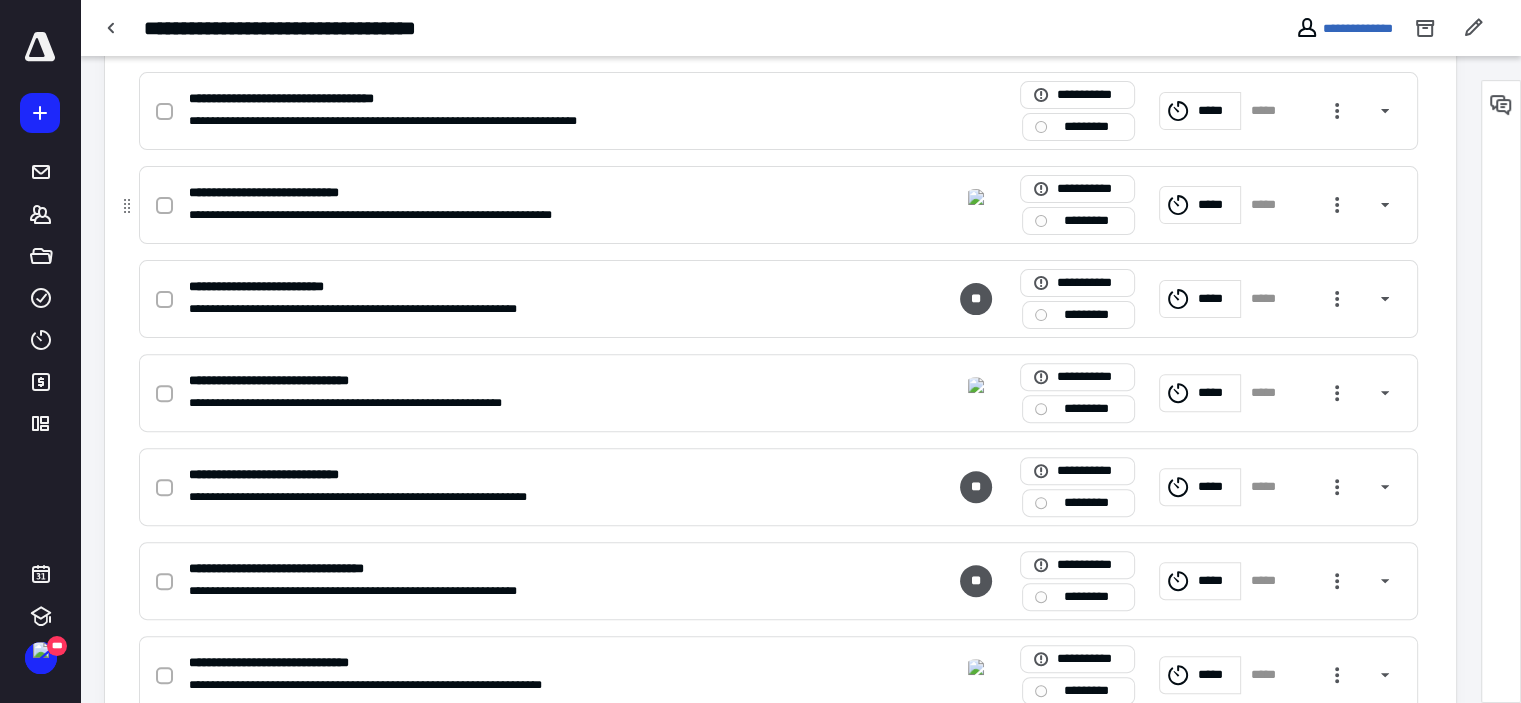 scroll, scrollTop: 400, scrollLeft: 0, axis: vertical 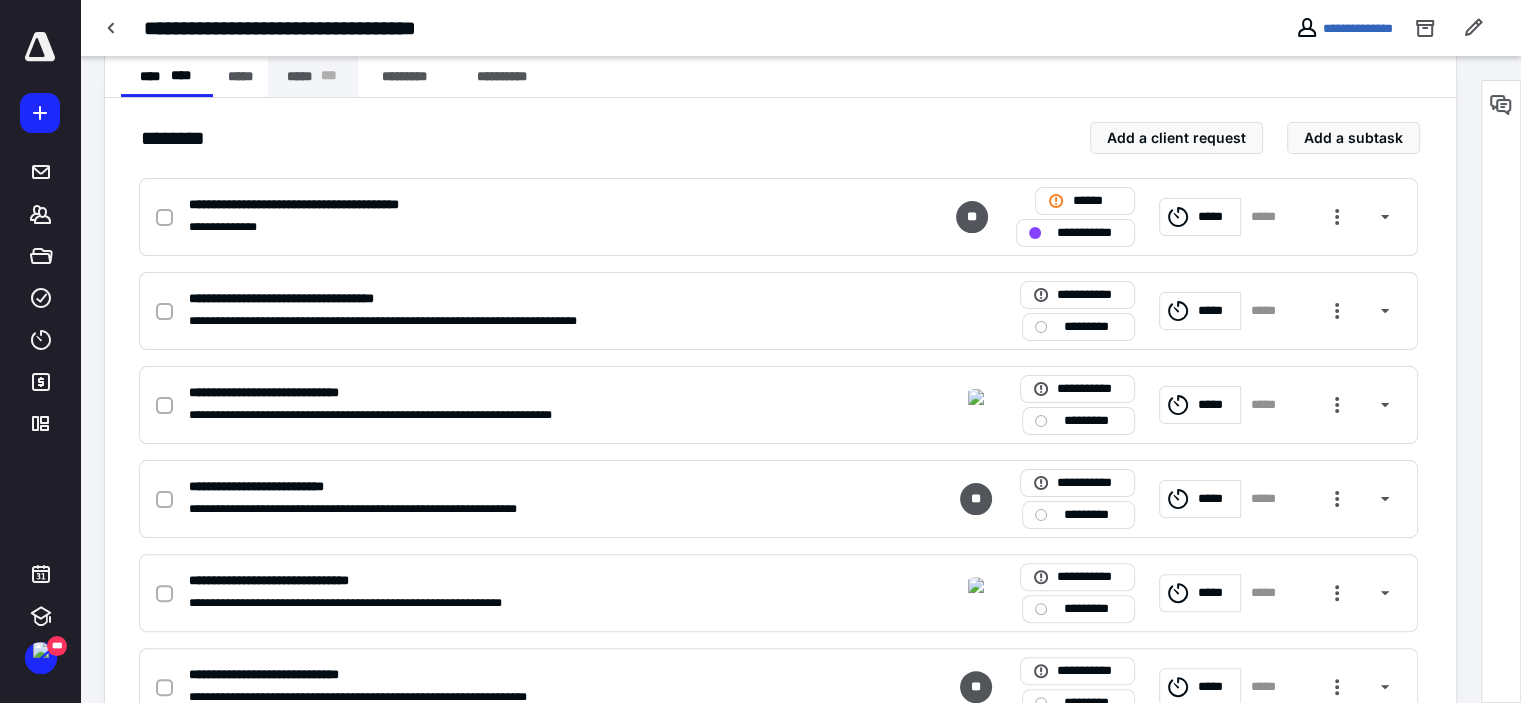 click on "***** * * *" at bounding box center [313, 77] 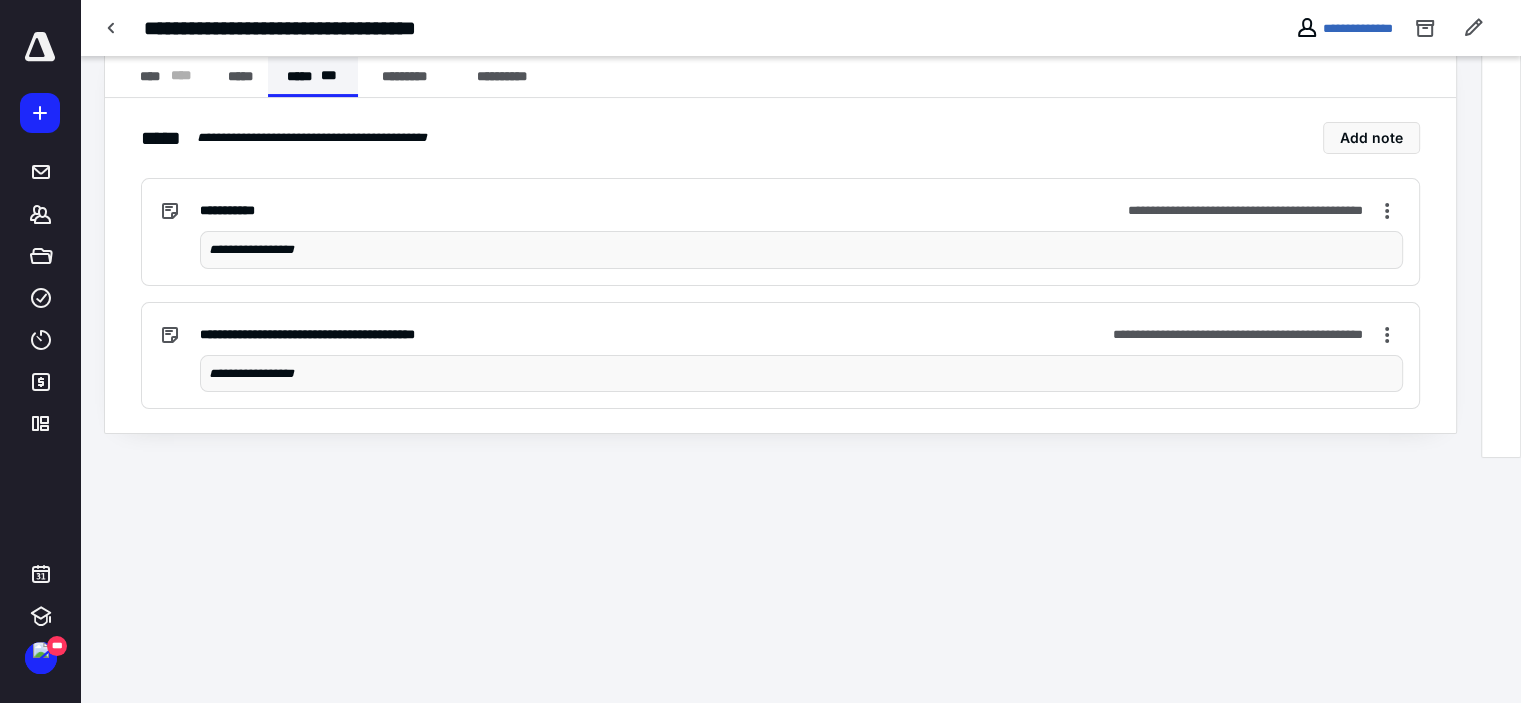 scroll, scrollTop: 152, scrollLeft: 0, axis: vertical 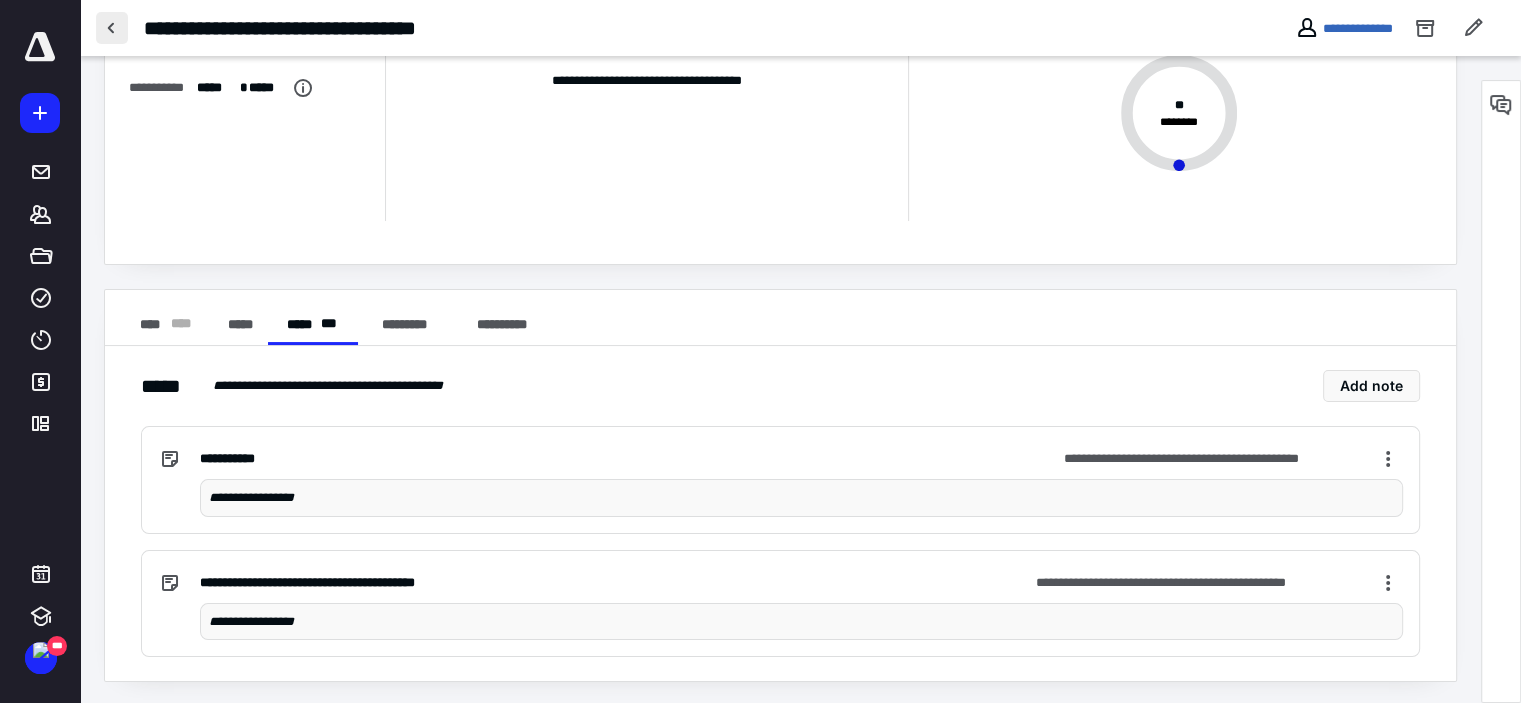 click at bounding box center (112, 28) 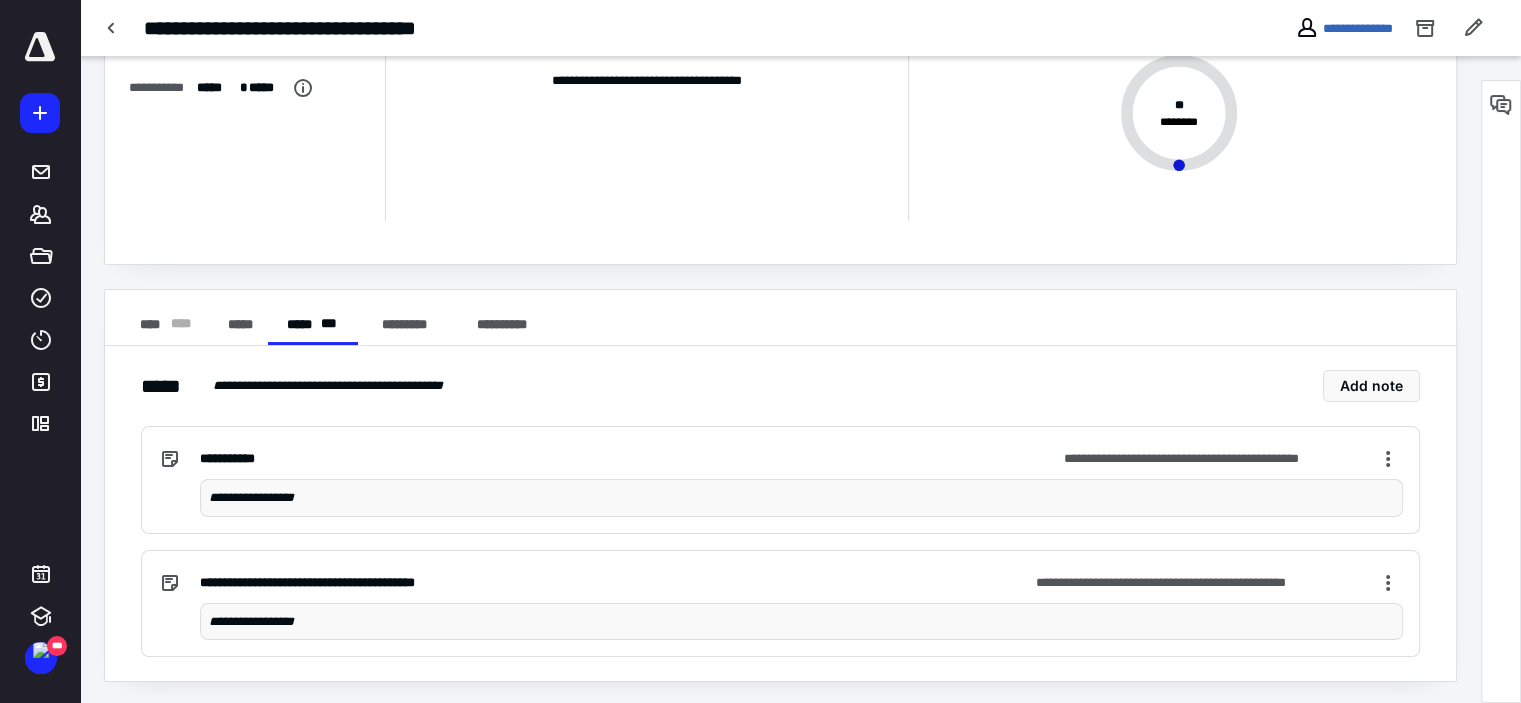scroll, scrollTop: 0, scrollLeft: 0, axis: both 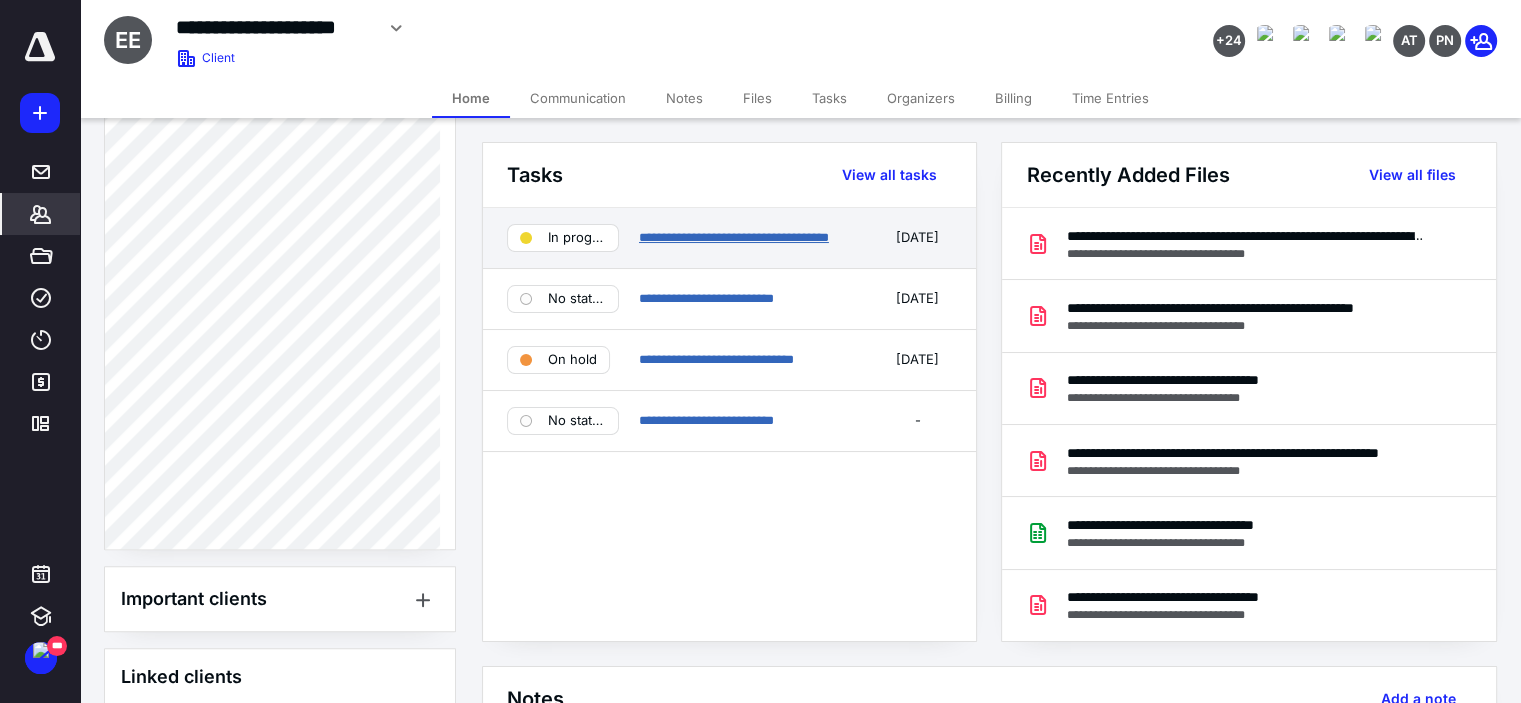 click on "**********" at bounding box center [734, 237] 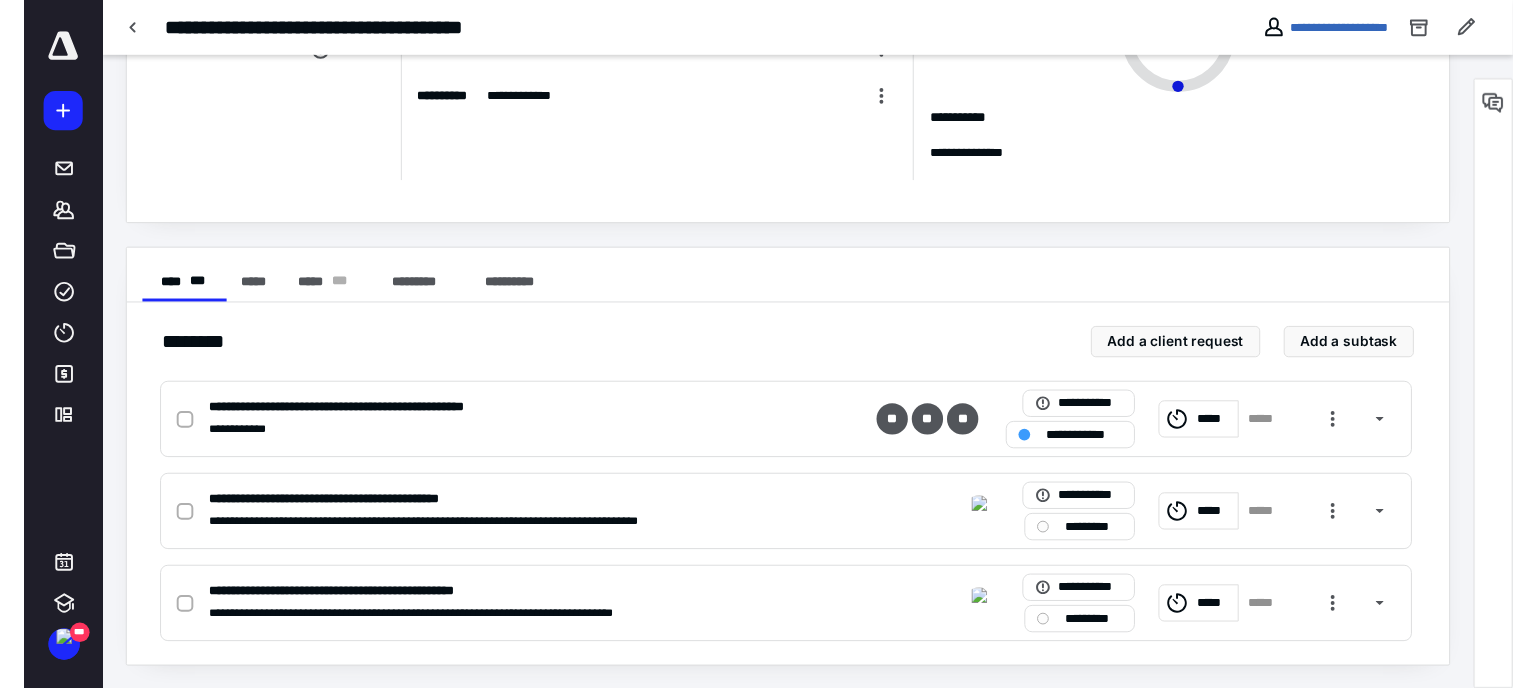 scroll, scrollTop: 0, scrollLeft: 0, axis: both 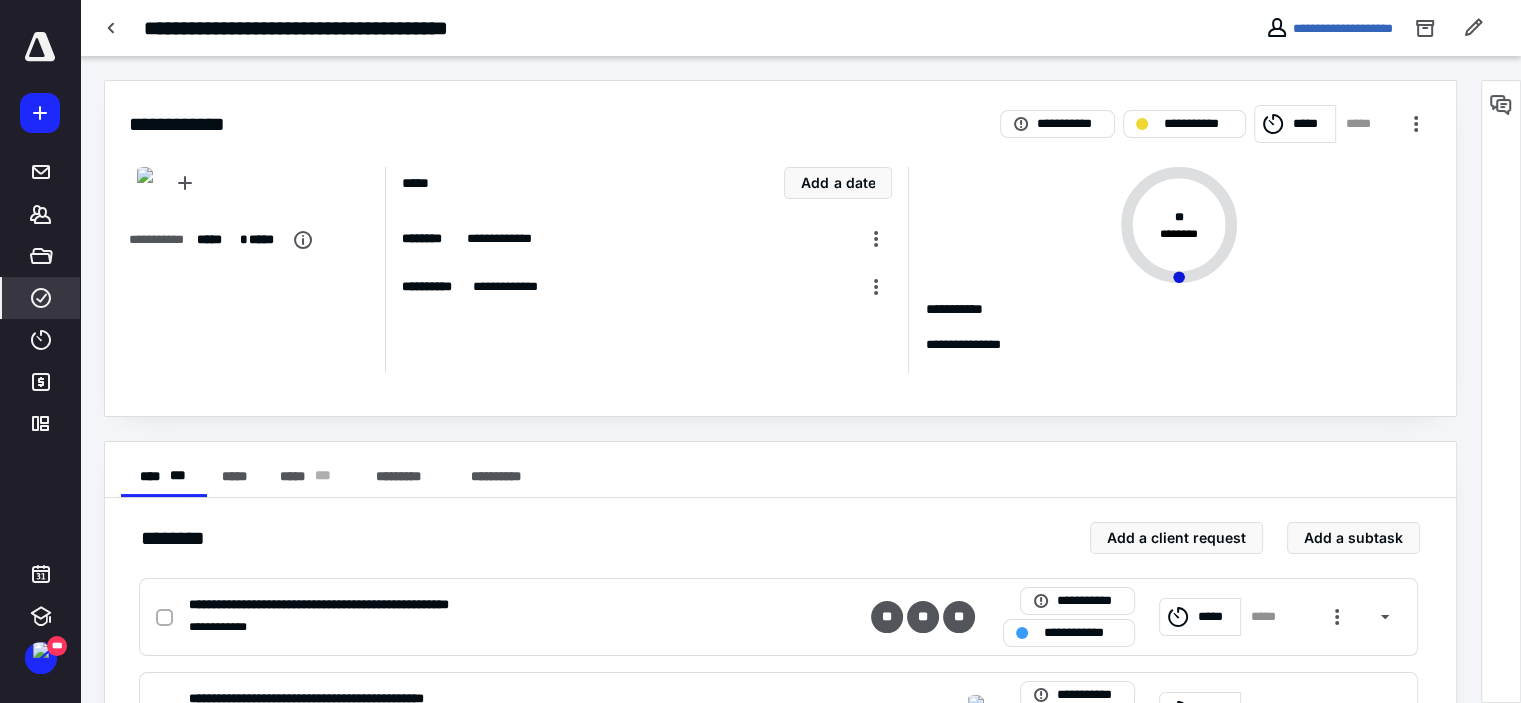 click on "****" at bounding box center [41, 298] 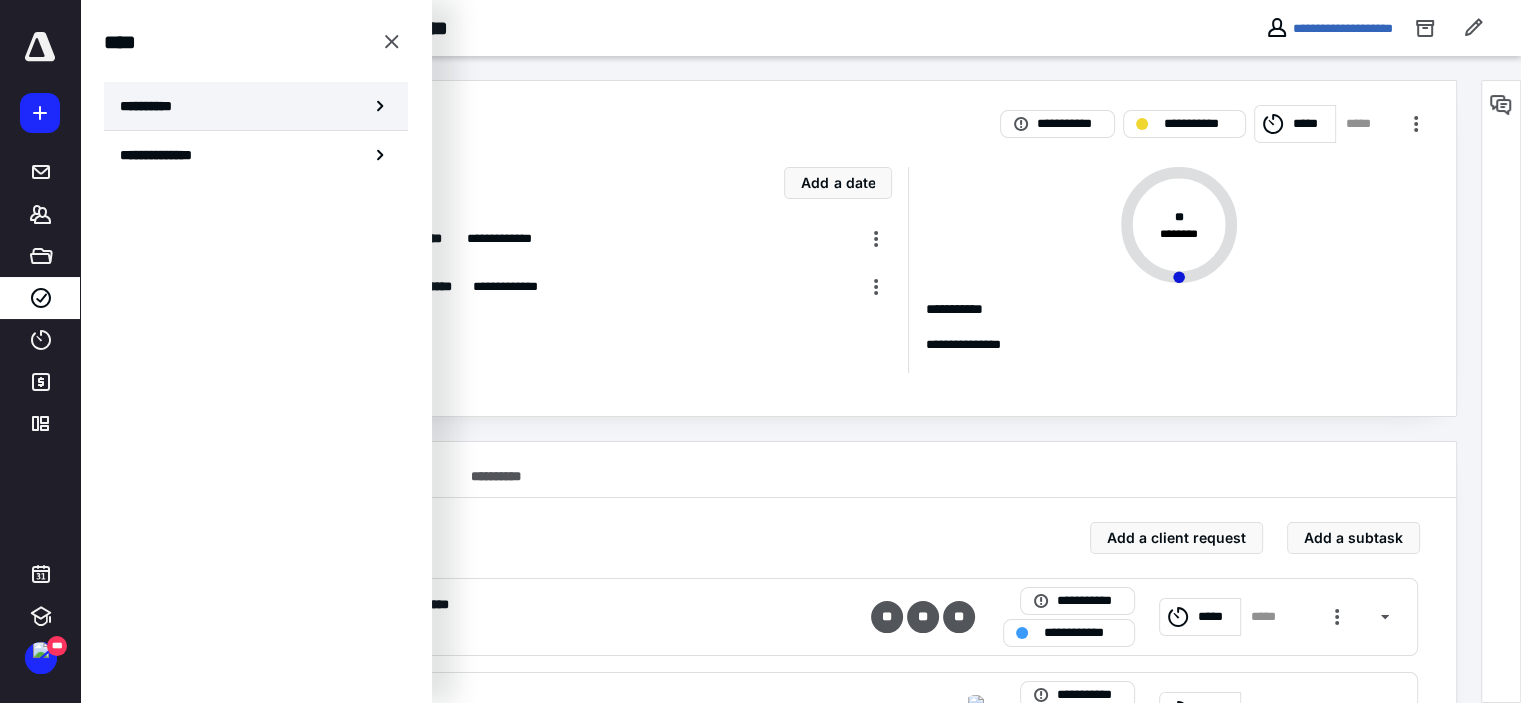 click on "**********" at bounding box center [256, 106] 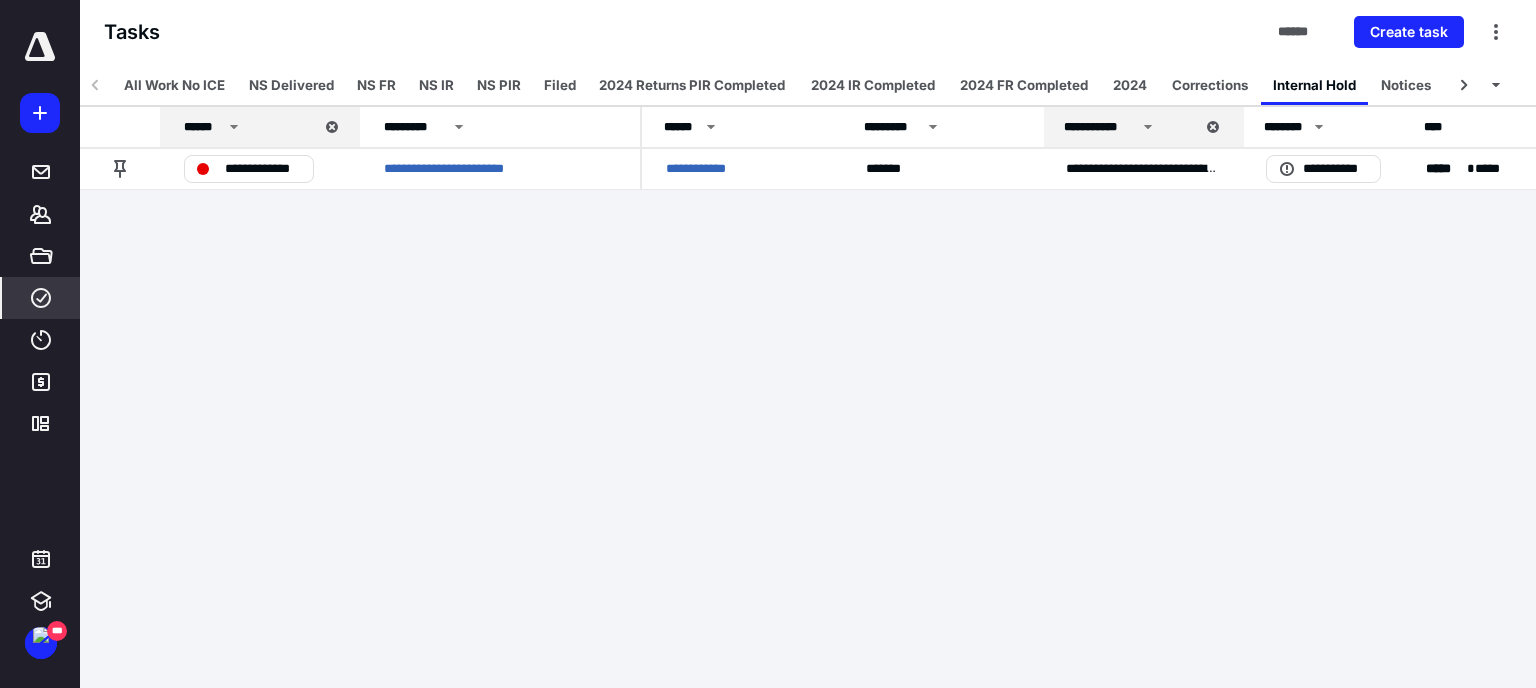 click on "Notices" at bounding box center (1406, 85) 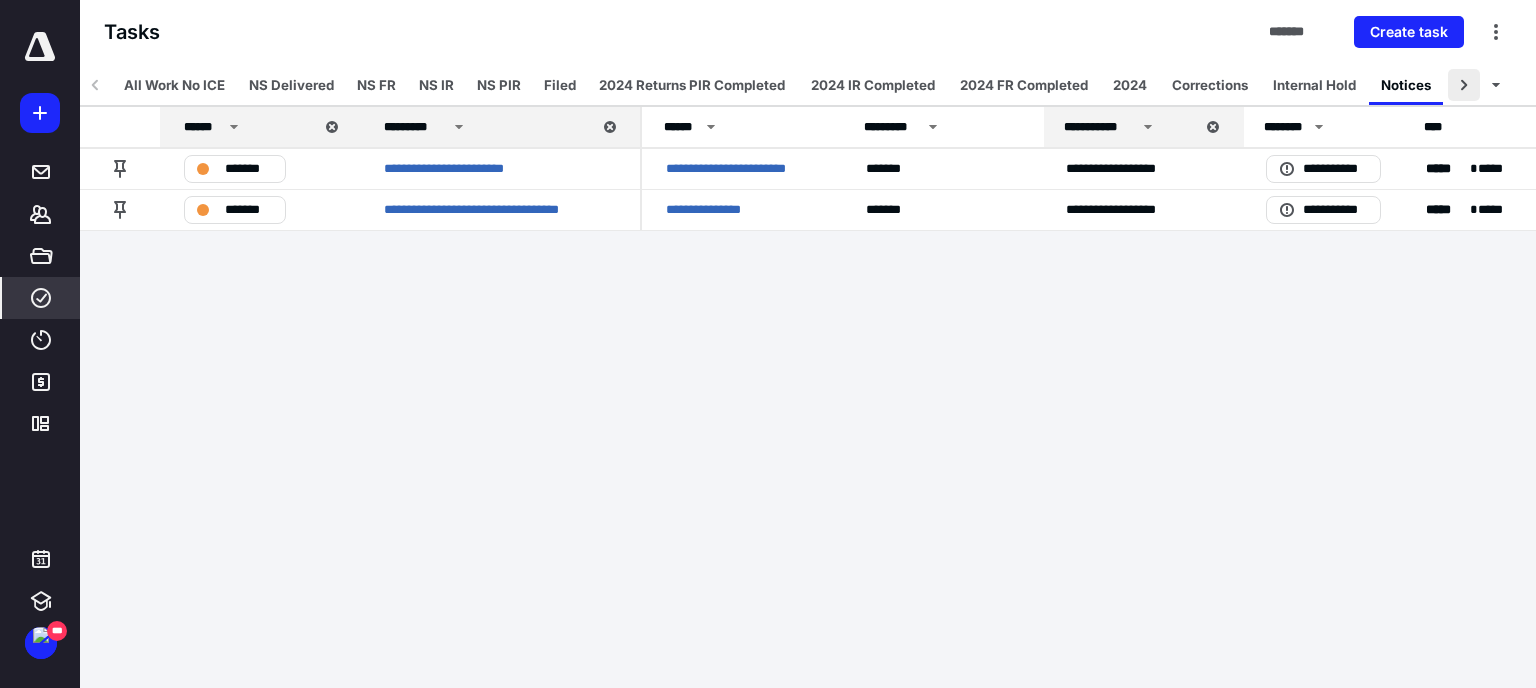 click at bounding box center (1464, 85) 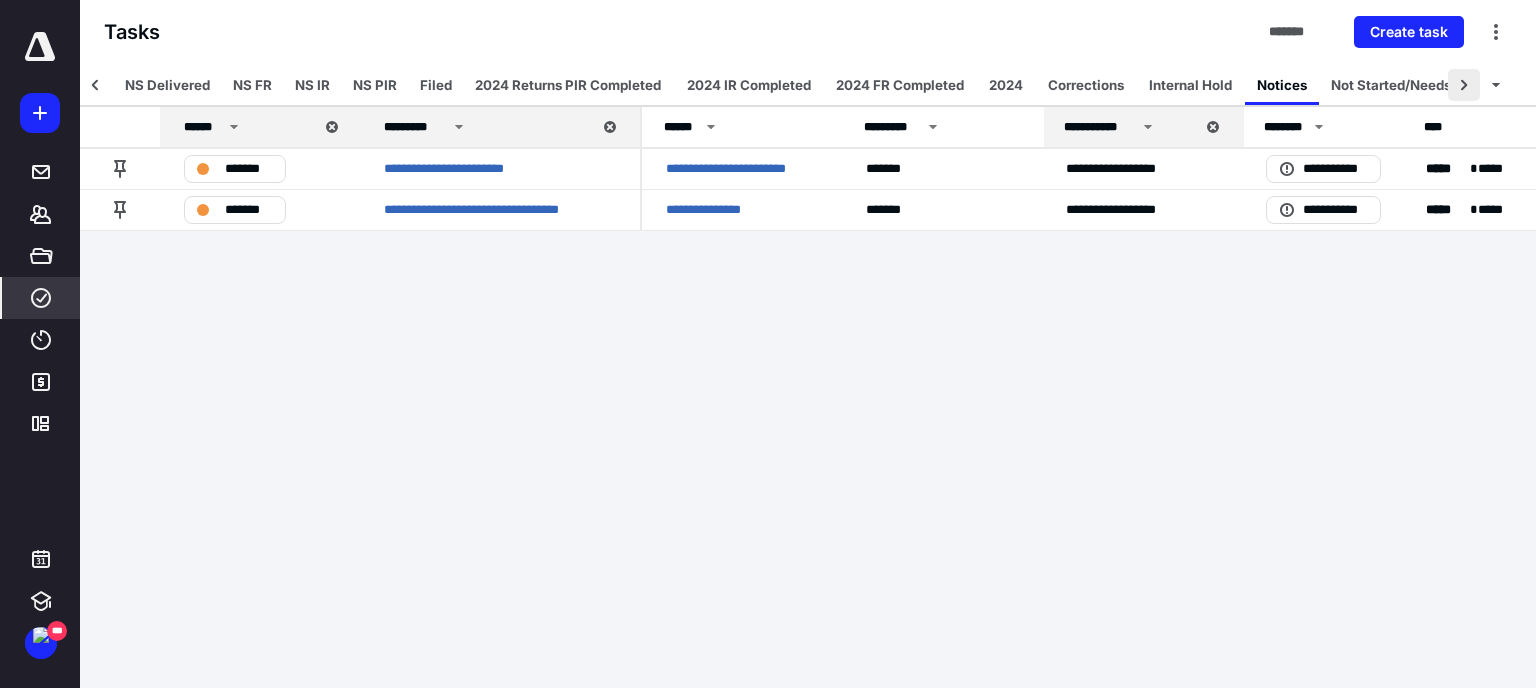 click at bounding box center [1464, 85] 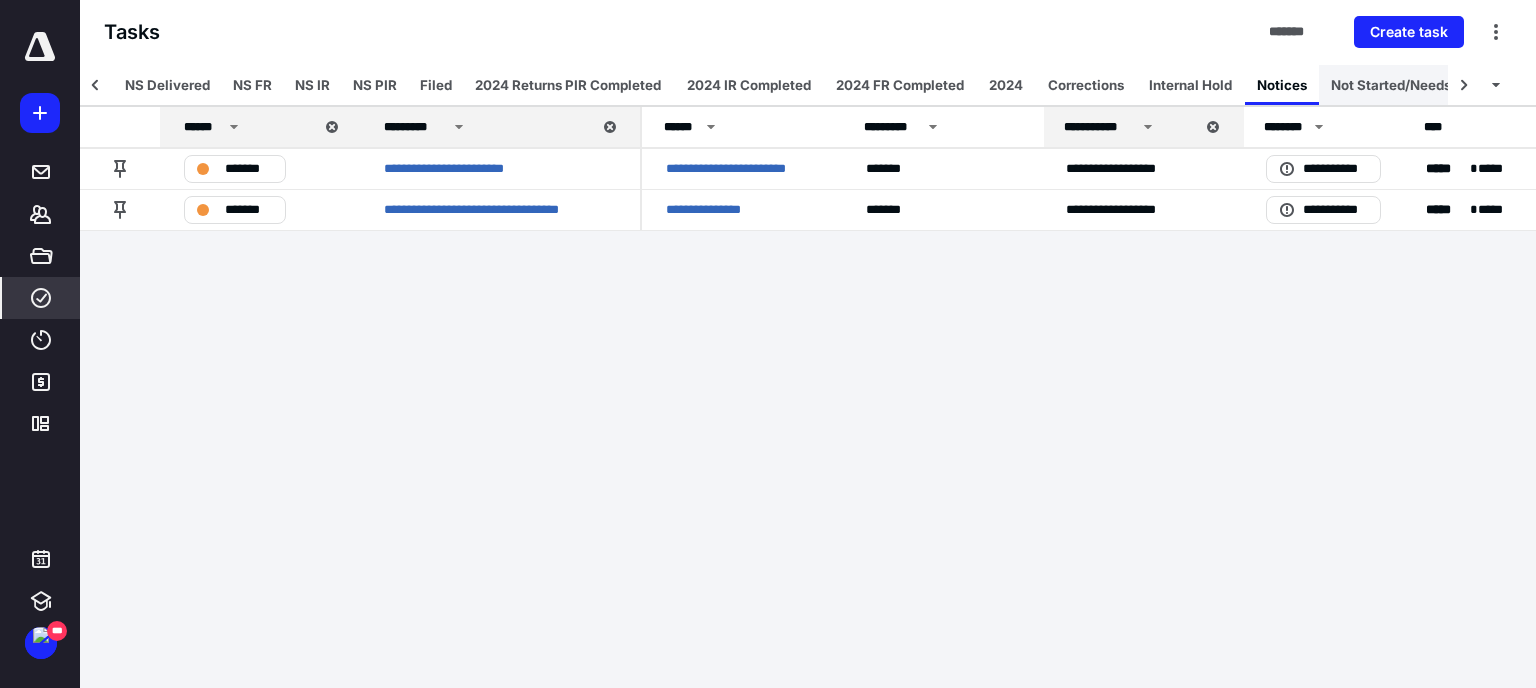 click on "Not Started/Needs Review" at bounding box center [1416, 85] 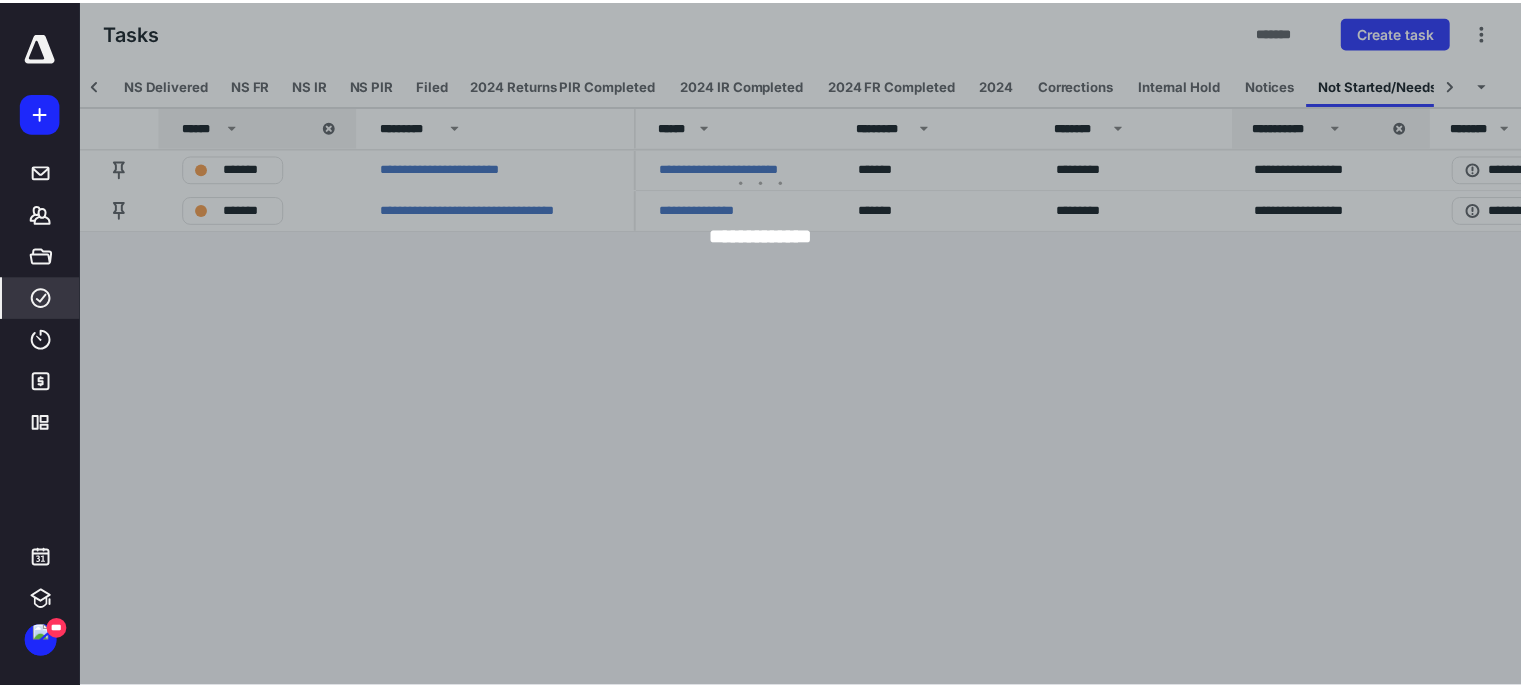 scroll, scrollTop: 0, scrollLeft: 191, axis: horizontal 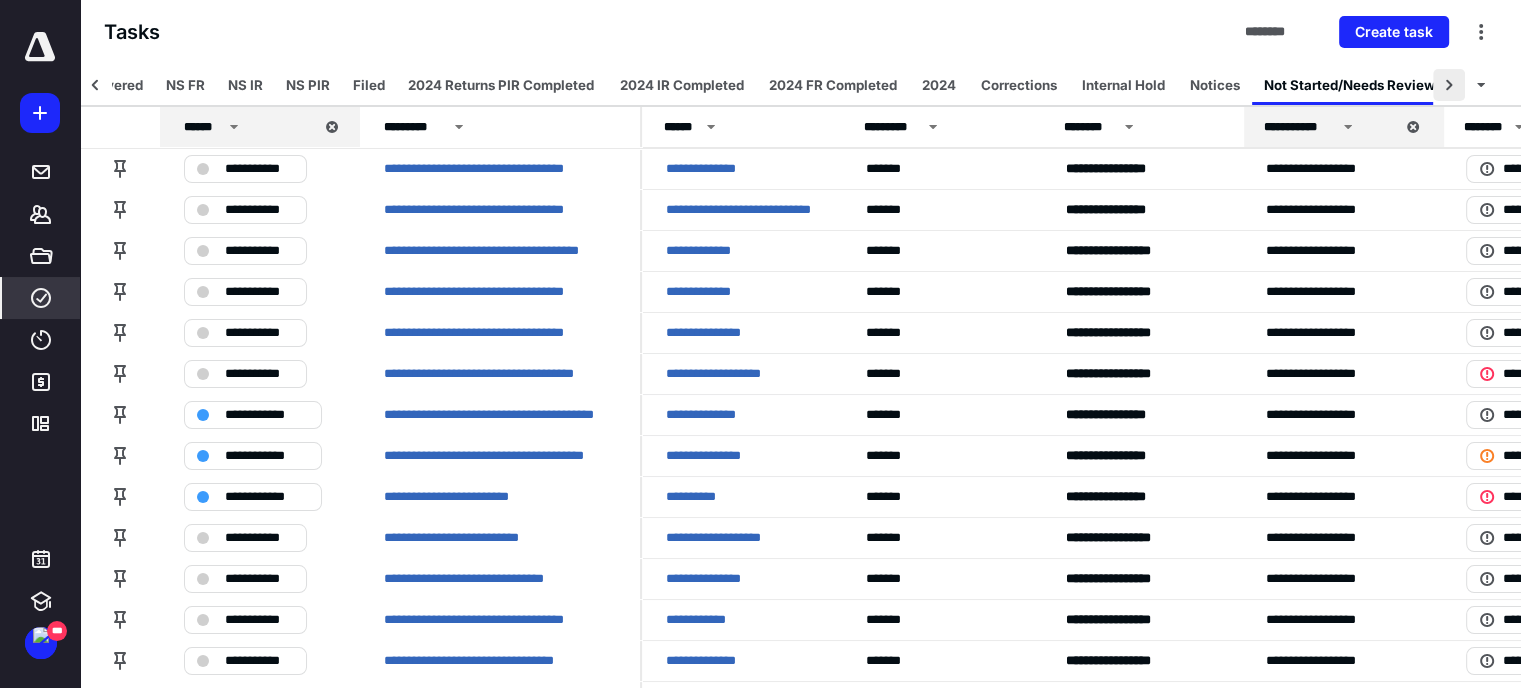 click at bounding box center [1449, 85] 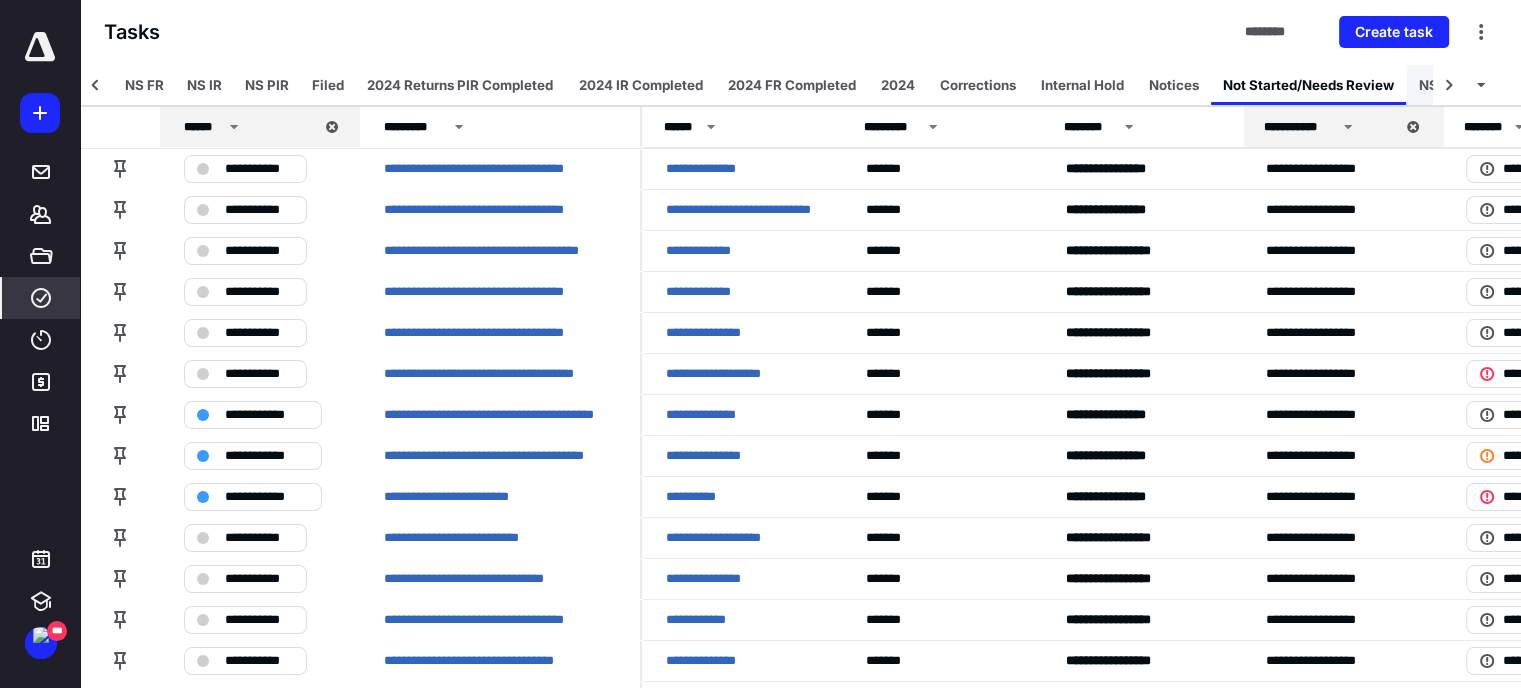 click on "NS/NR Tax Plans" at bounding box center (1473, 85) 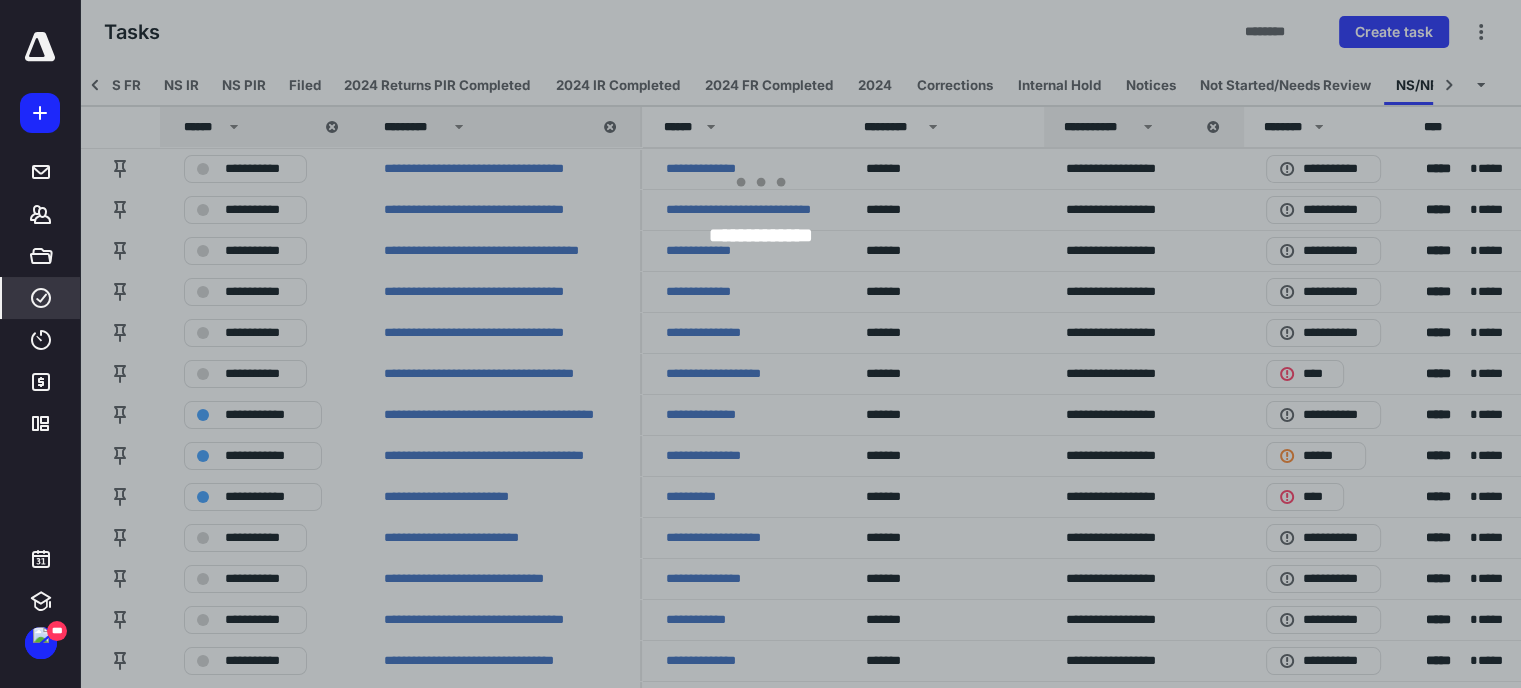 scroll, scrollTop: 0, scrollLeft: 338, axis: horizontal 